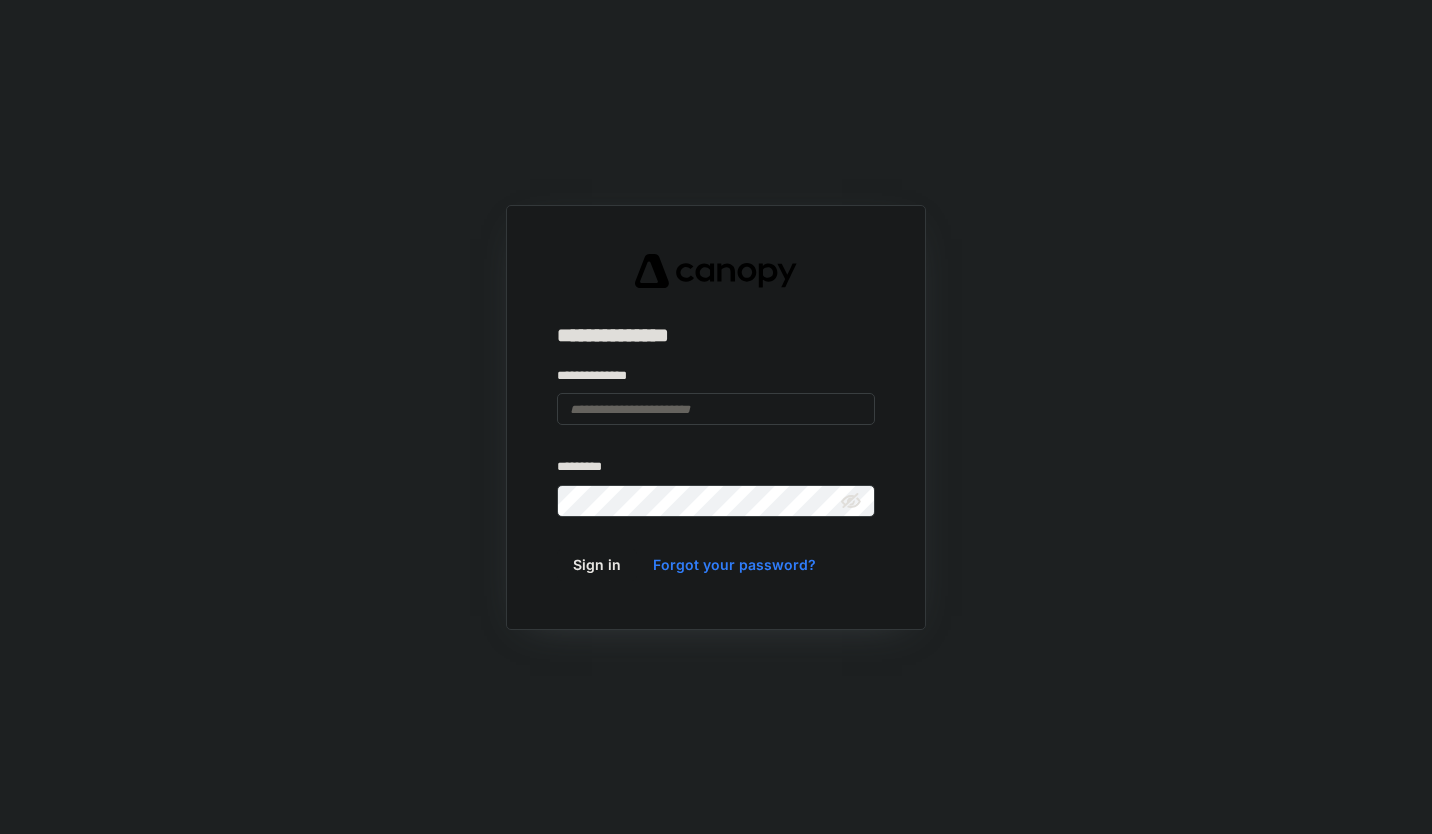 scroll, scrollTop: 0, scrollLeft: 0, axis: both 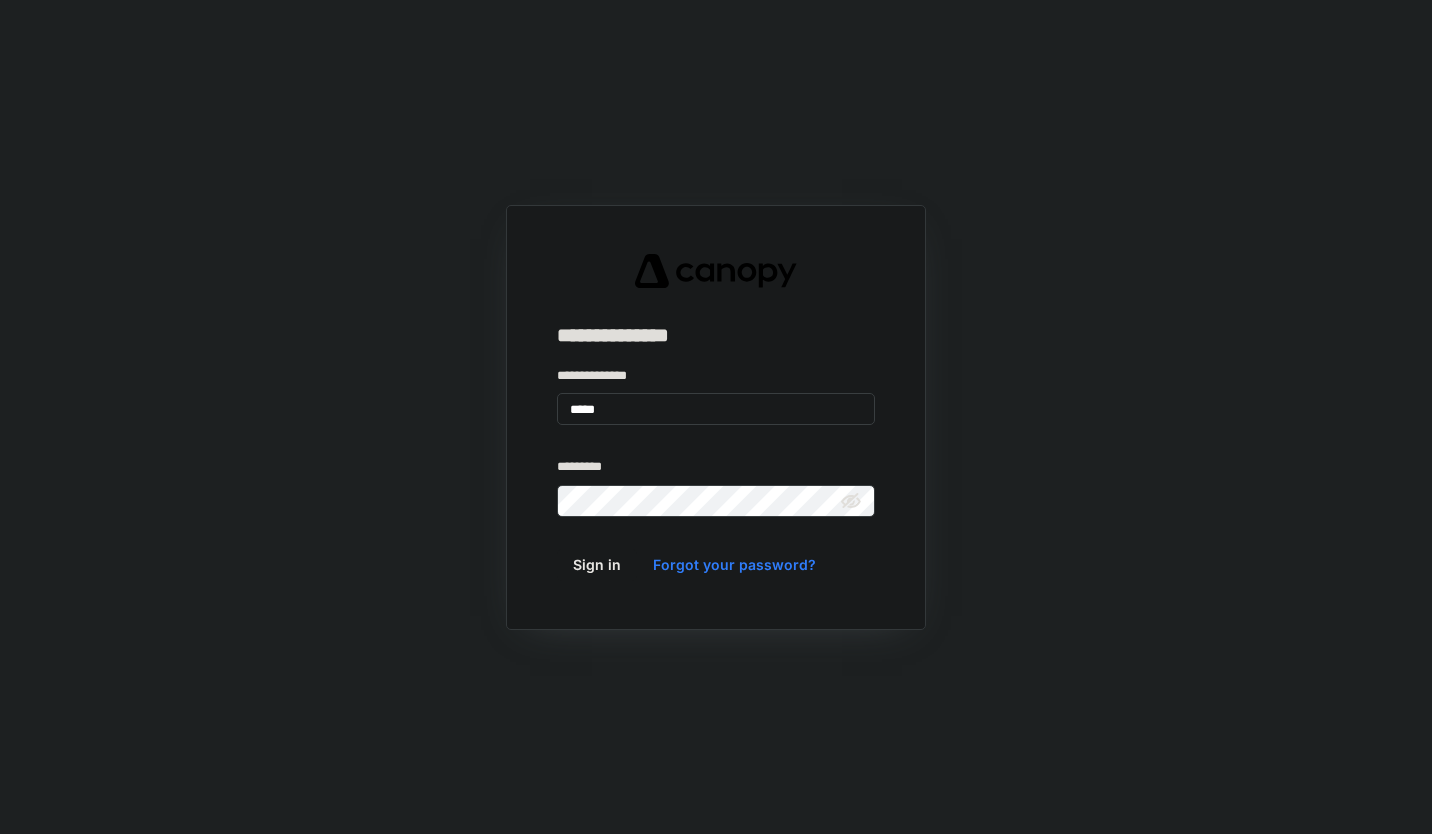 type on "**********" 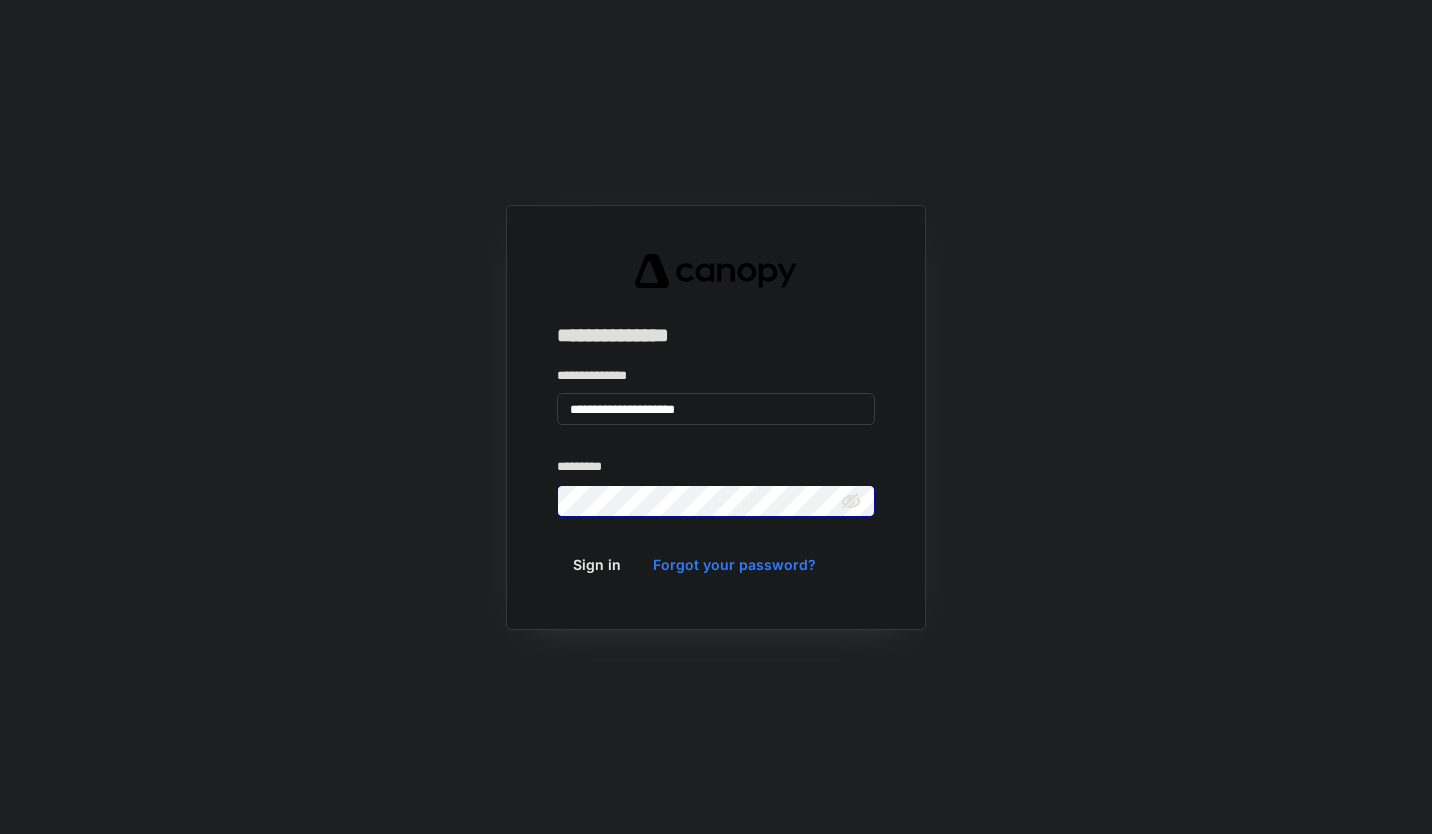 click on "Sign in" at bounding box center (597, 565) 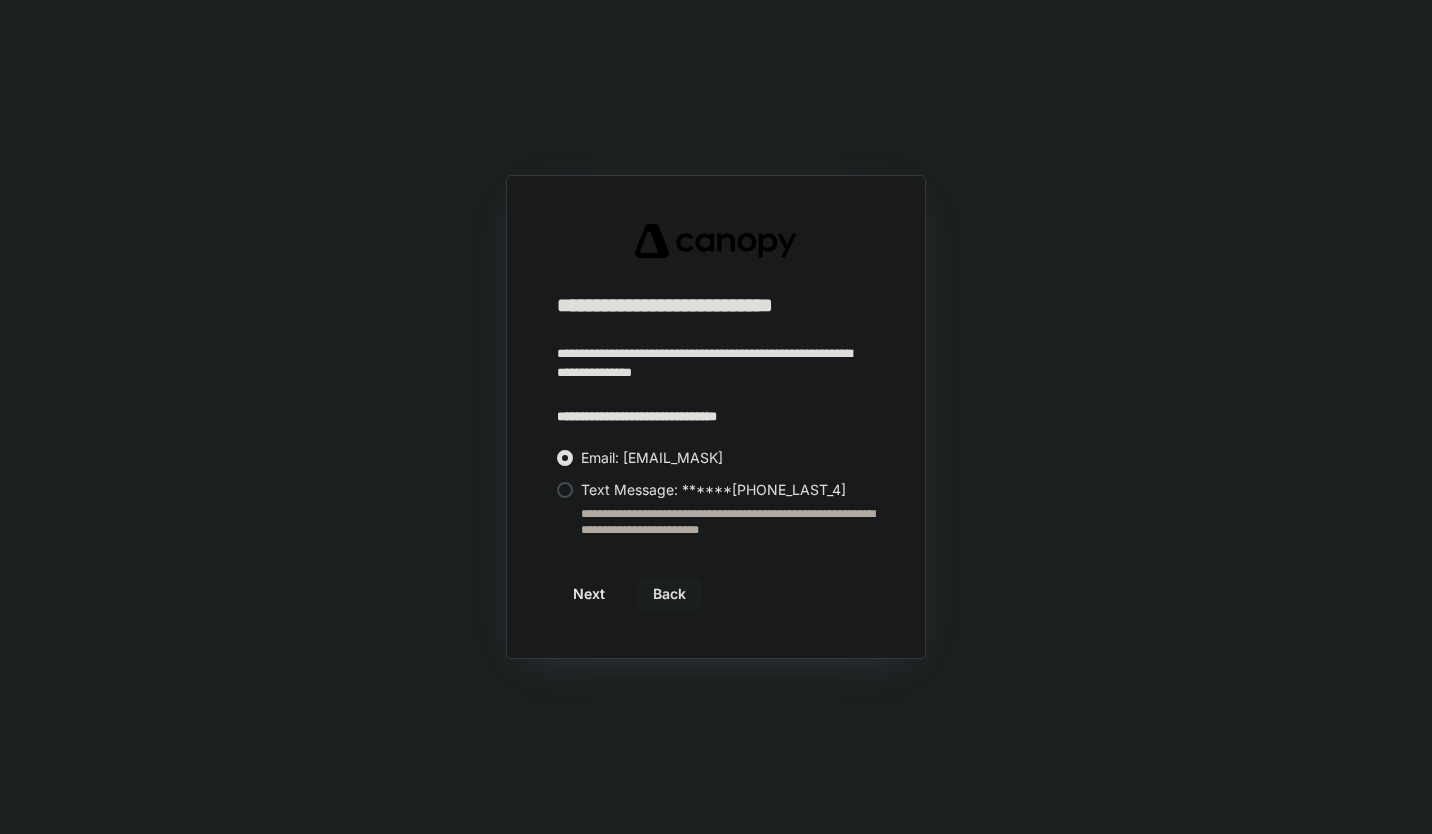 click at bounding box center (565, 490) 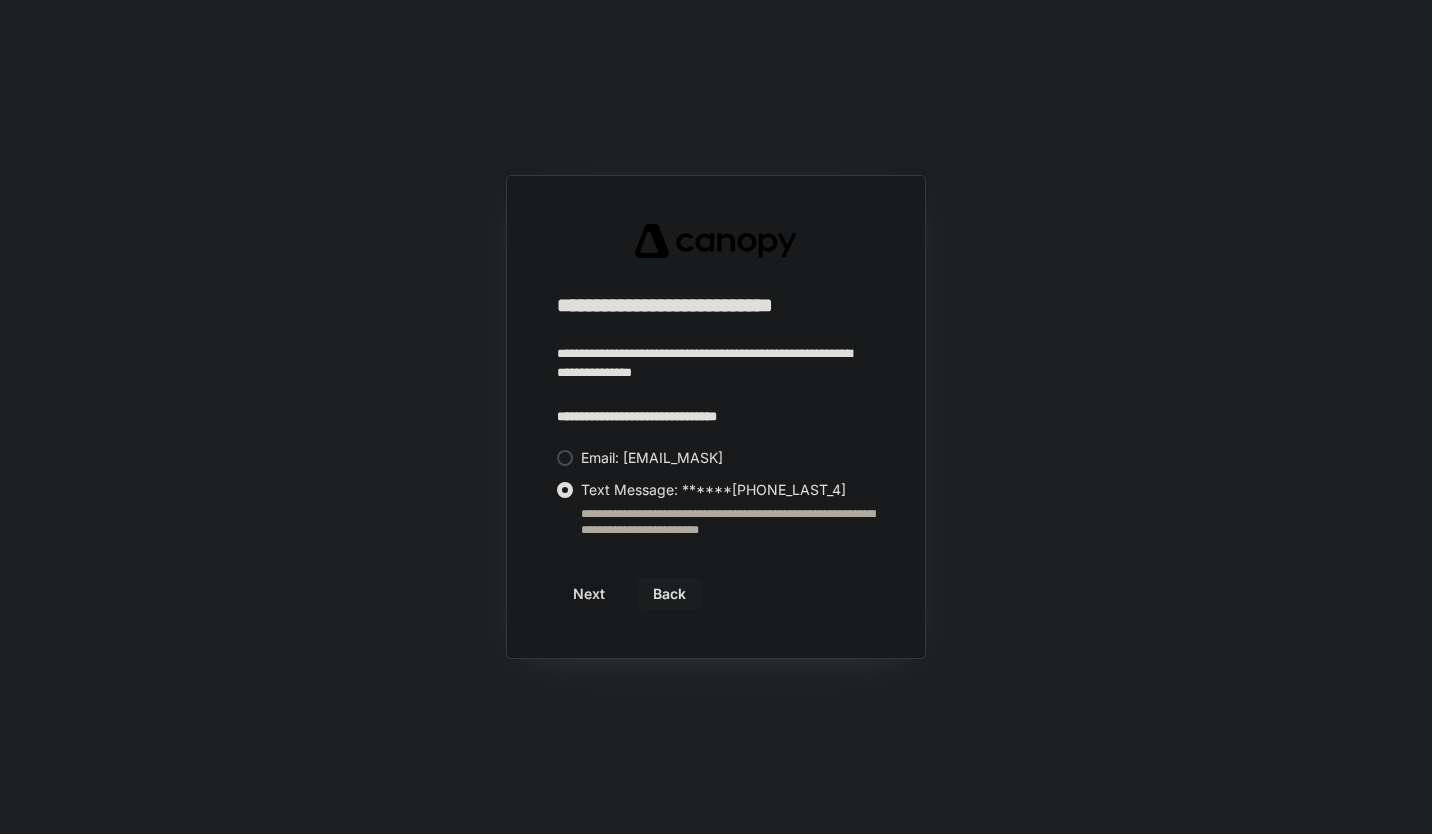 click on "Next" at bounding box center (589, 594) 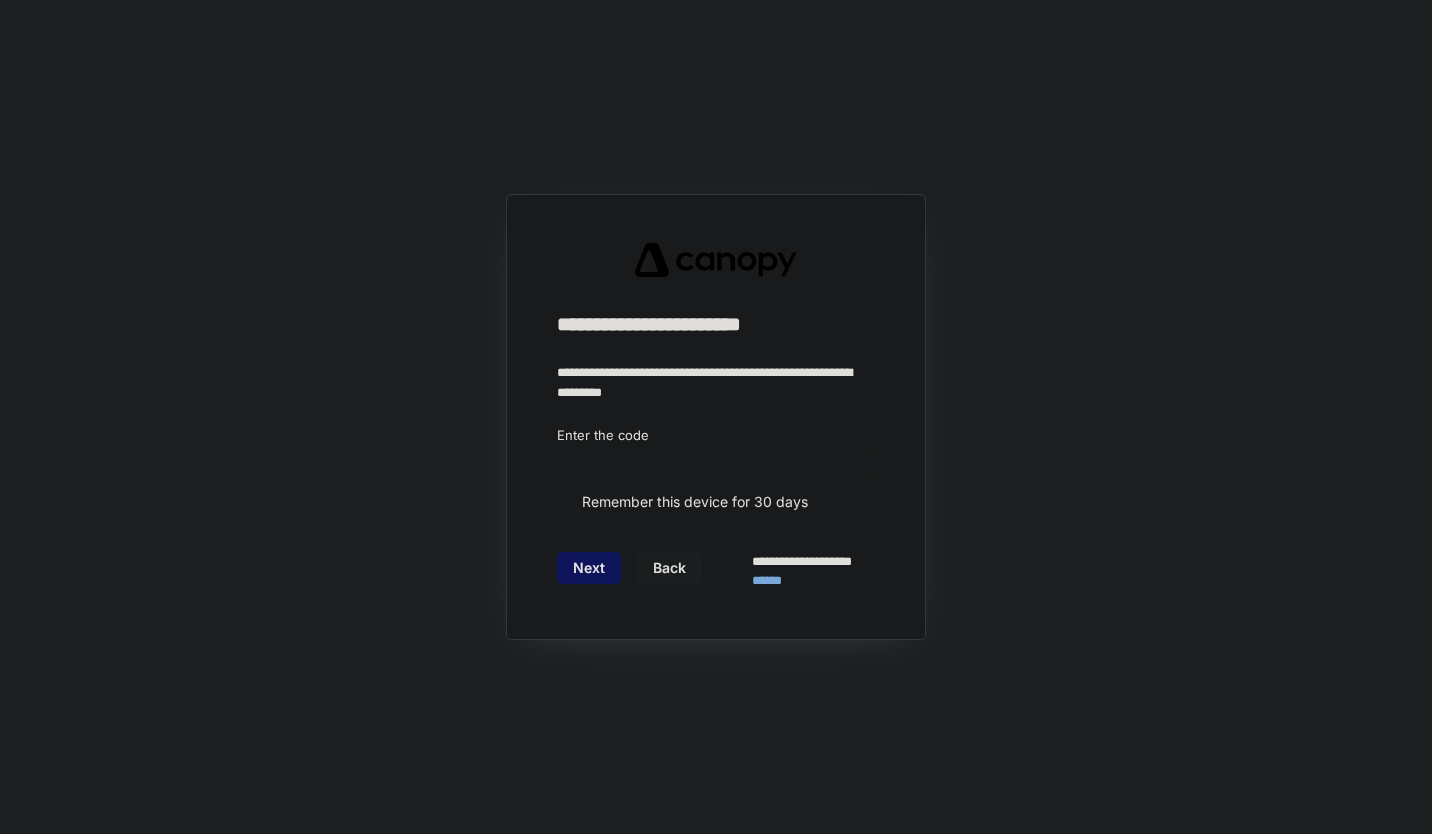 click at bounding box center [716, 463] 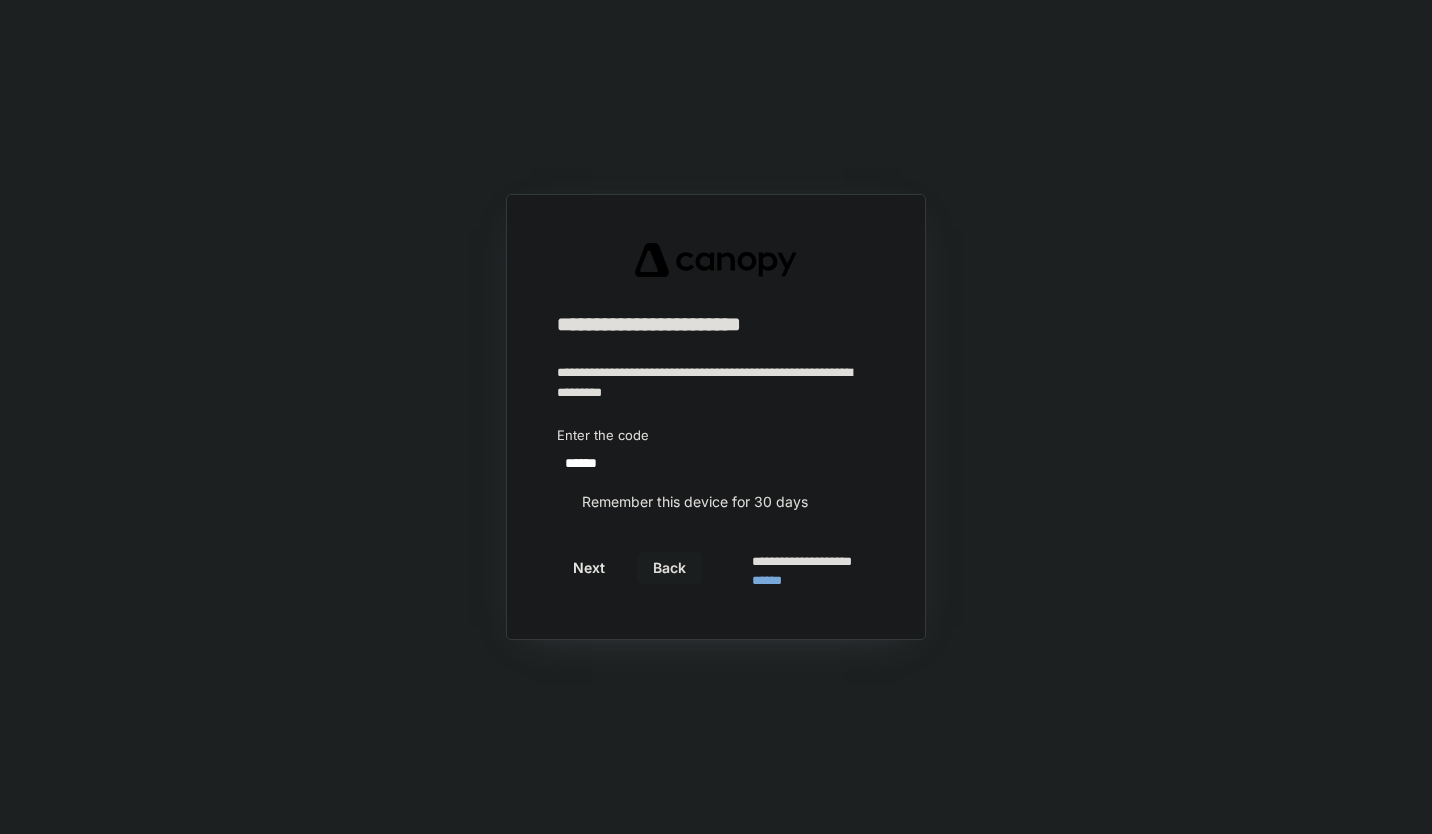 type on "******" 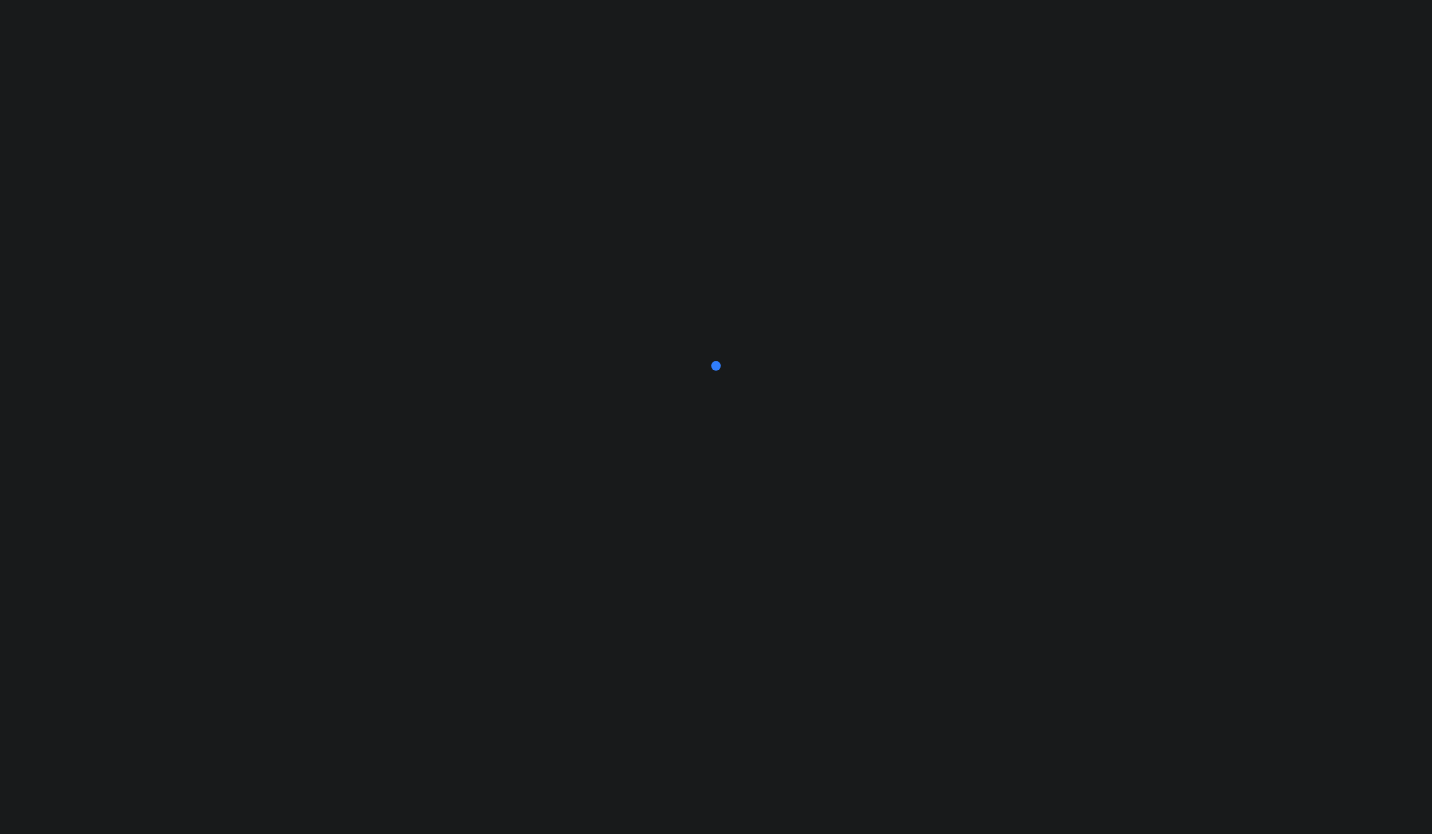 scroll, scrollTop: 0, scrollLeft: 0, axis: both 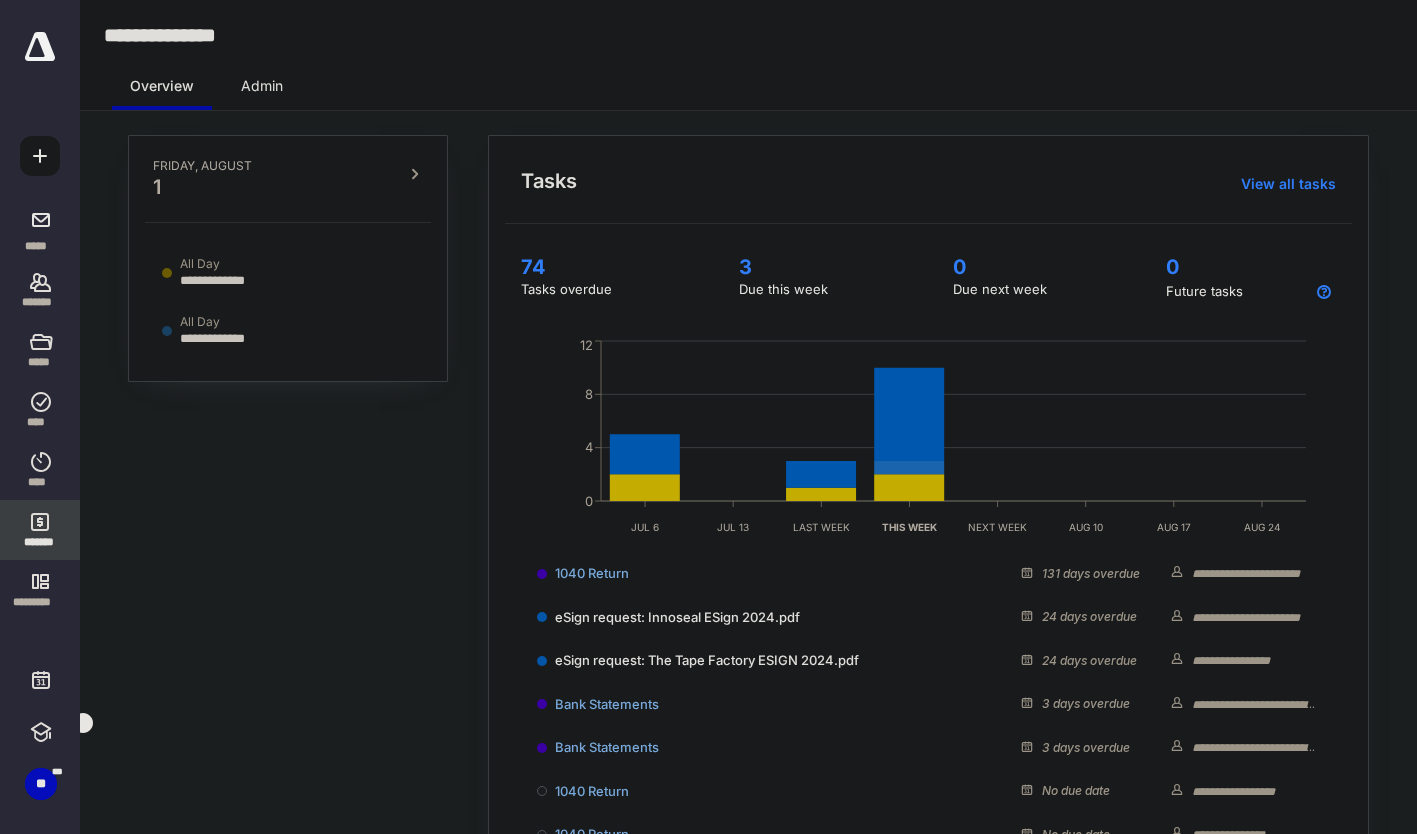 click 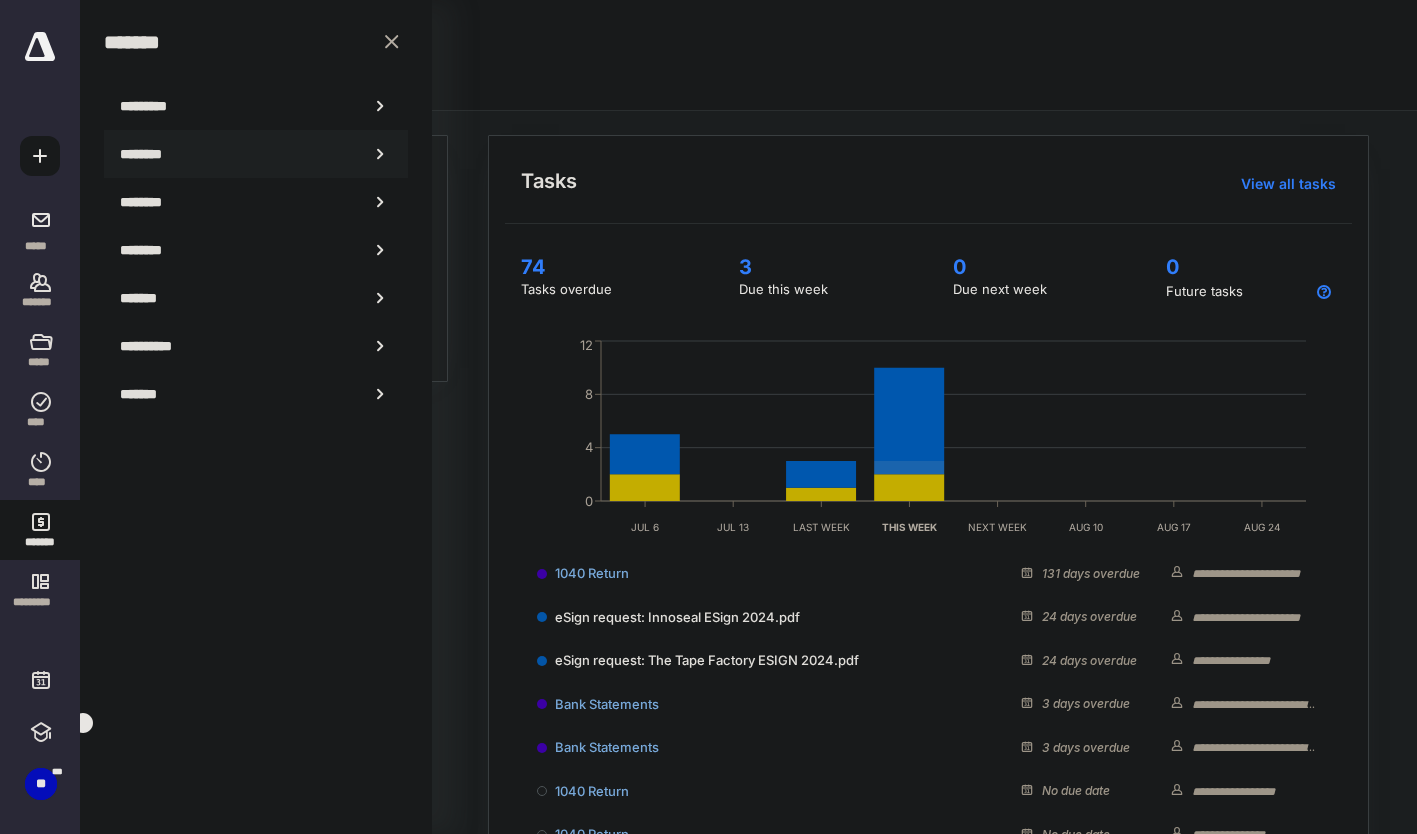 click on "********" at bounding box center (256, 154) 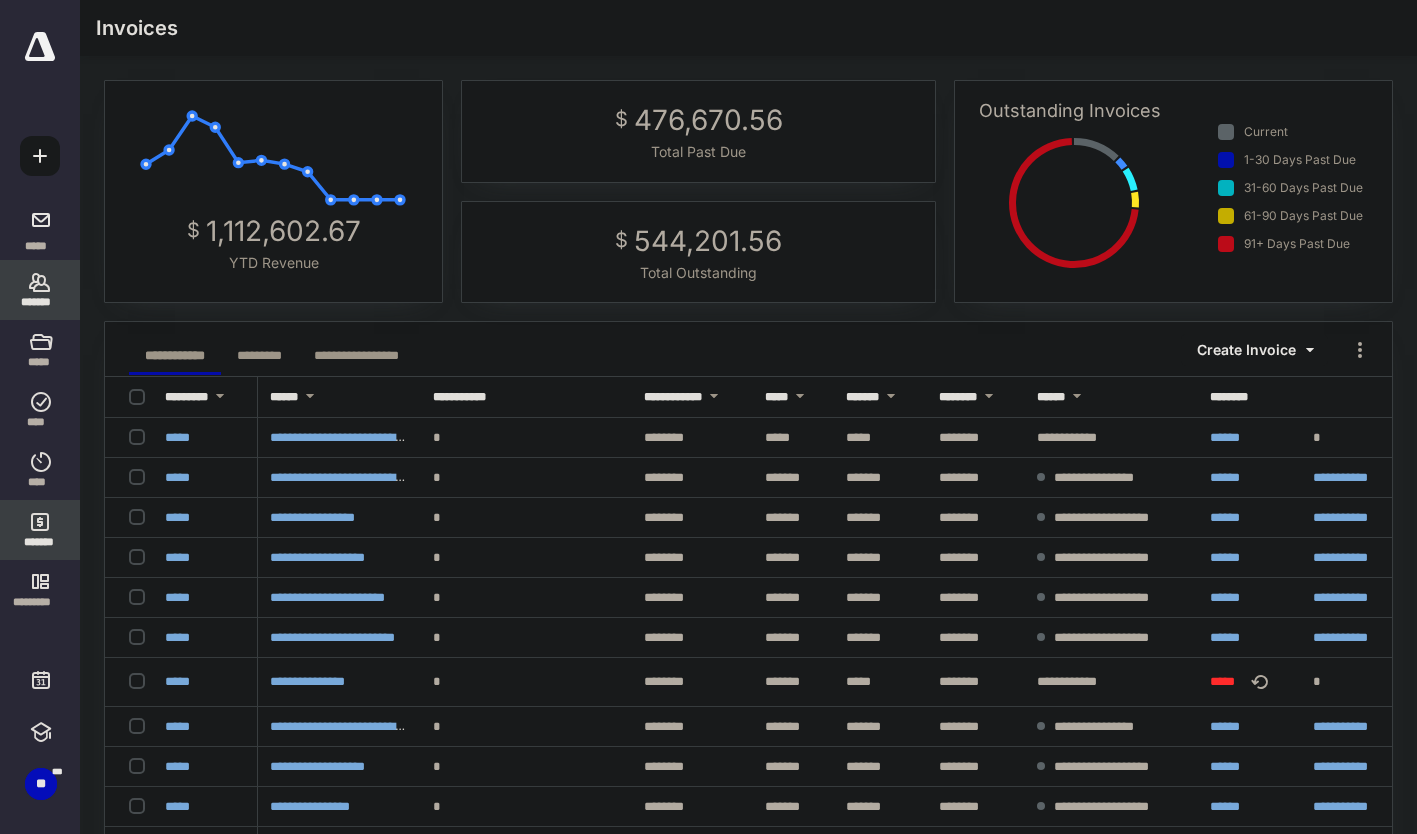 click on "*******" at bounding box center [40, 302] 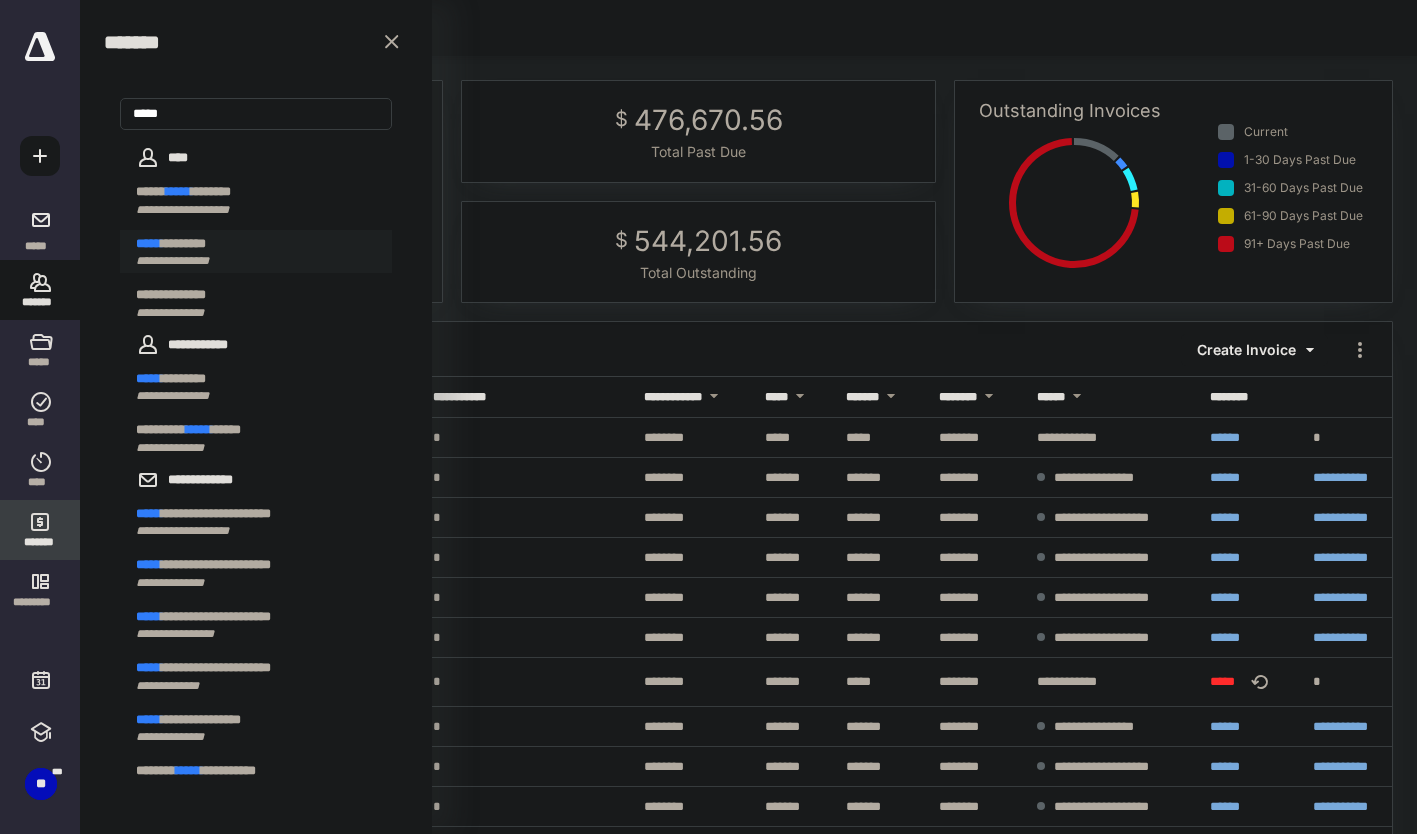 type on "*****" 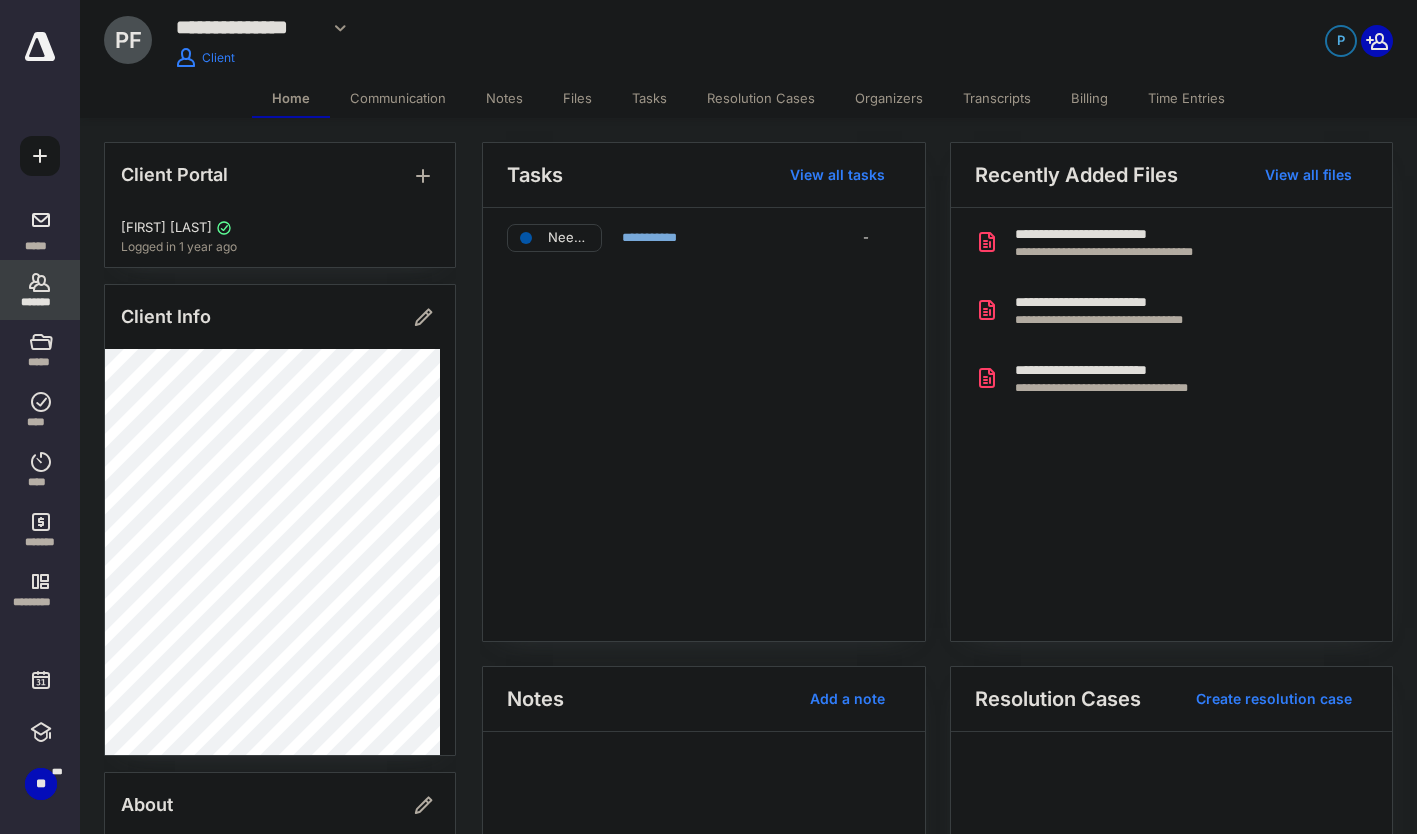 click on "Billing" at bounding box center (1089, 98) 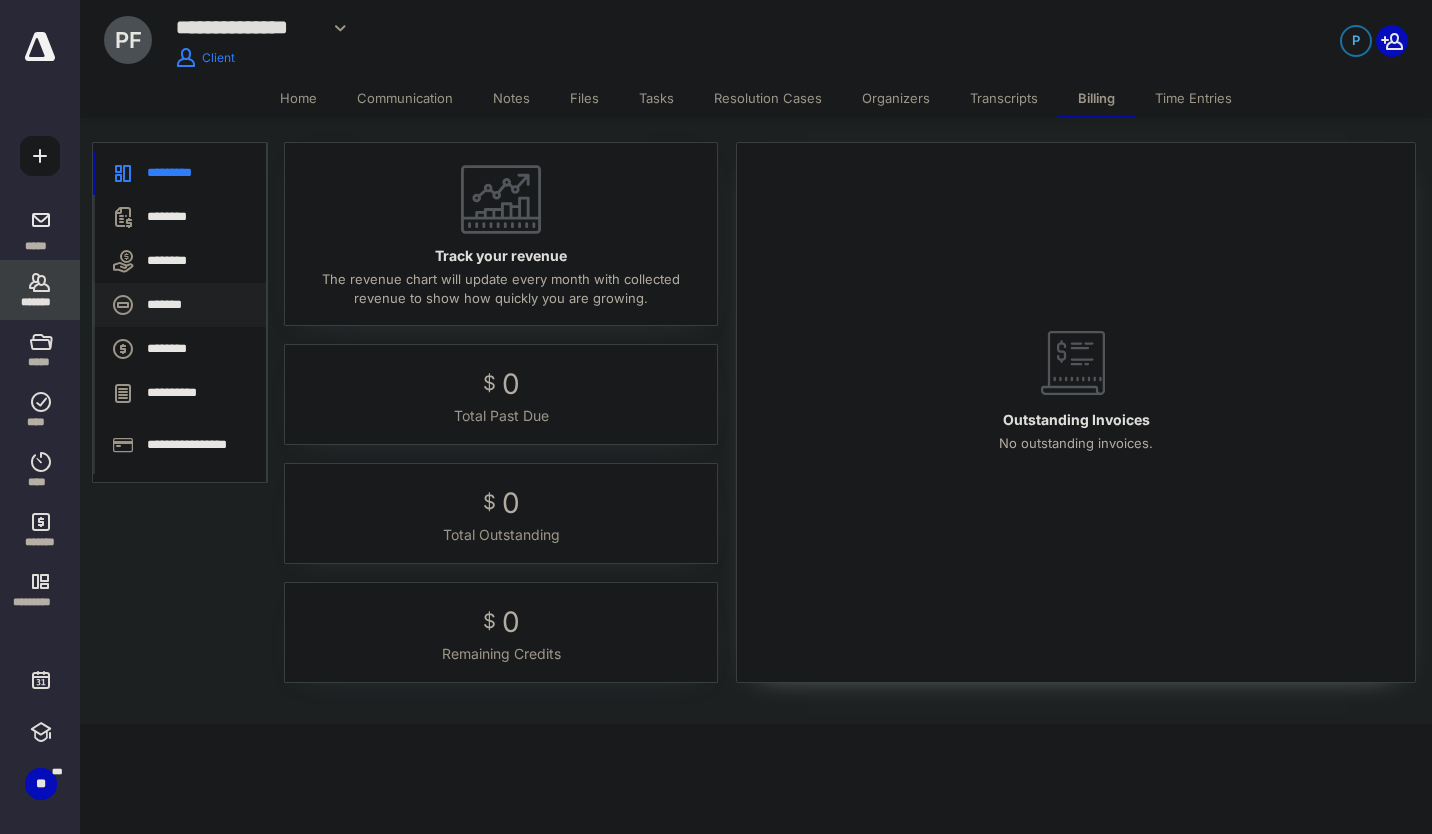 click on "*******" at bounding box center [179, 305] 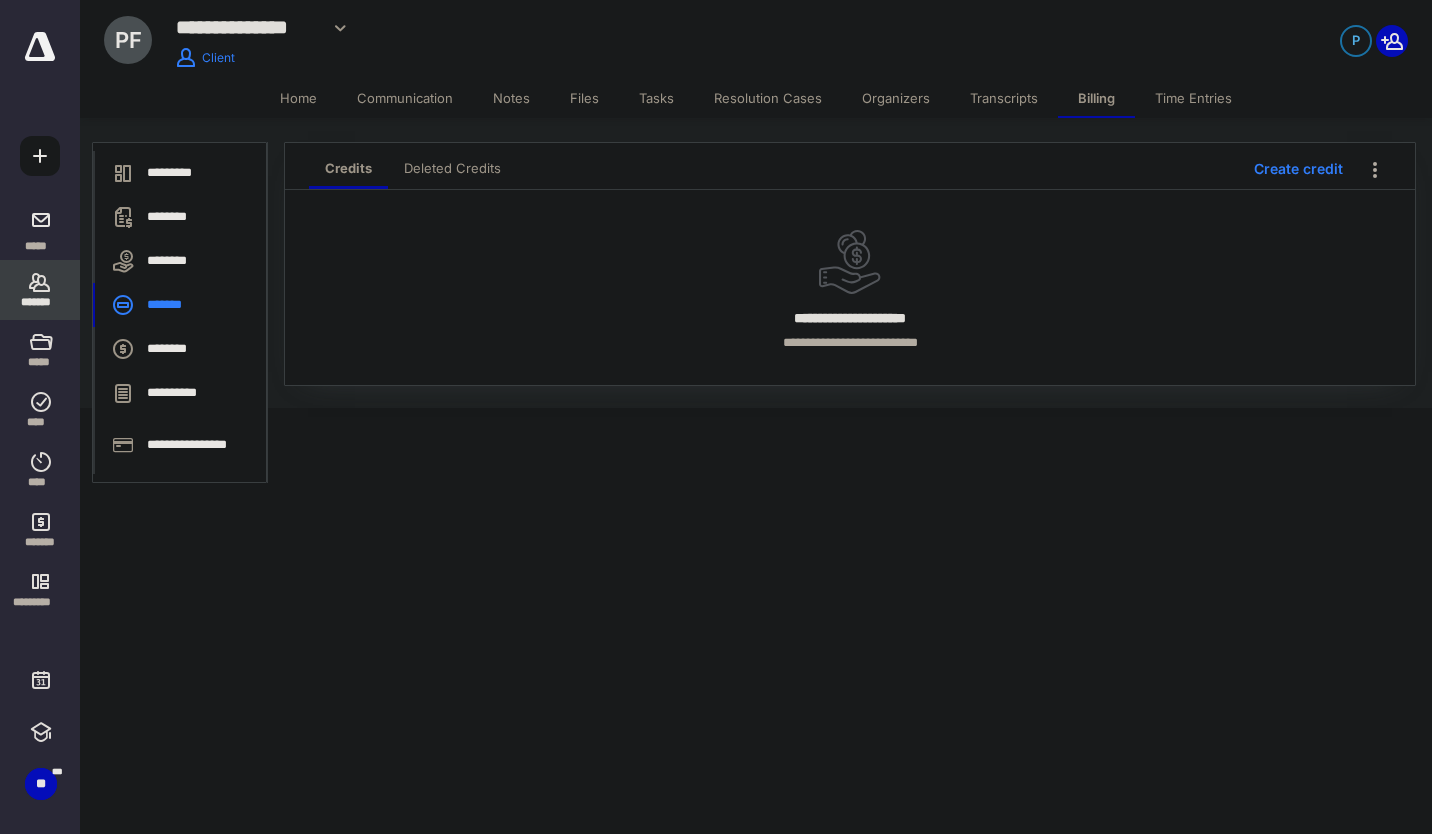 click on "Deleted Credits" at bounding box center (452, 168) 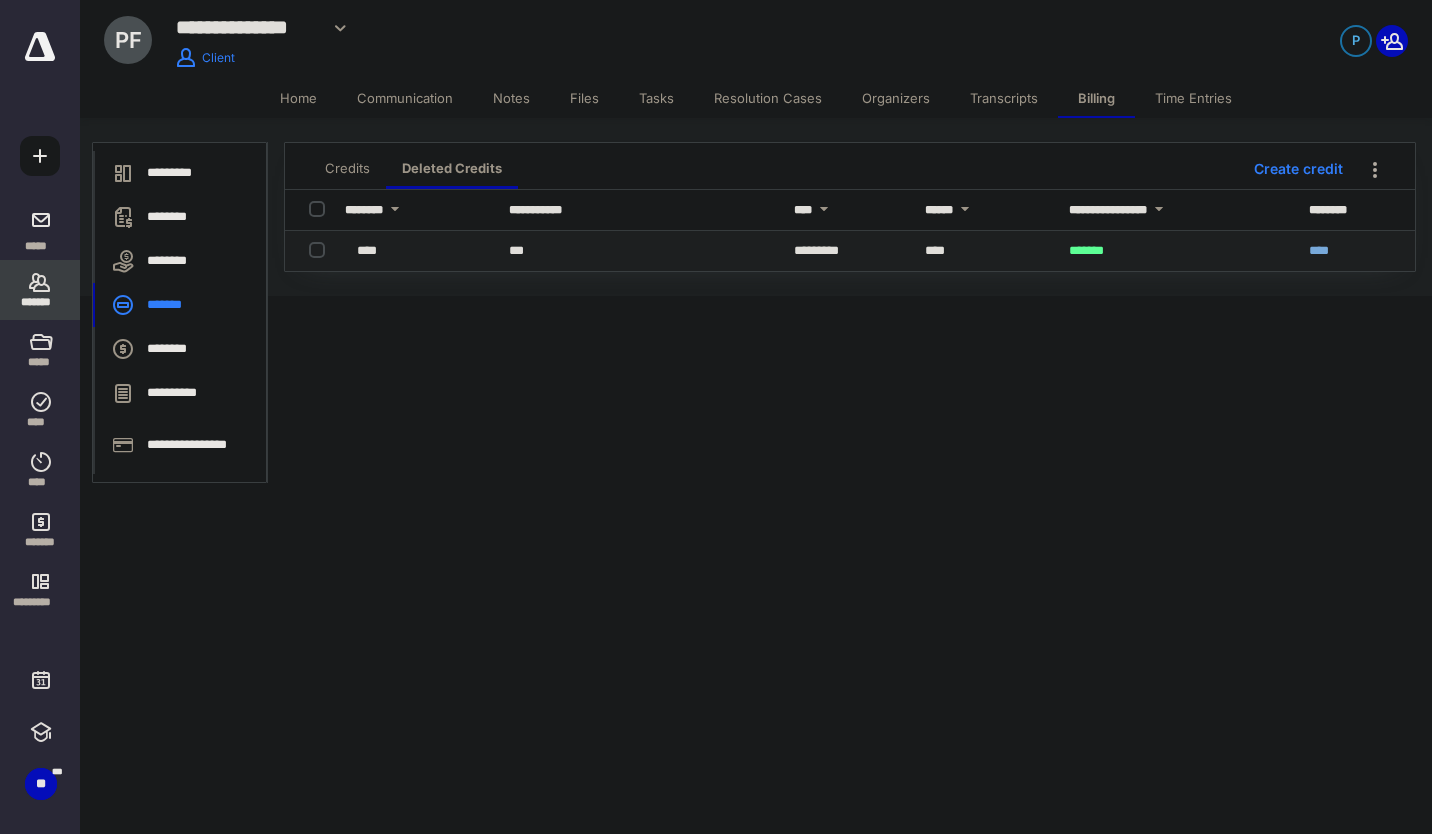 click on "****" at bounding box center [367, 250] 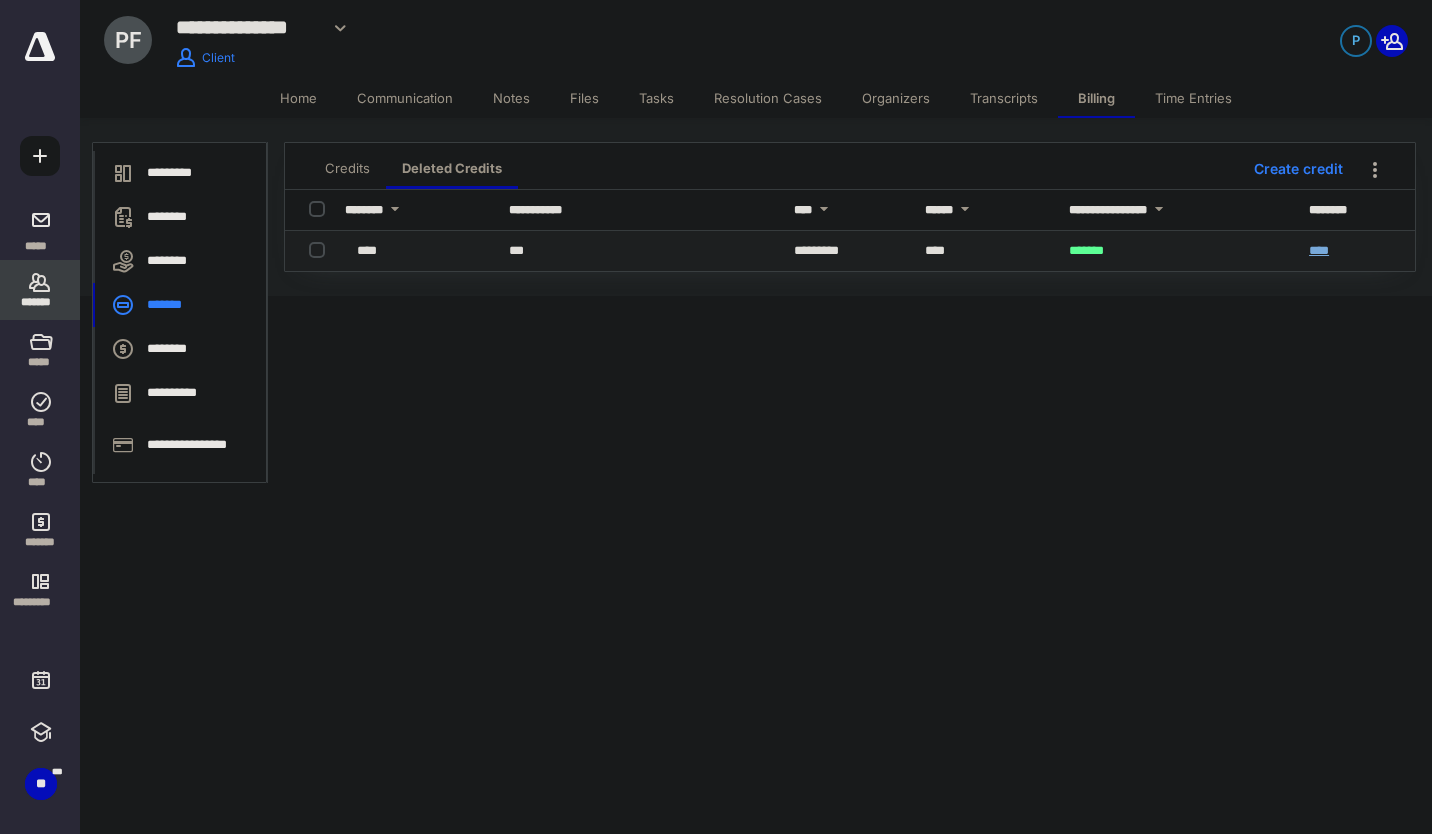 click on "****" at bounding box center [1319, 250] 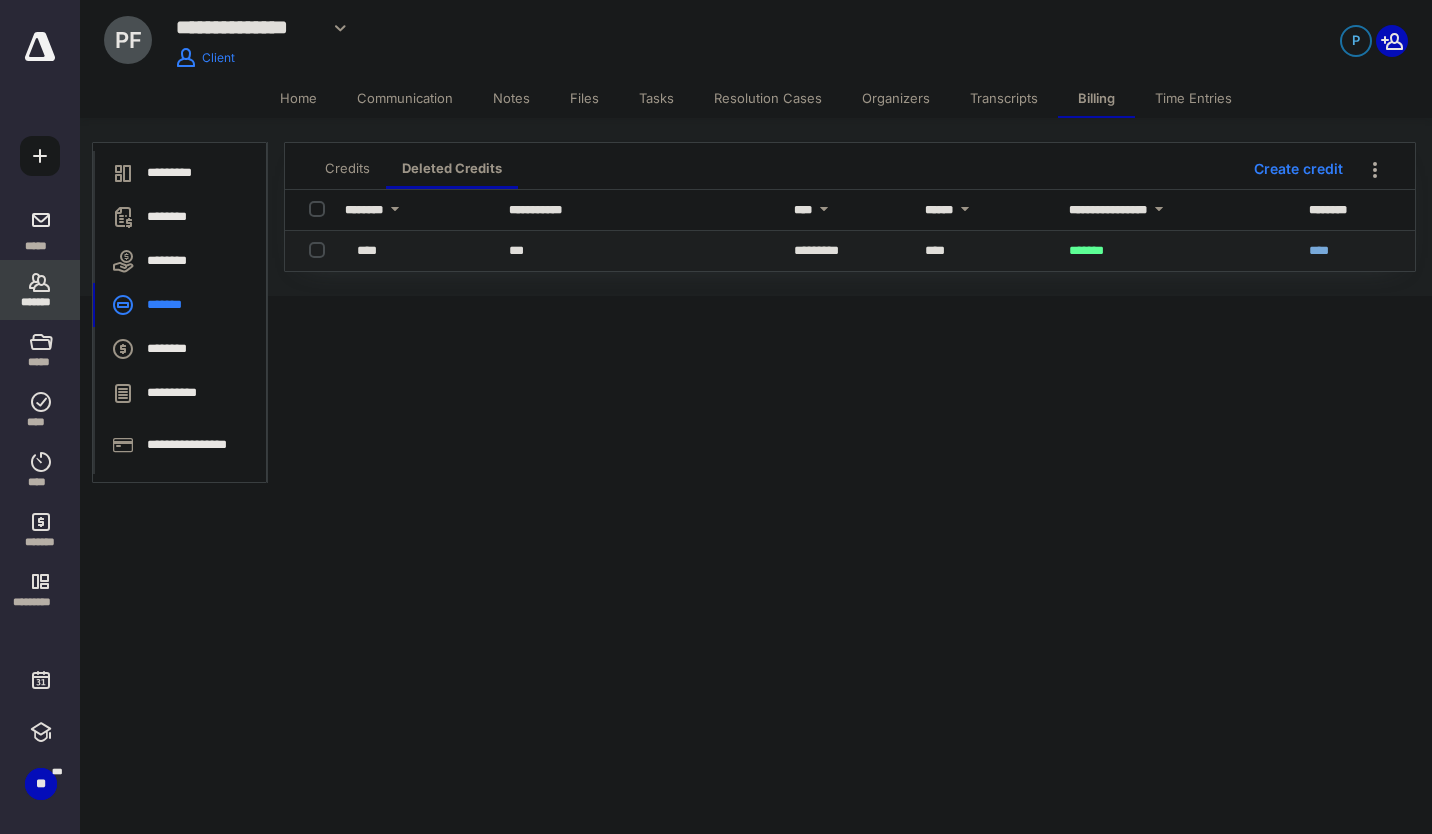 click at bounding box center [321, 249] 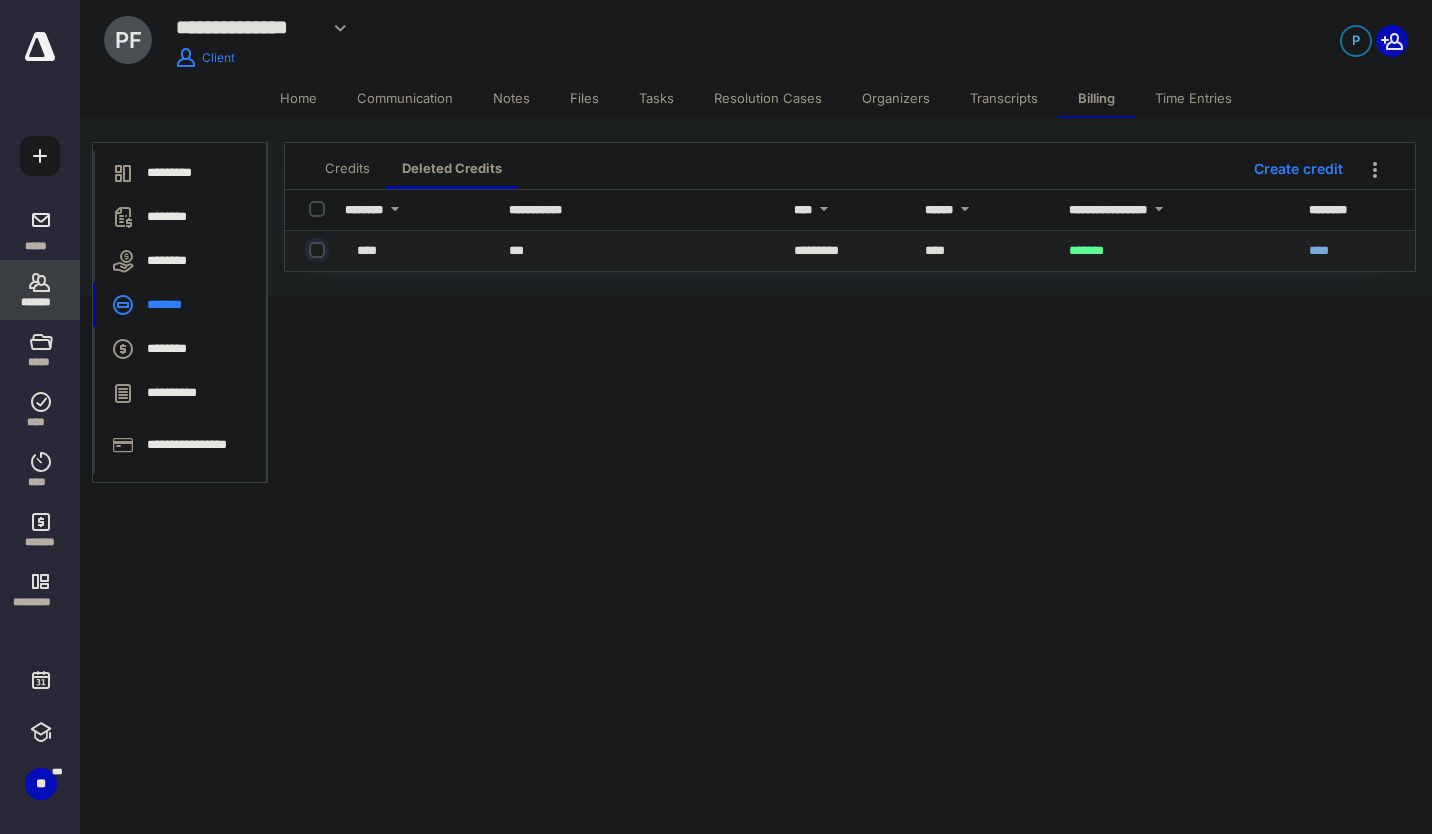 click at bounding box center (319, 250) 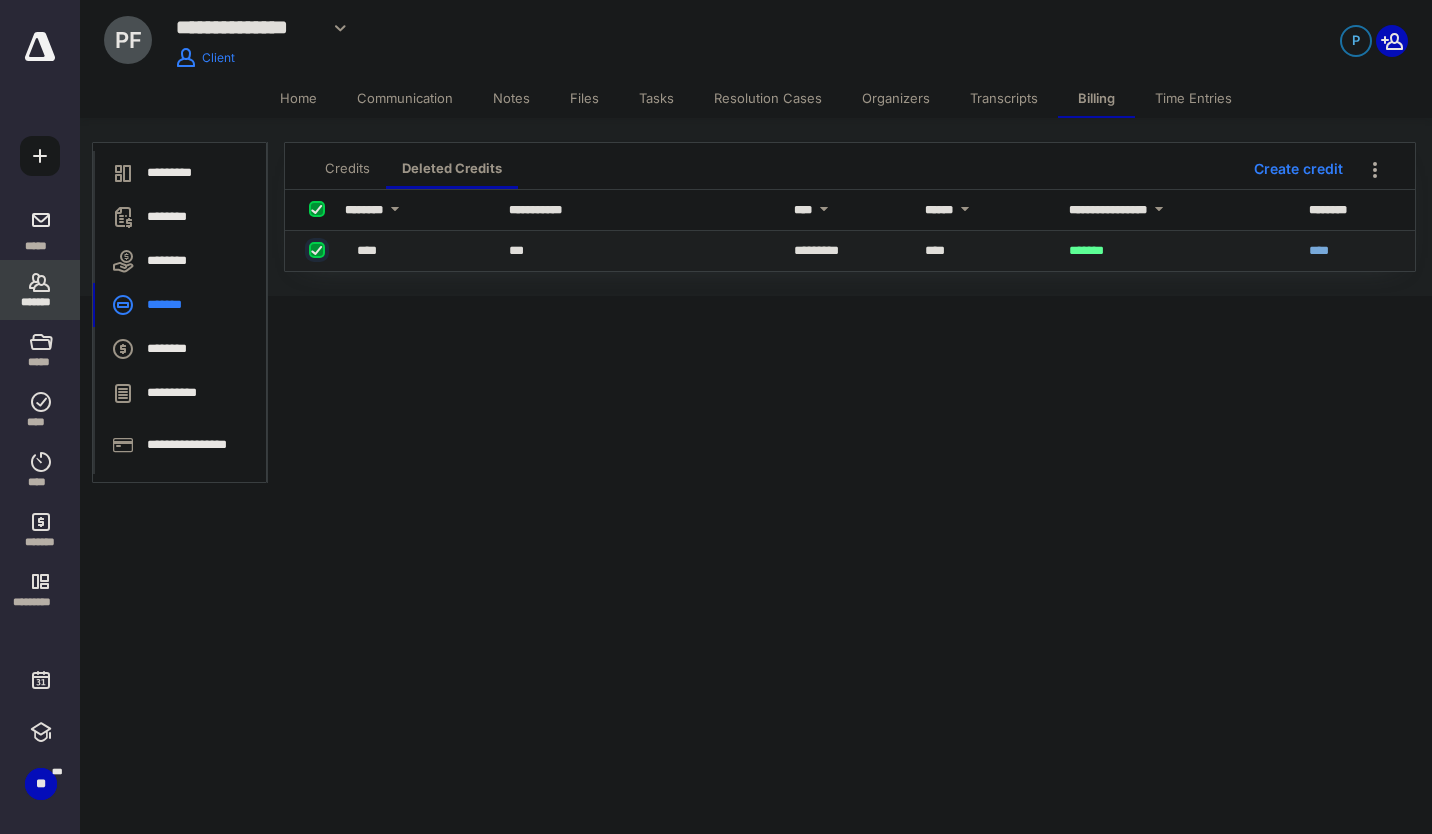 checkbox on "true" 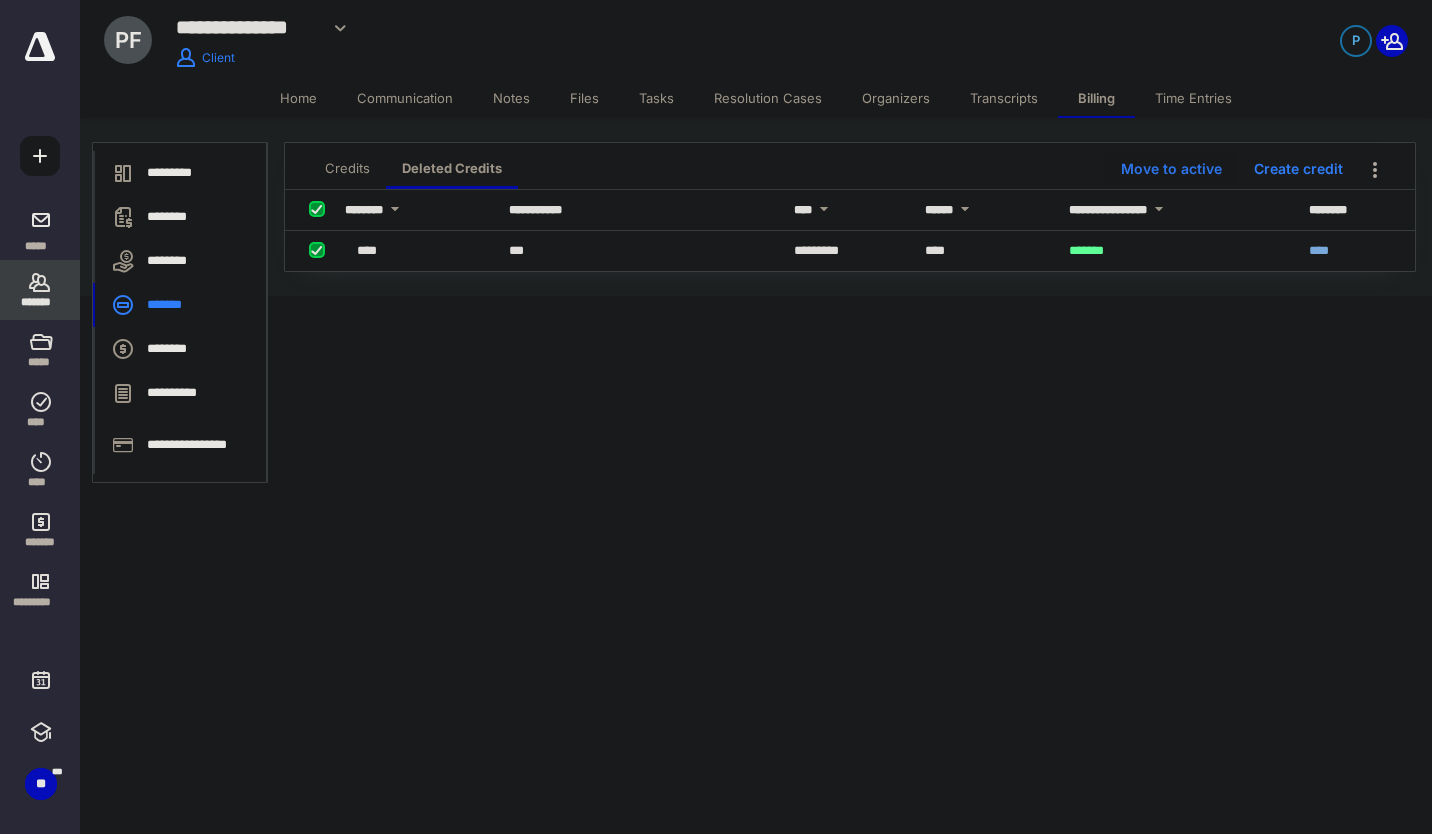 click on "Move to active" at bounding box center (1171, 169) 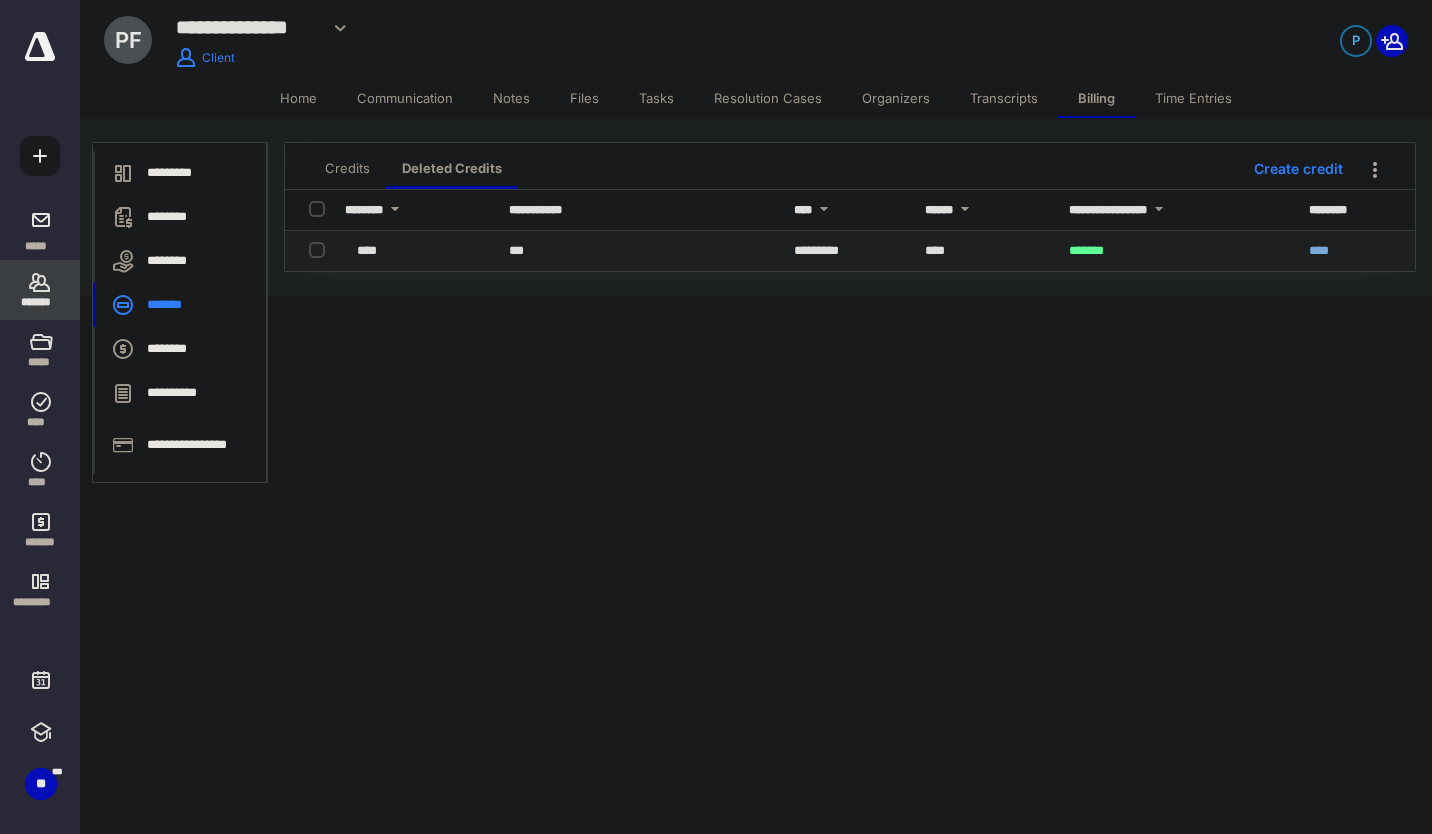 click on "****" at bounding box center [367, 250] 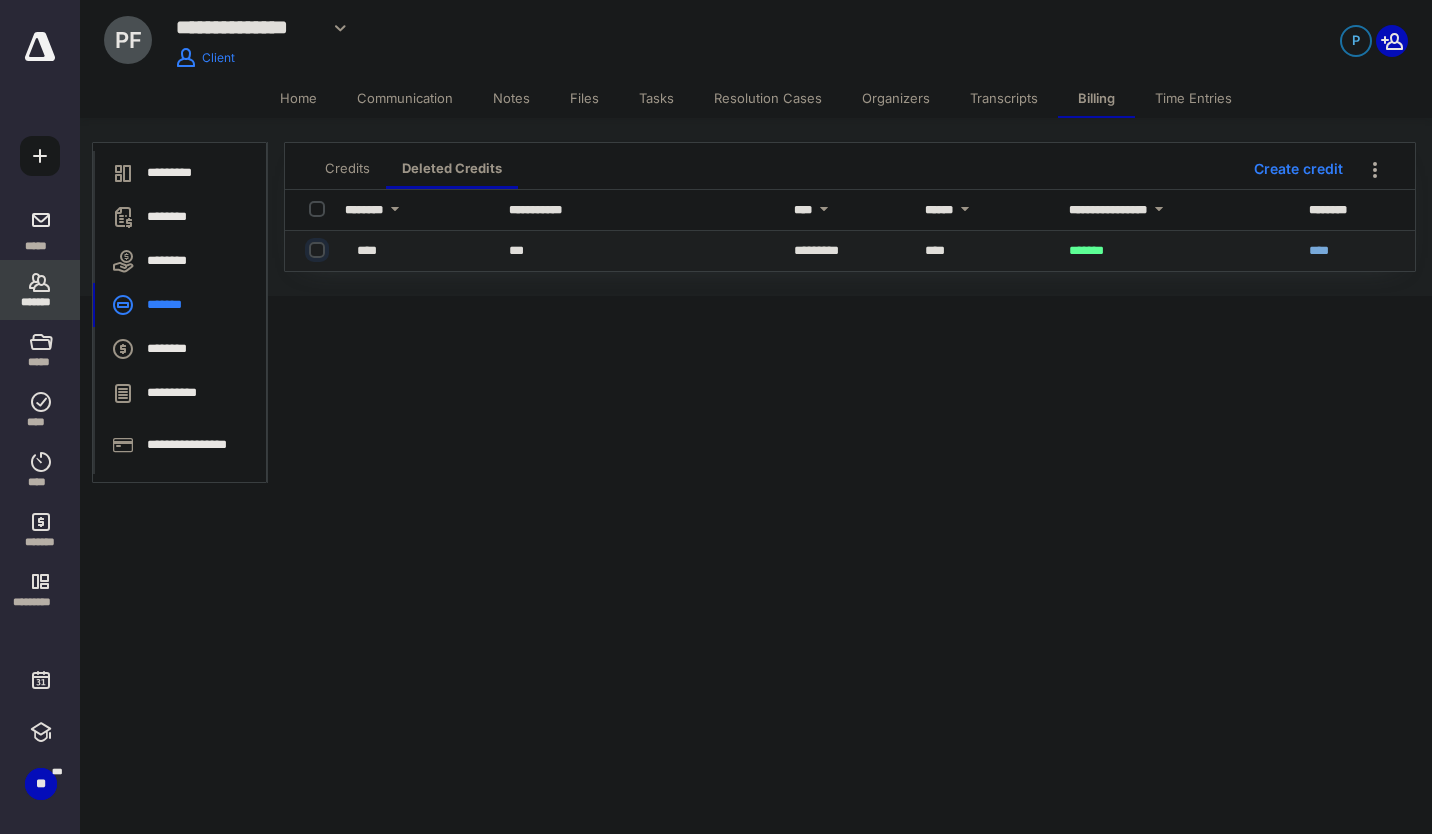 click at bounding box center [319, 250] 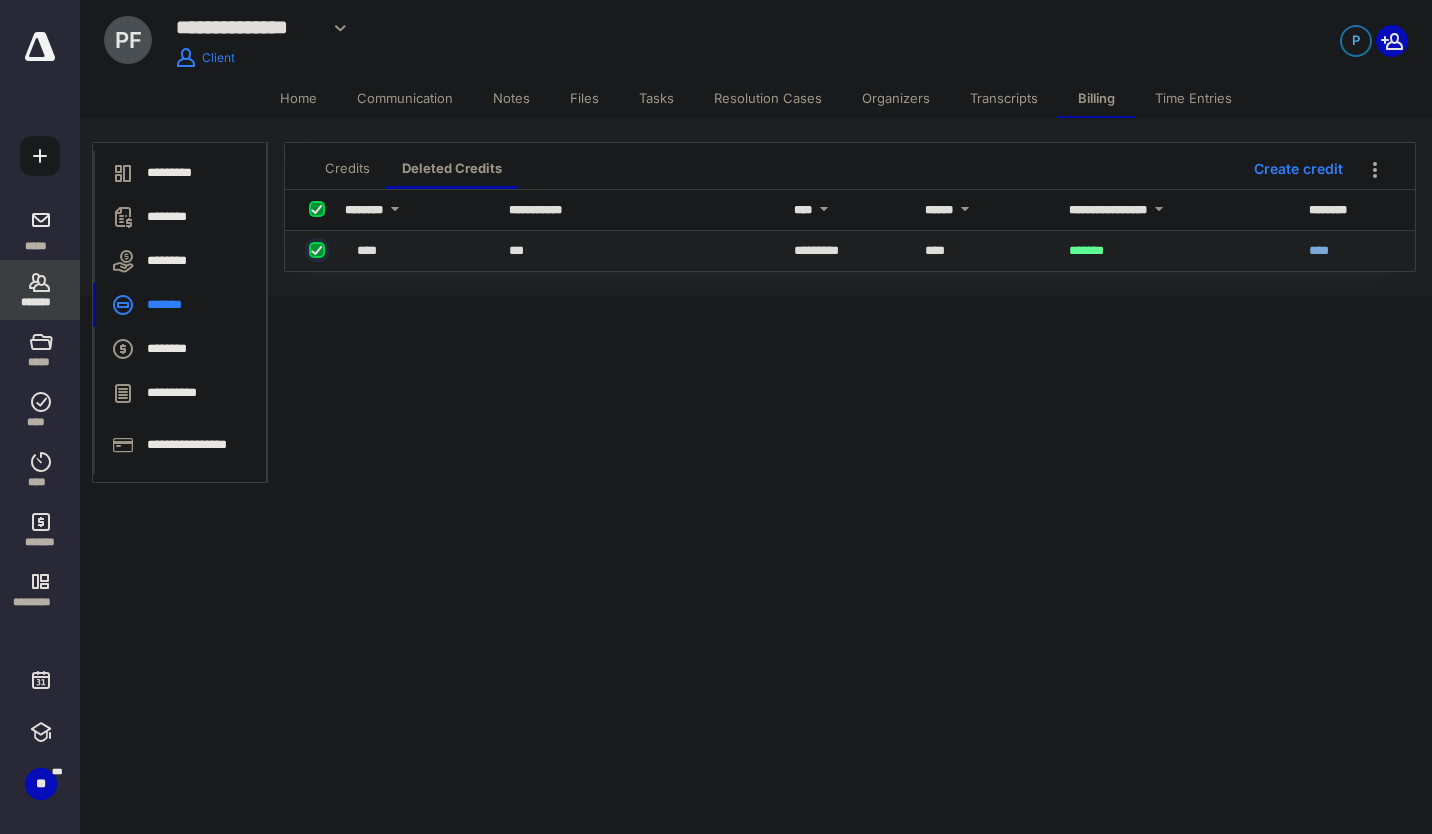 checkbox on "true" 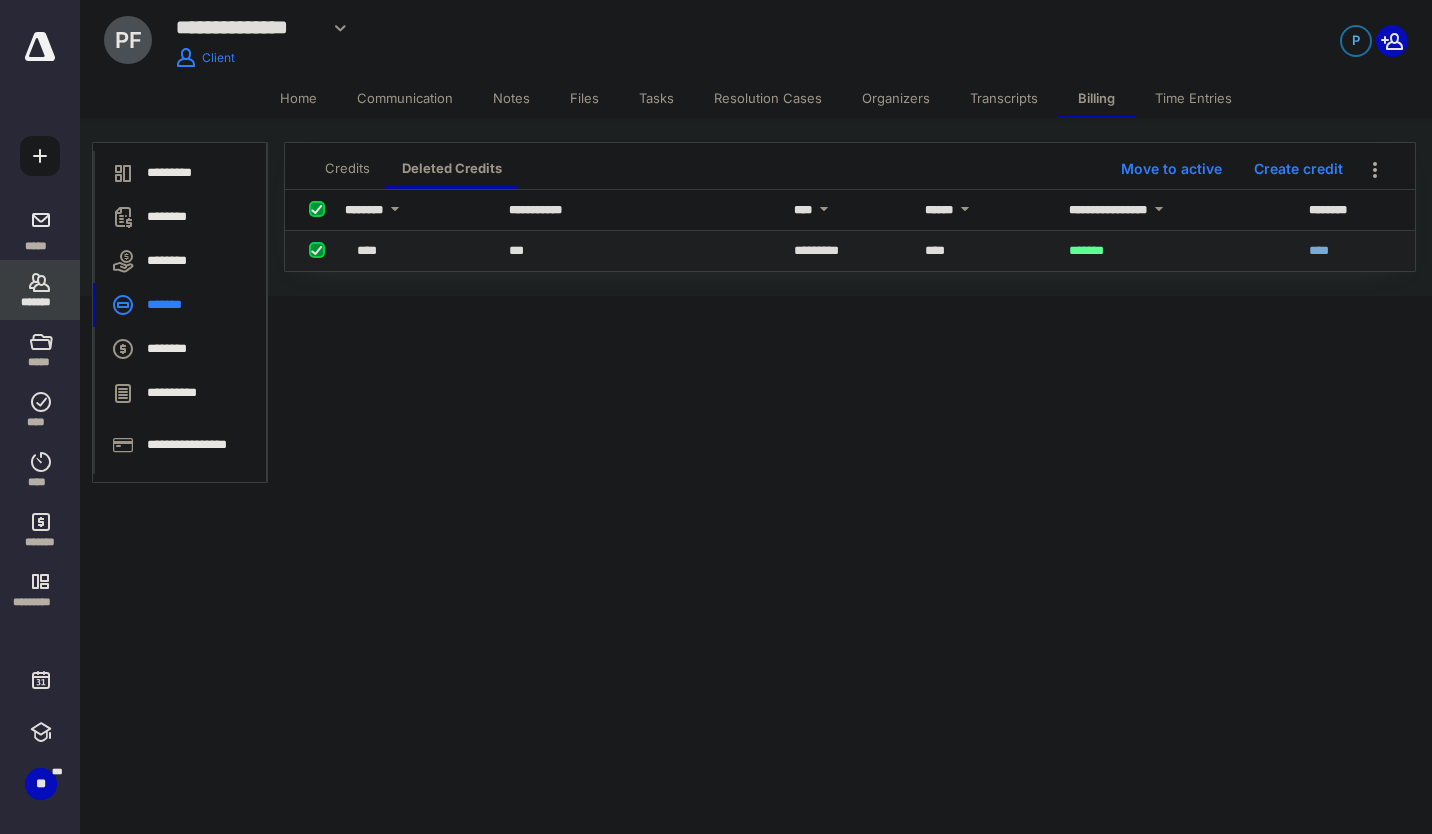 click at bounding box center [321, 249] 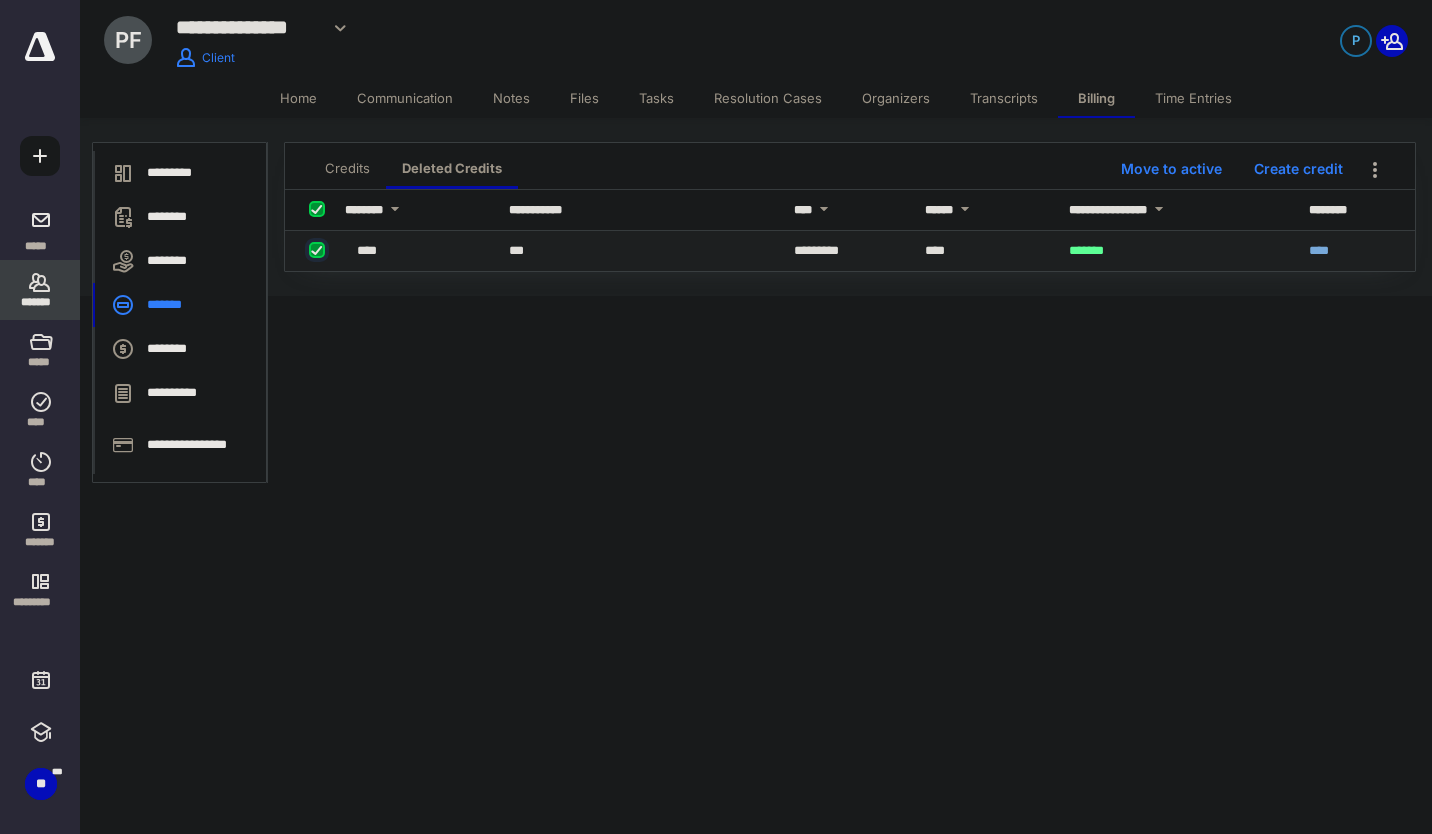 click at bounding box center [319, 250] 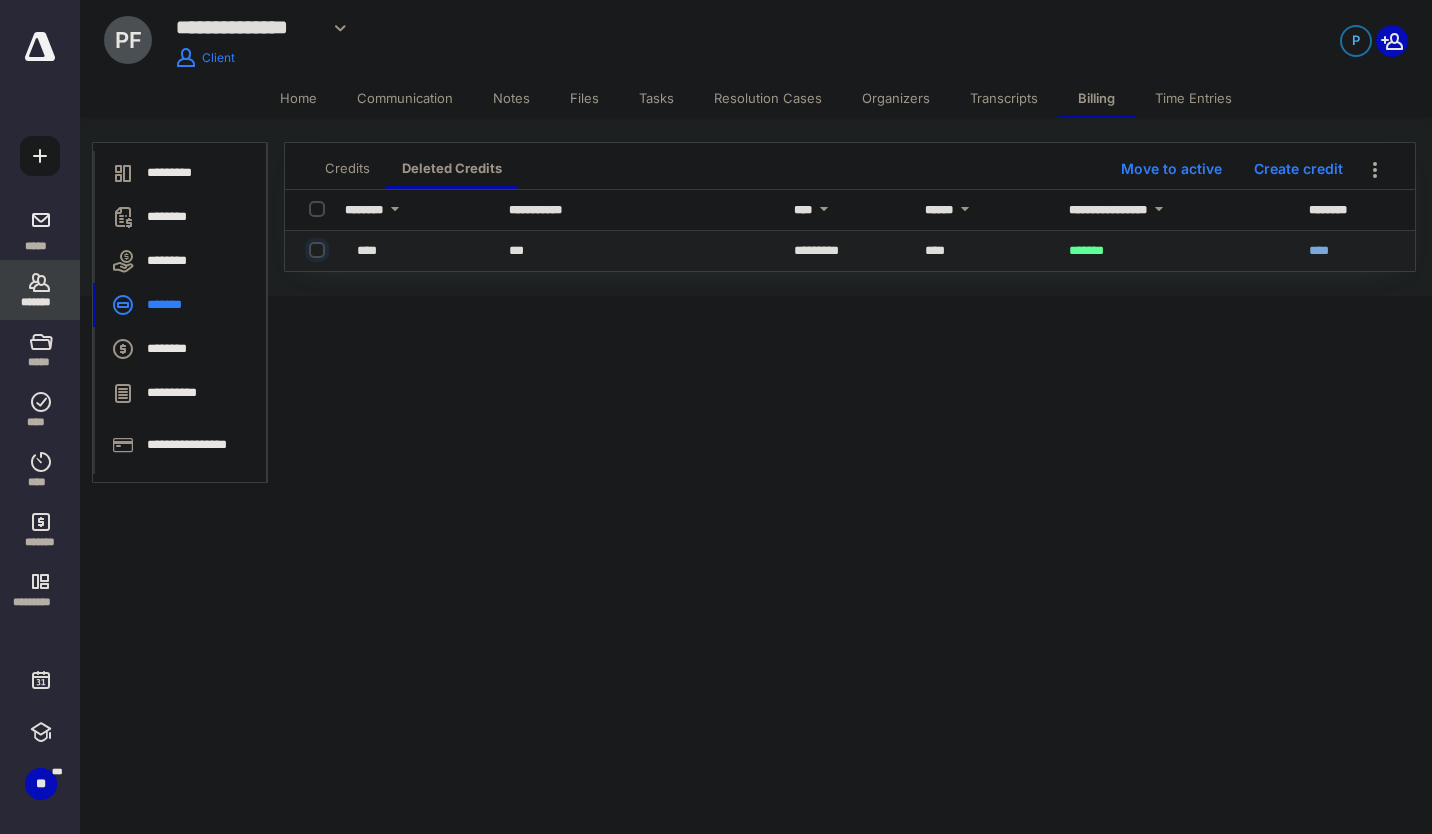checkbox on "false" 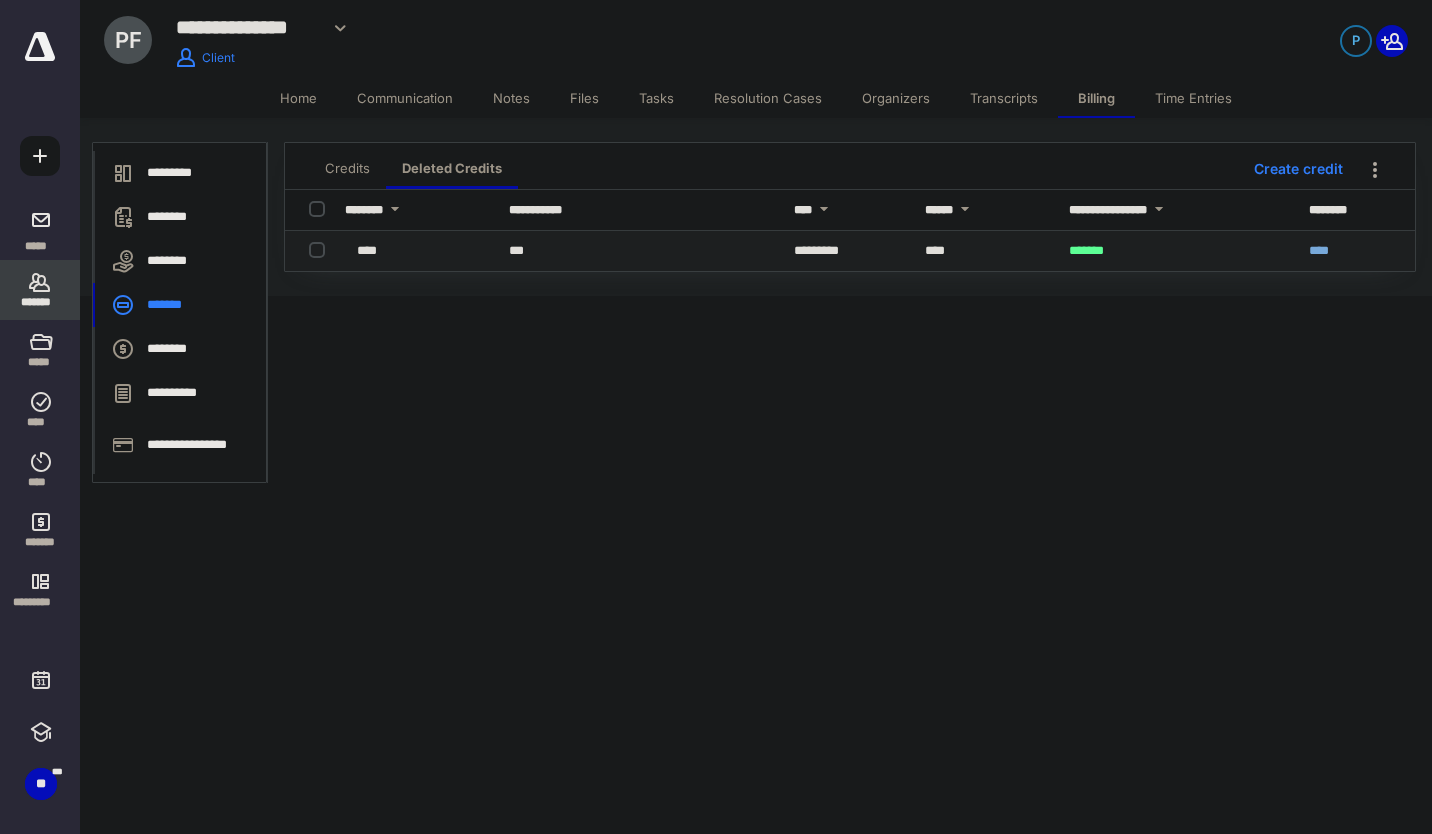 click on "****" at bounding box center [367, 250] 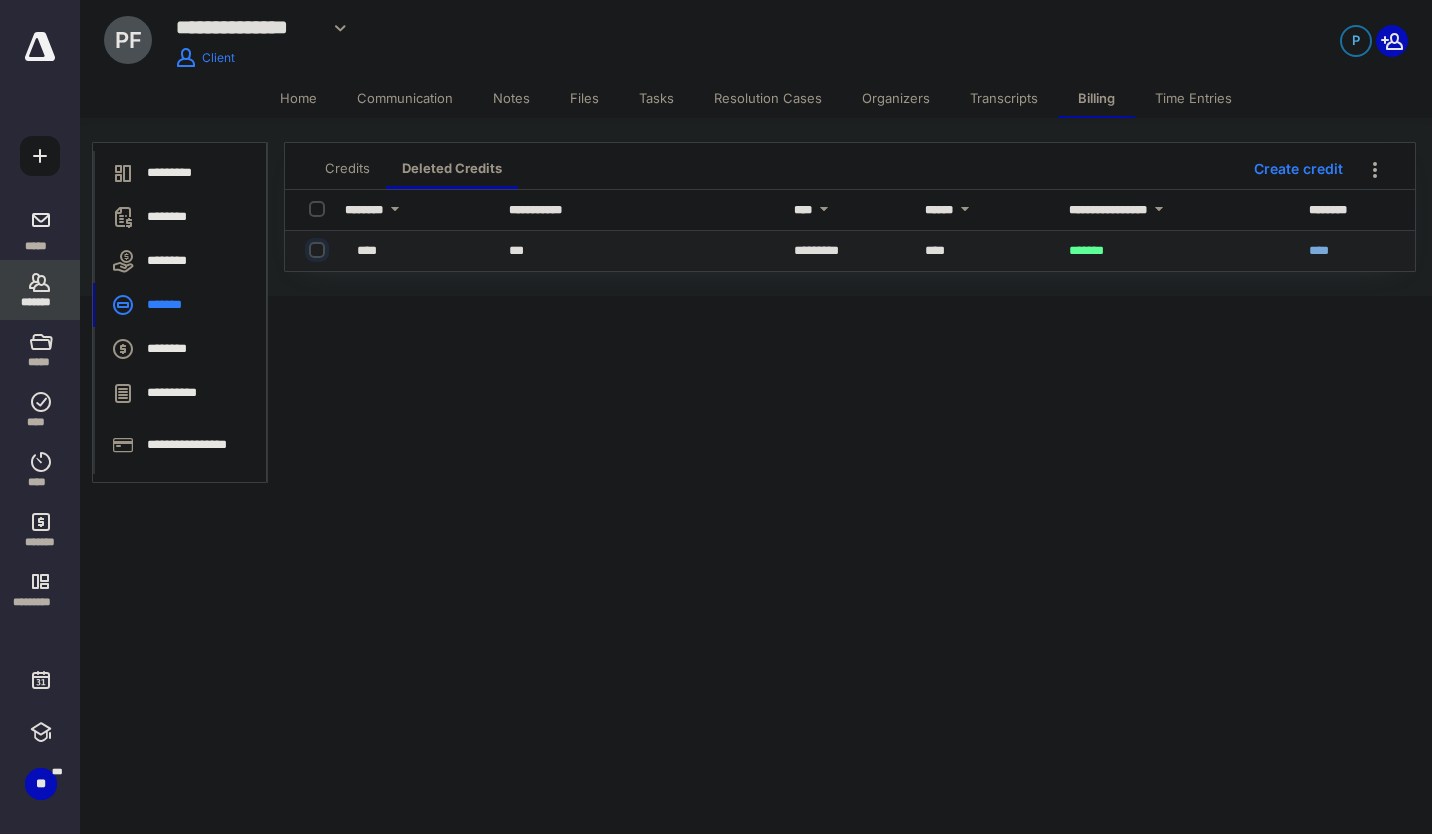 click at bounding box center (319, 250) 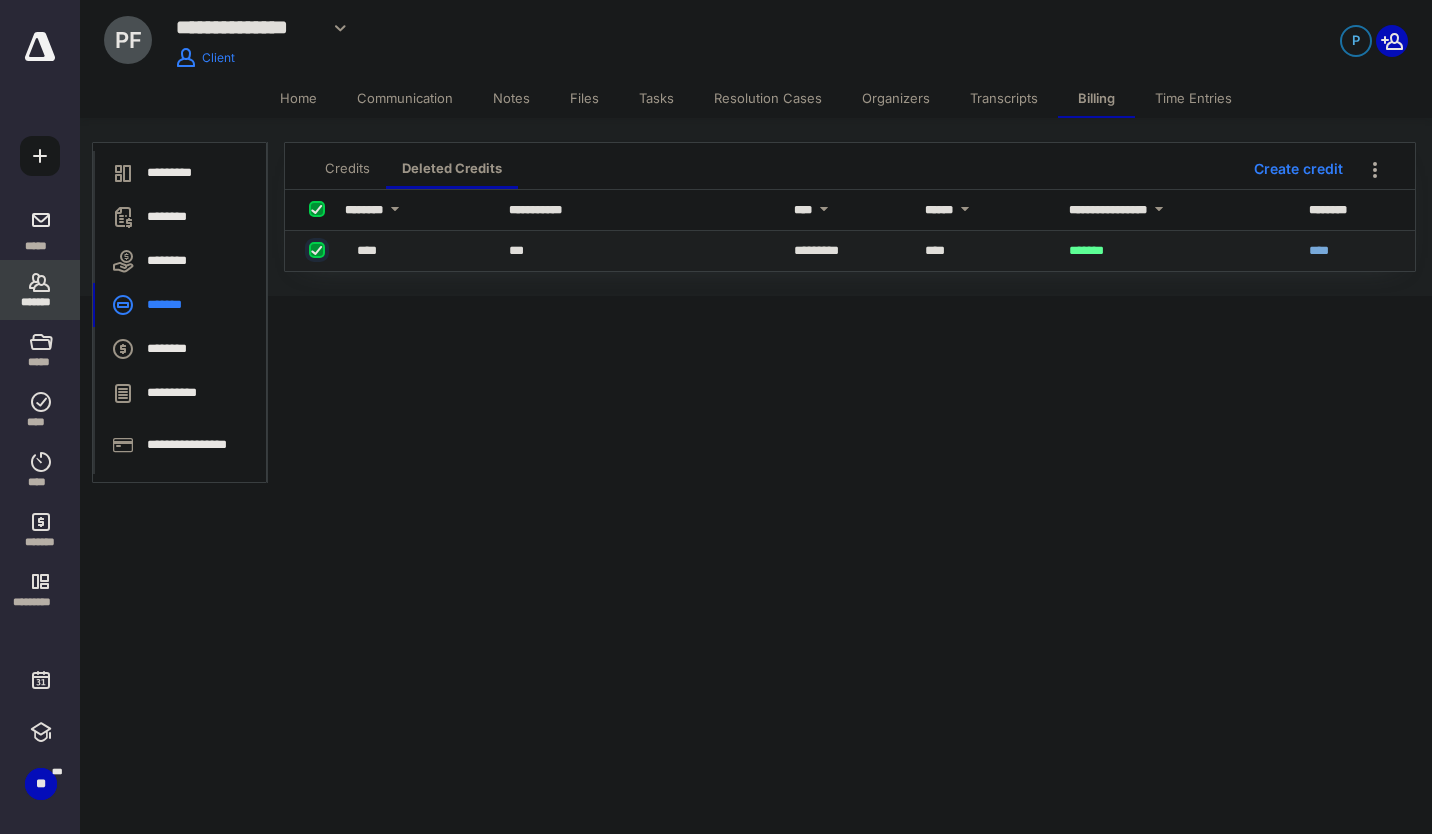checkbox on "true" 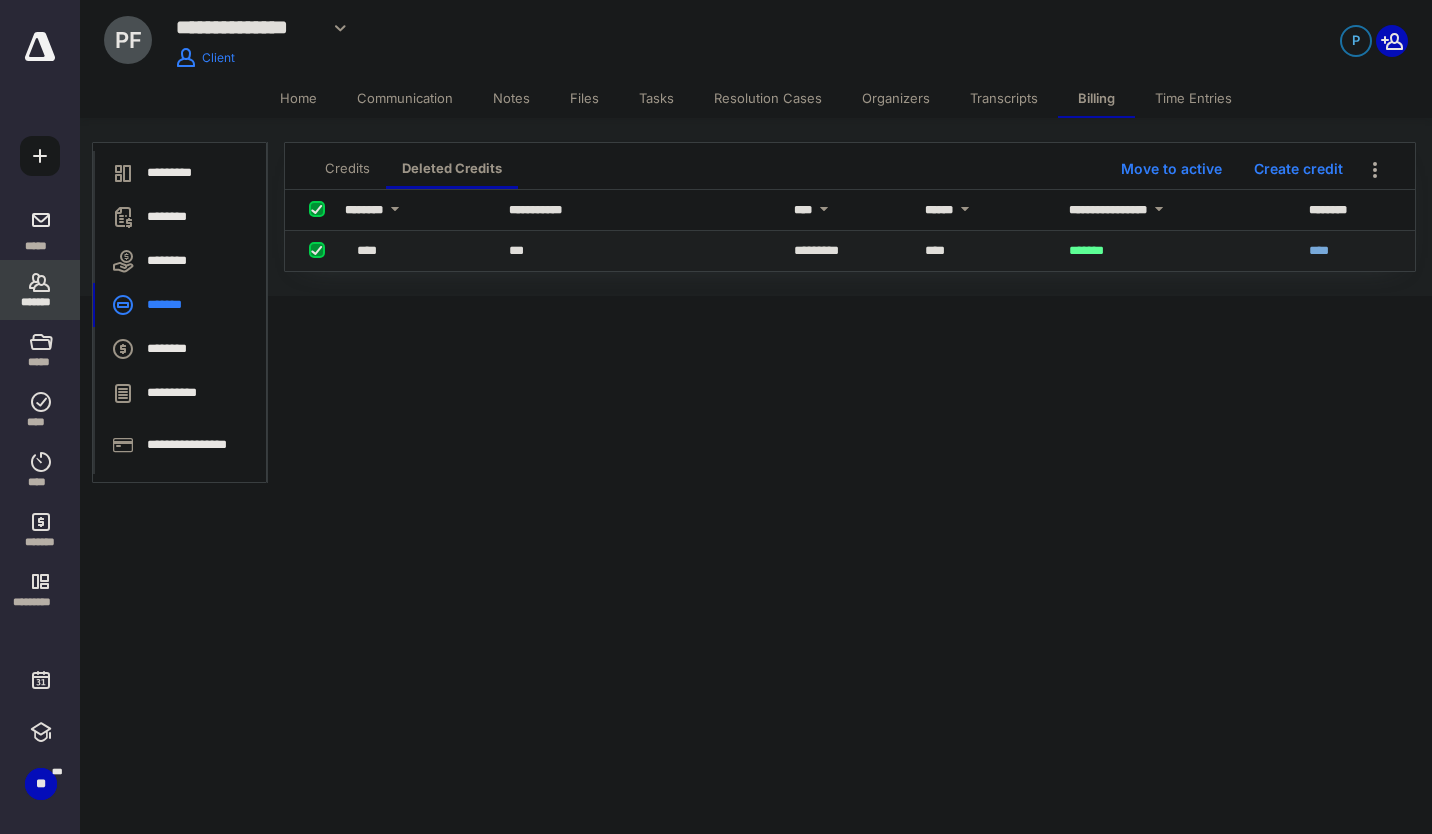 click on "****" at bounding box center (415, 251) 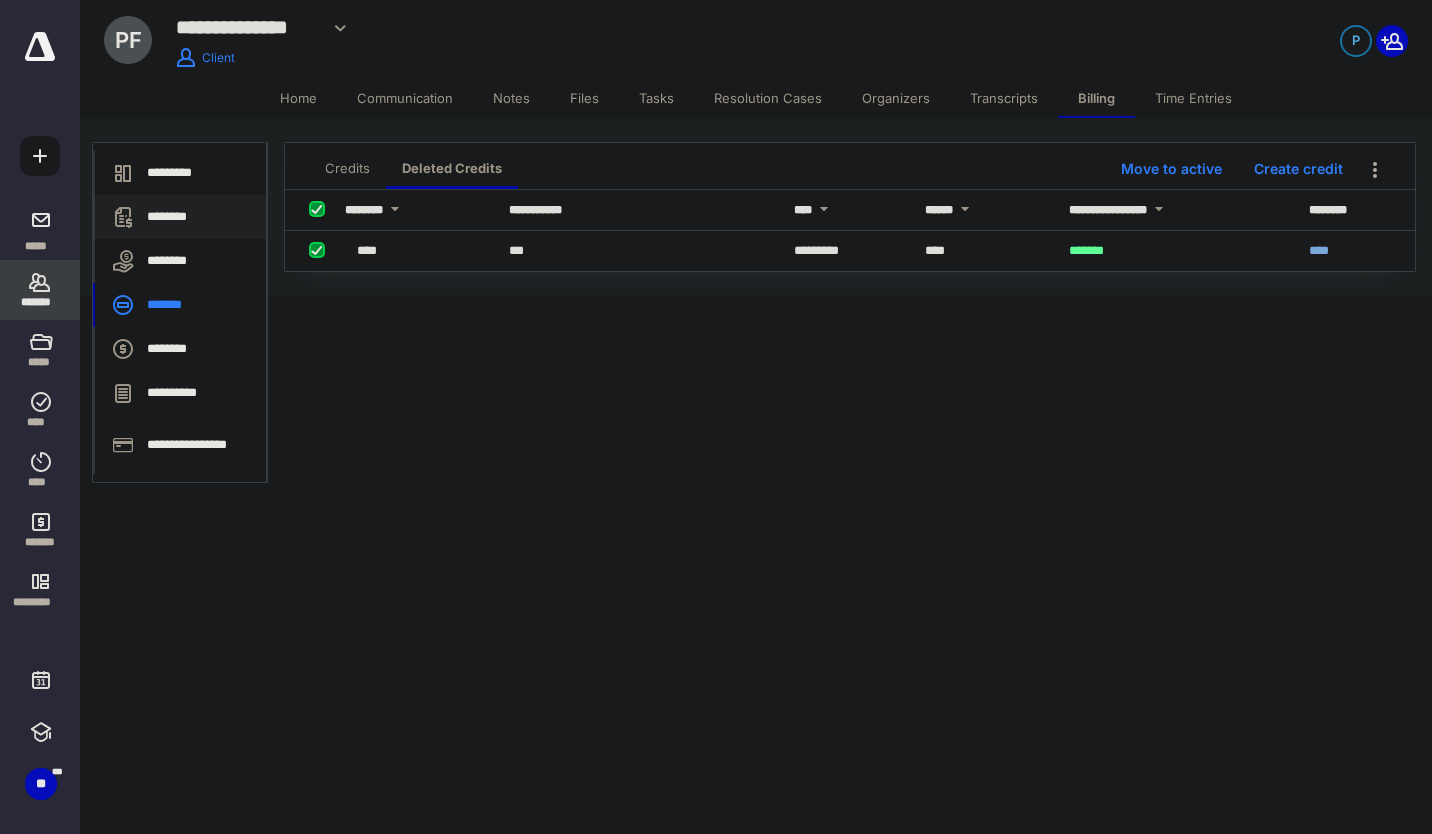 click on "********" at bounding box center (179, 217) 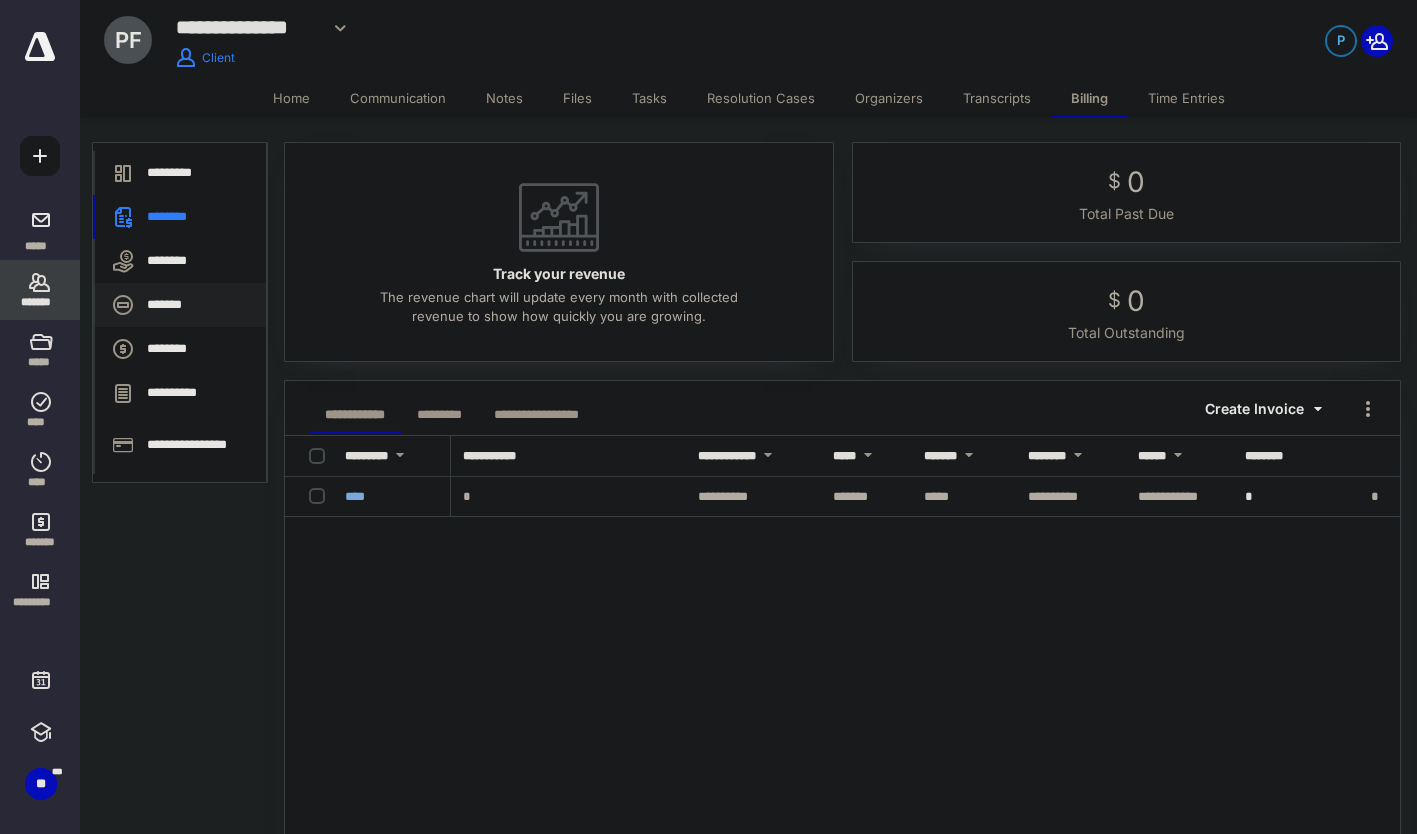 click on "*******" at bounding box center [179, 305] 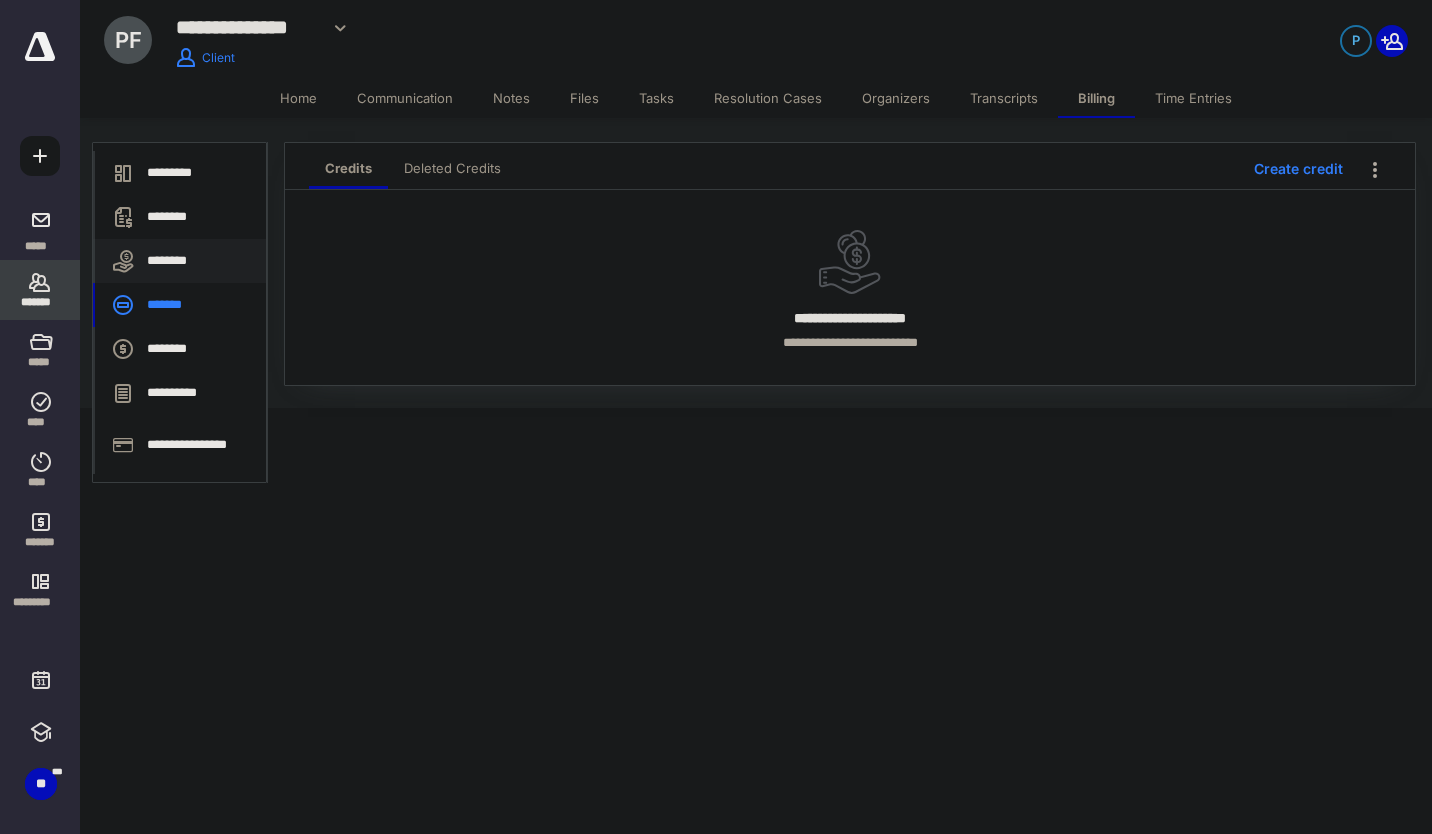 click on "********" at bounding box center (179, 261) 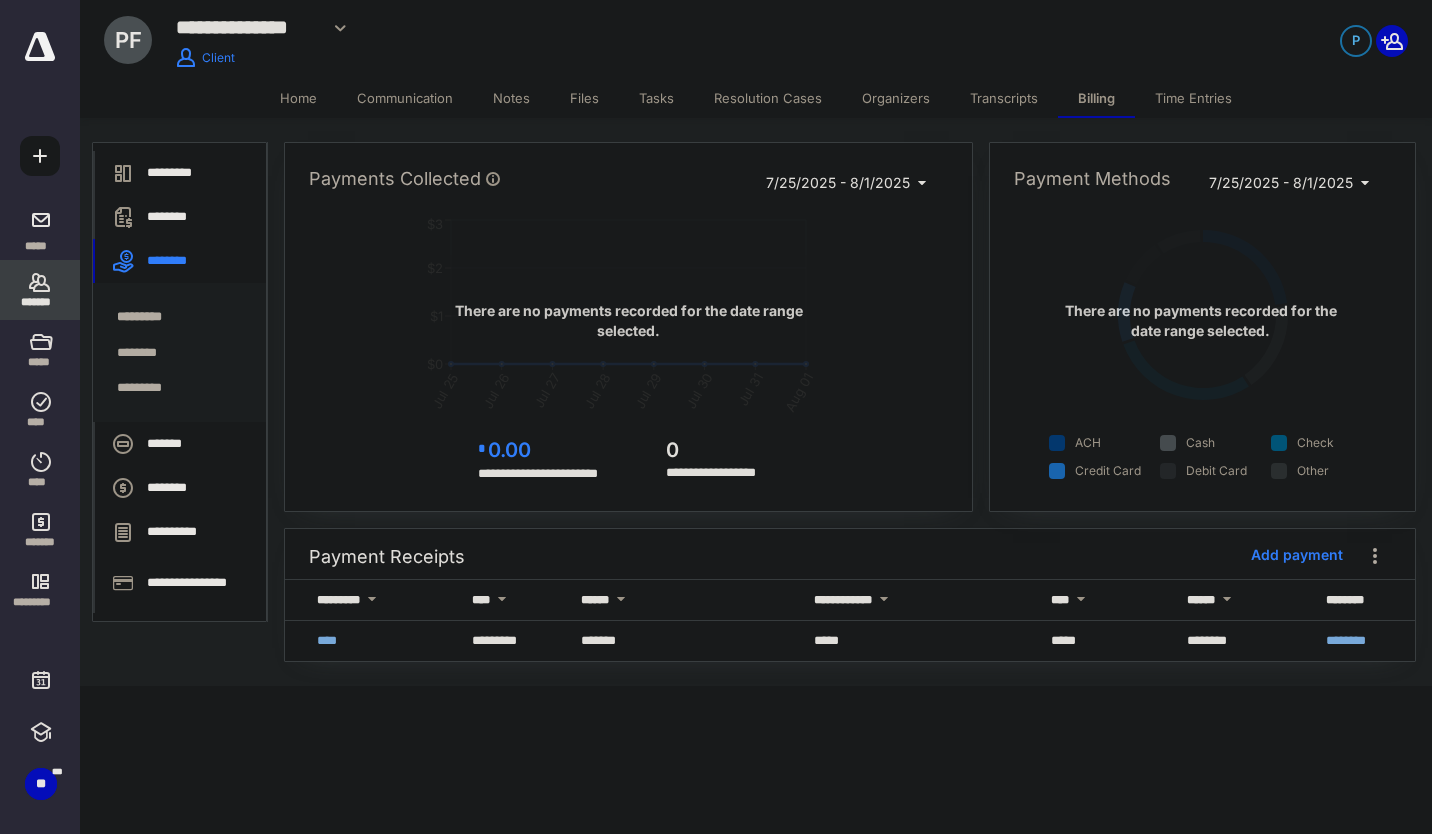 click on "Billing" at bounding box center [1096, 98] 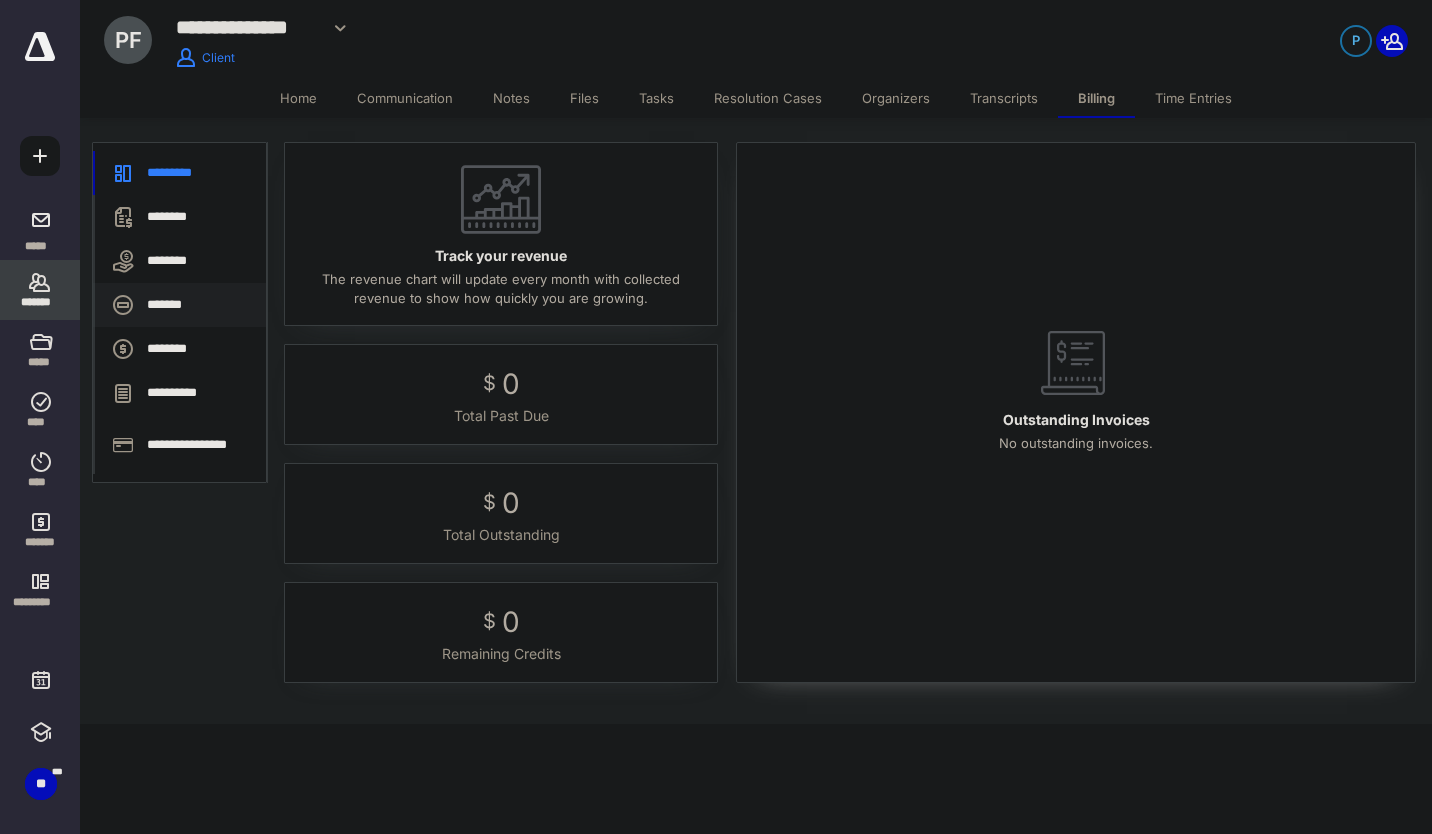click on "*******" at bounding box center (179, 305) 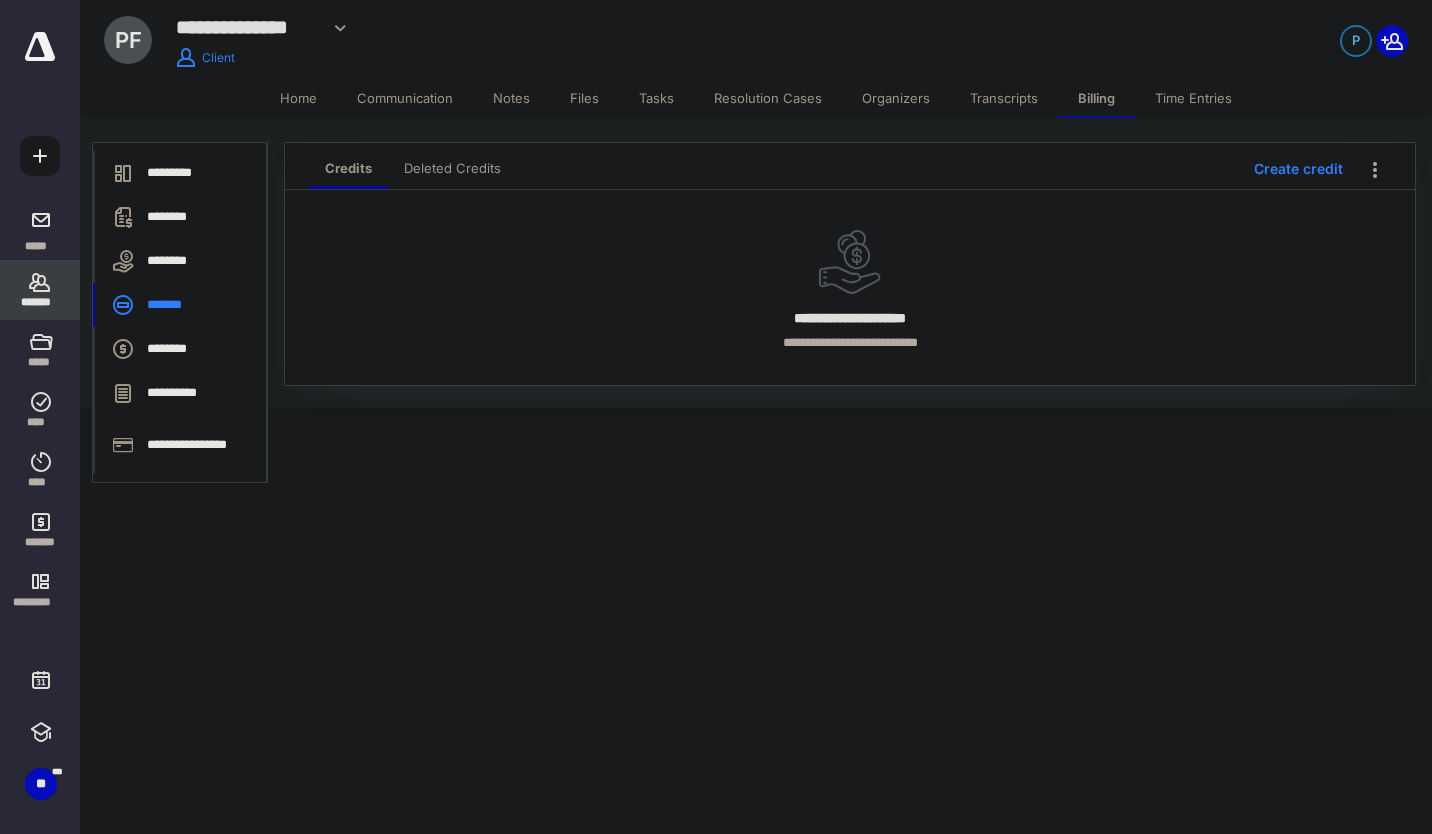 click on "Deleted Credits" at bounding box center (452, 168) 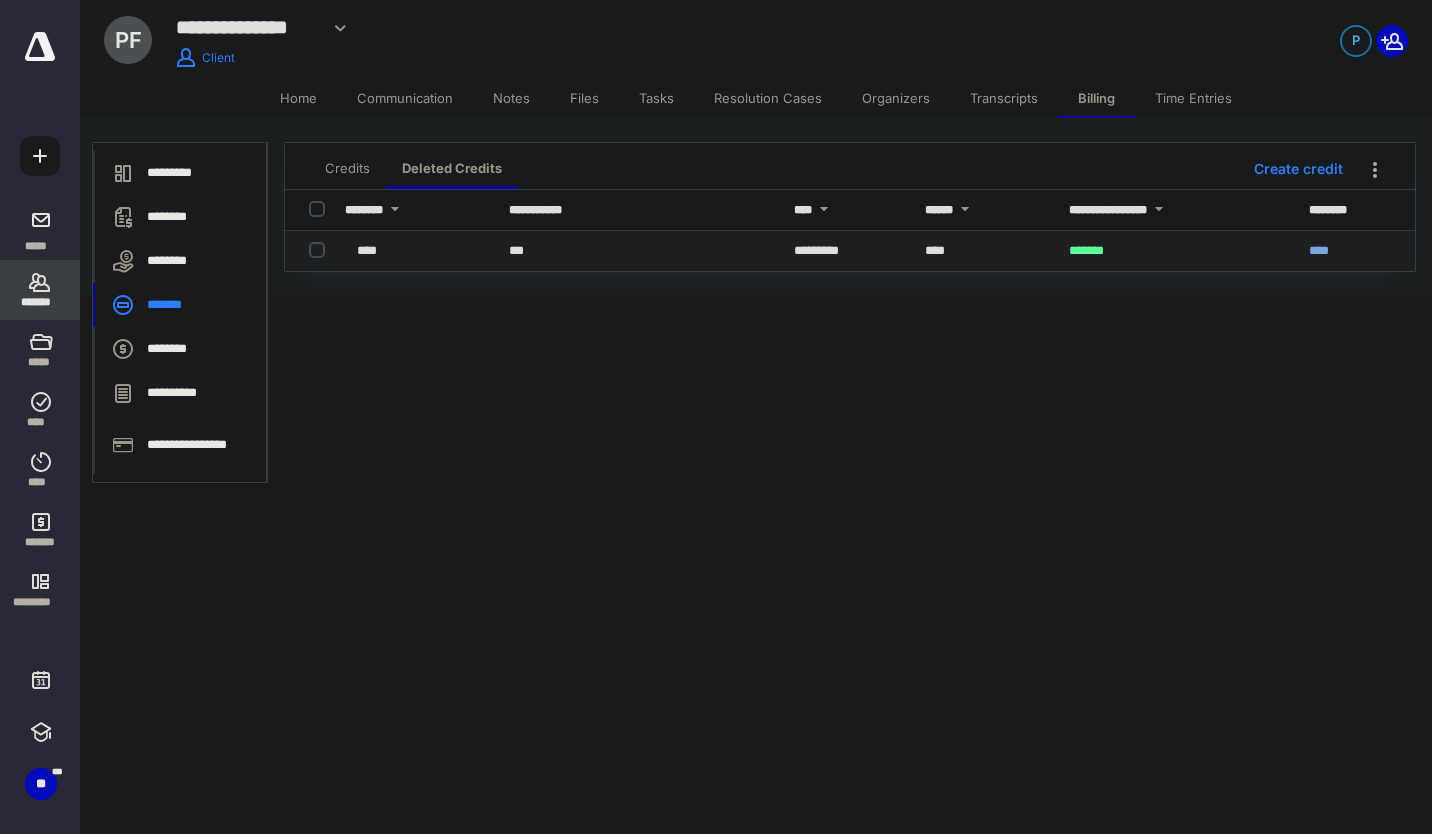 click at bounding box center (321, 249) 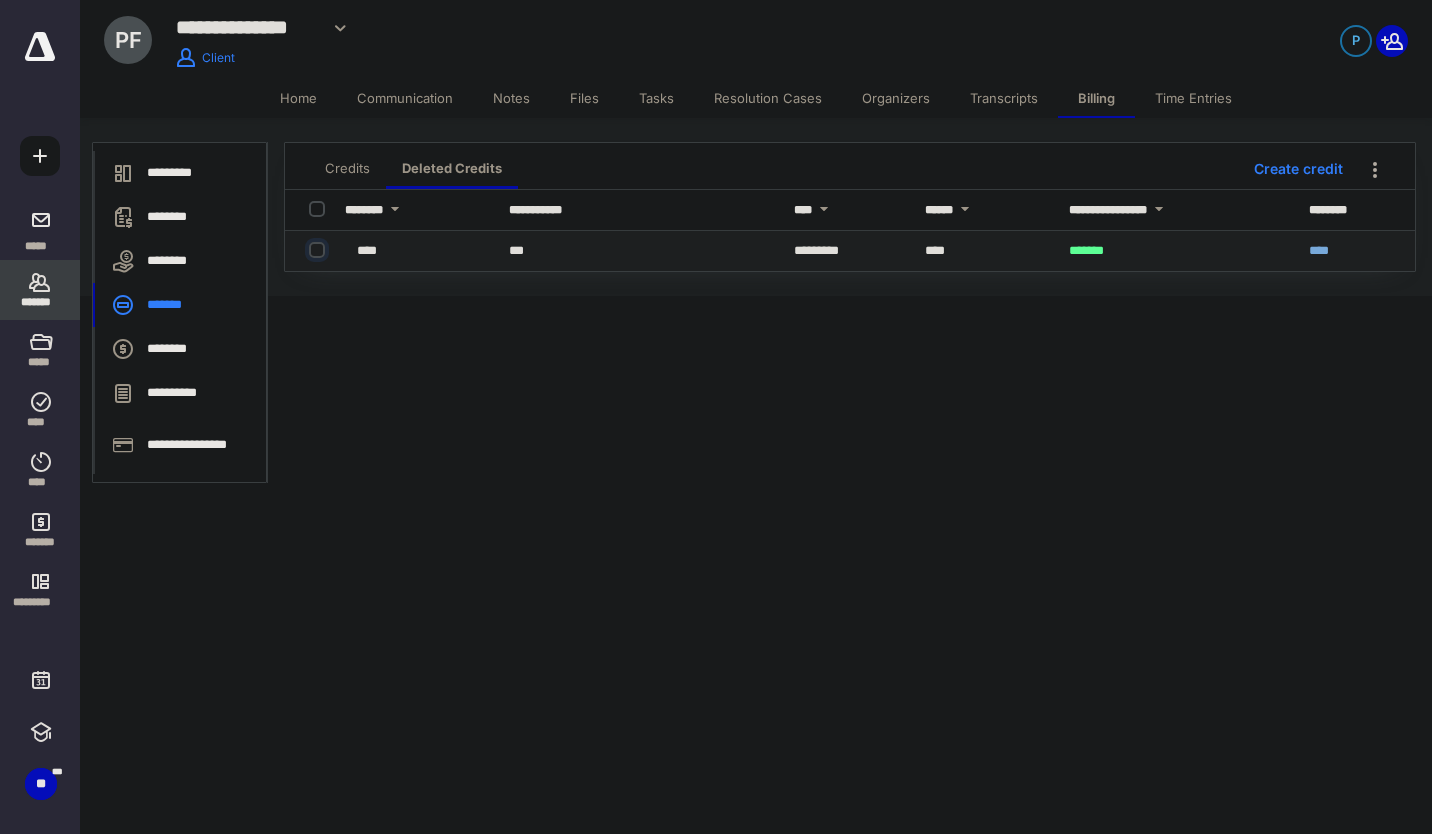 click at bounding box center (319, 250) 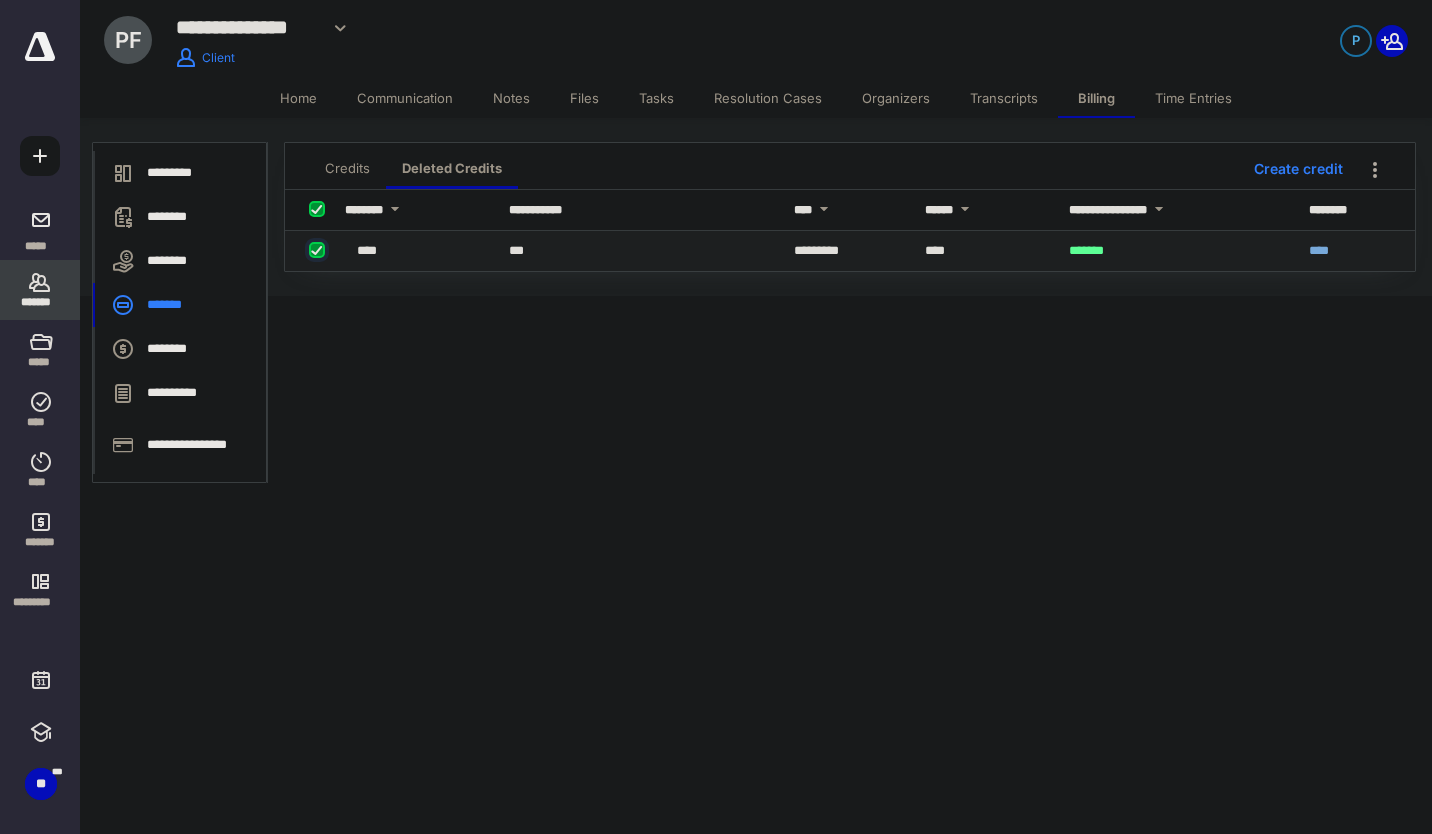 checkbox on "true" 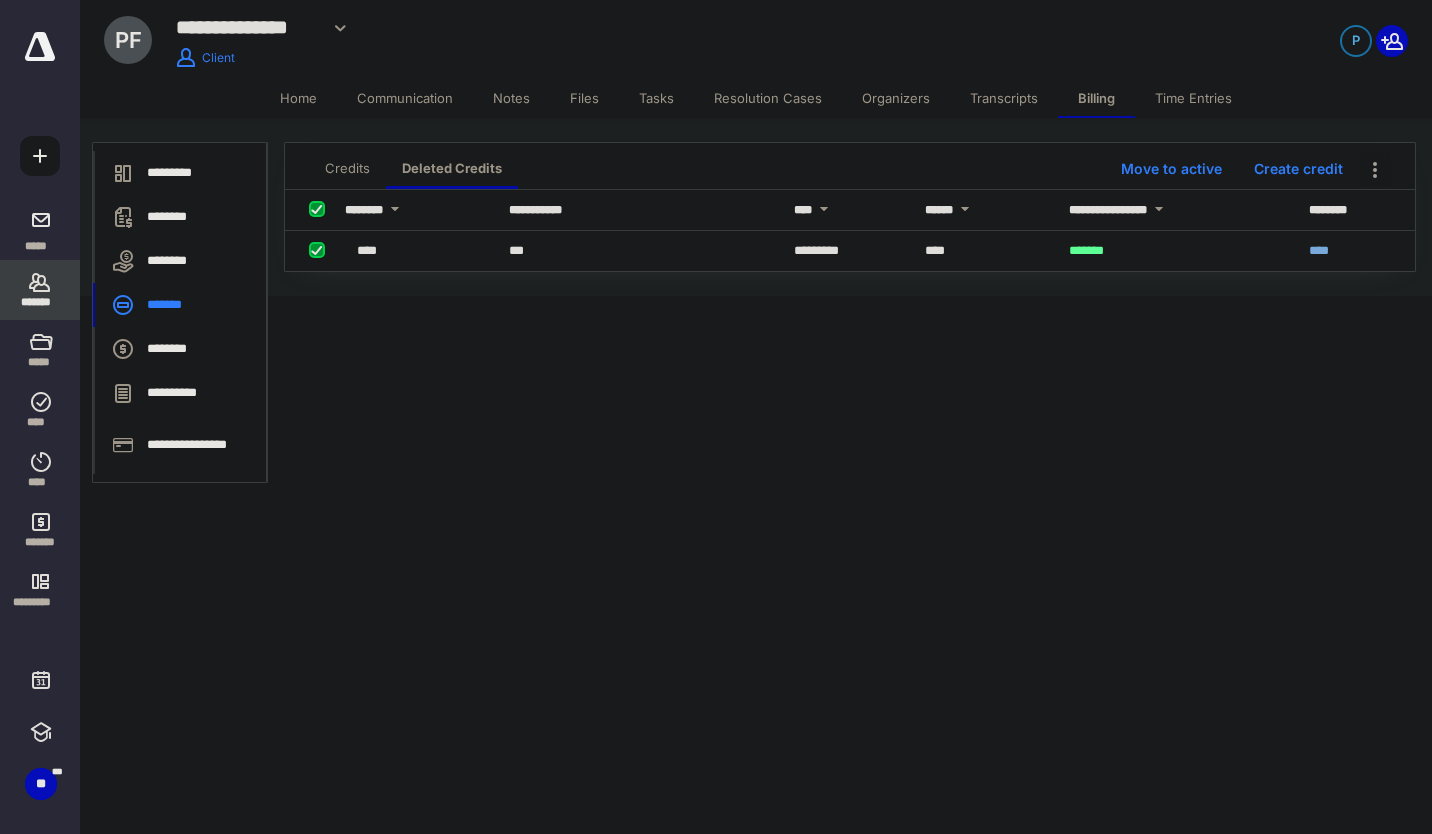 click at bounding box center [1375, 169] 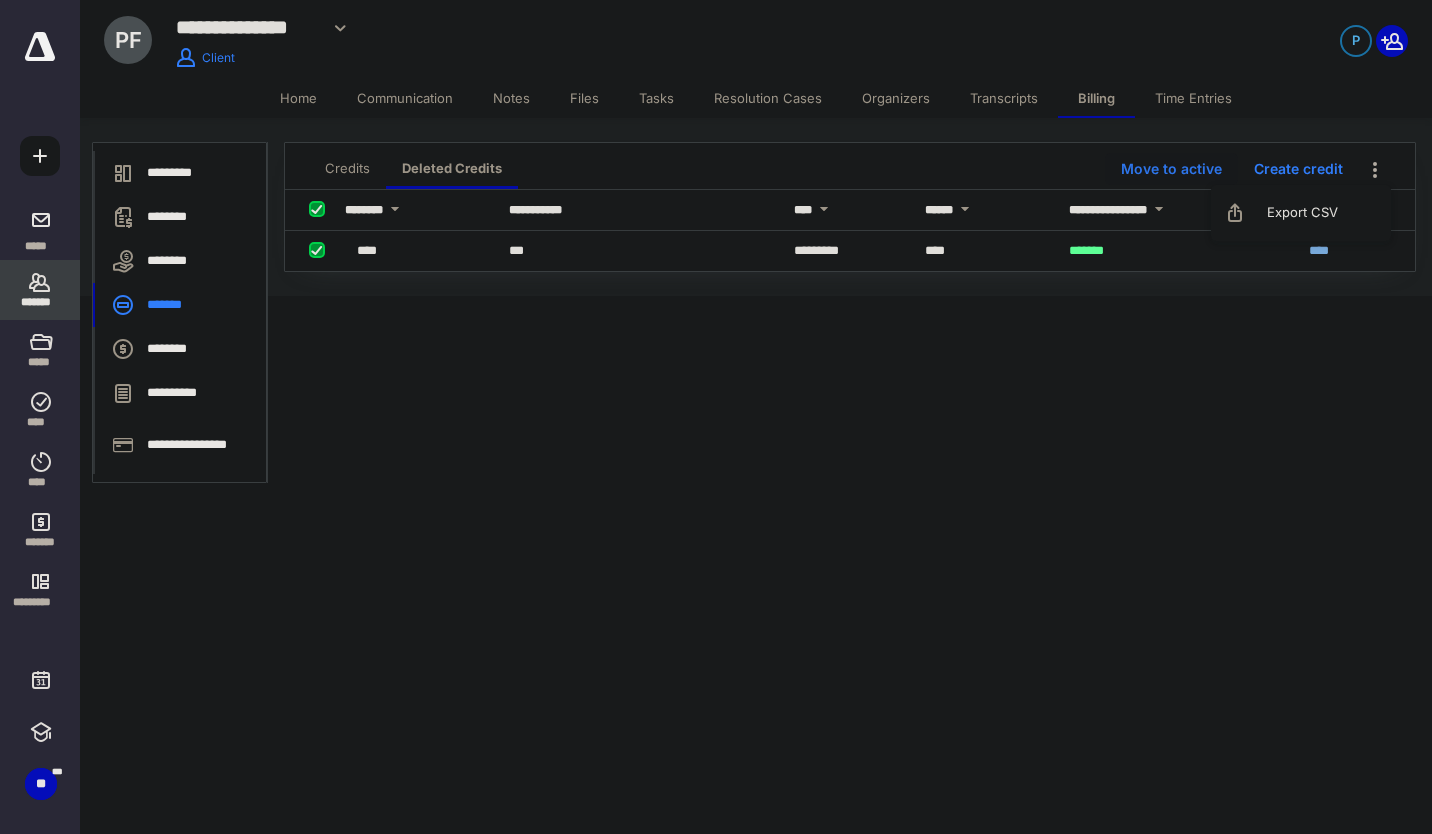 click on "Move to active" at bounding box center [1171, 169] 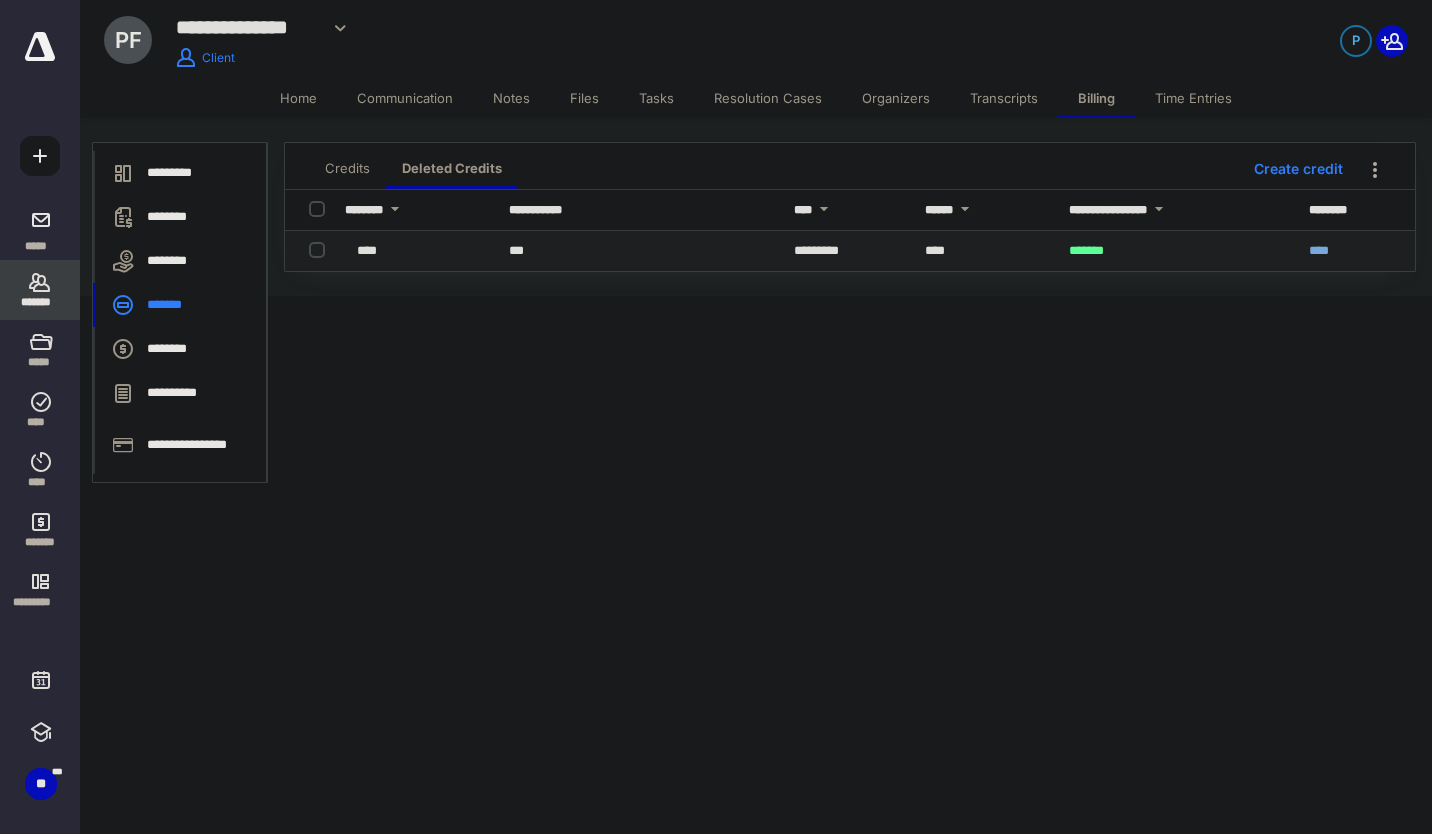 click on "****" at bounding box center (367, 250) 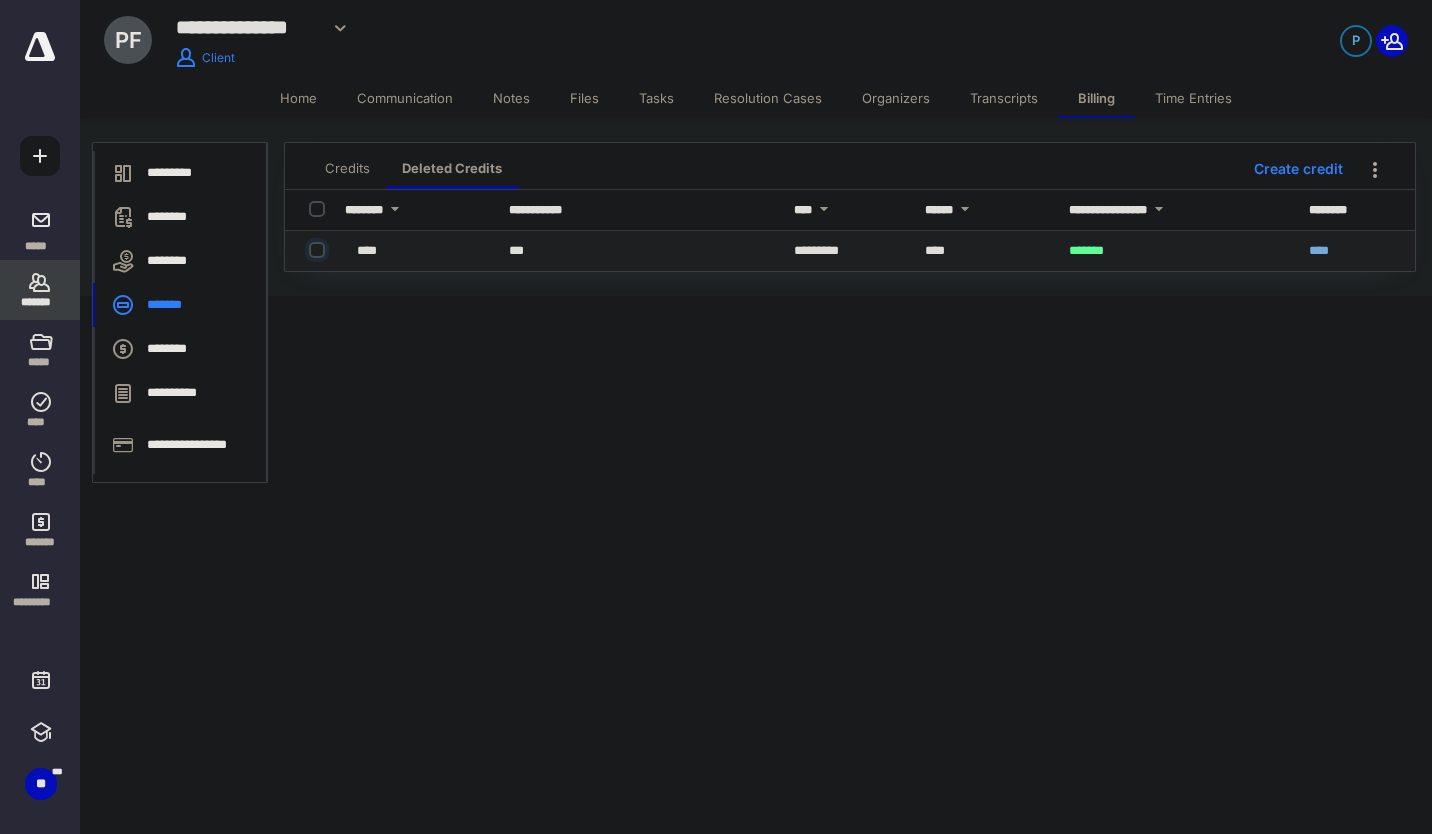 click at bounding box center (319, 250) 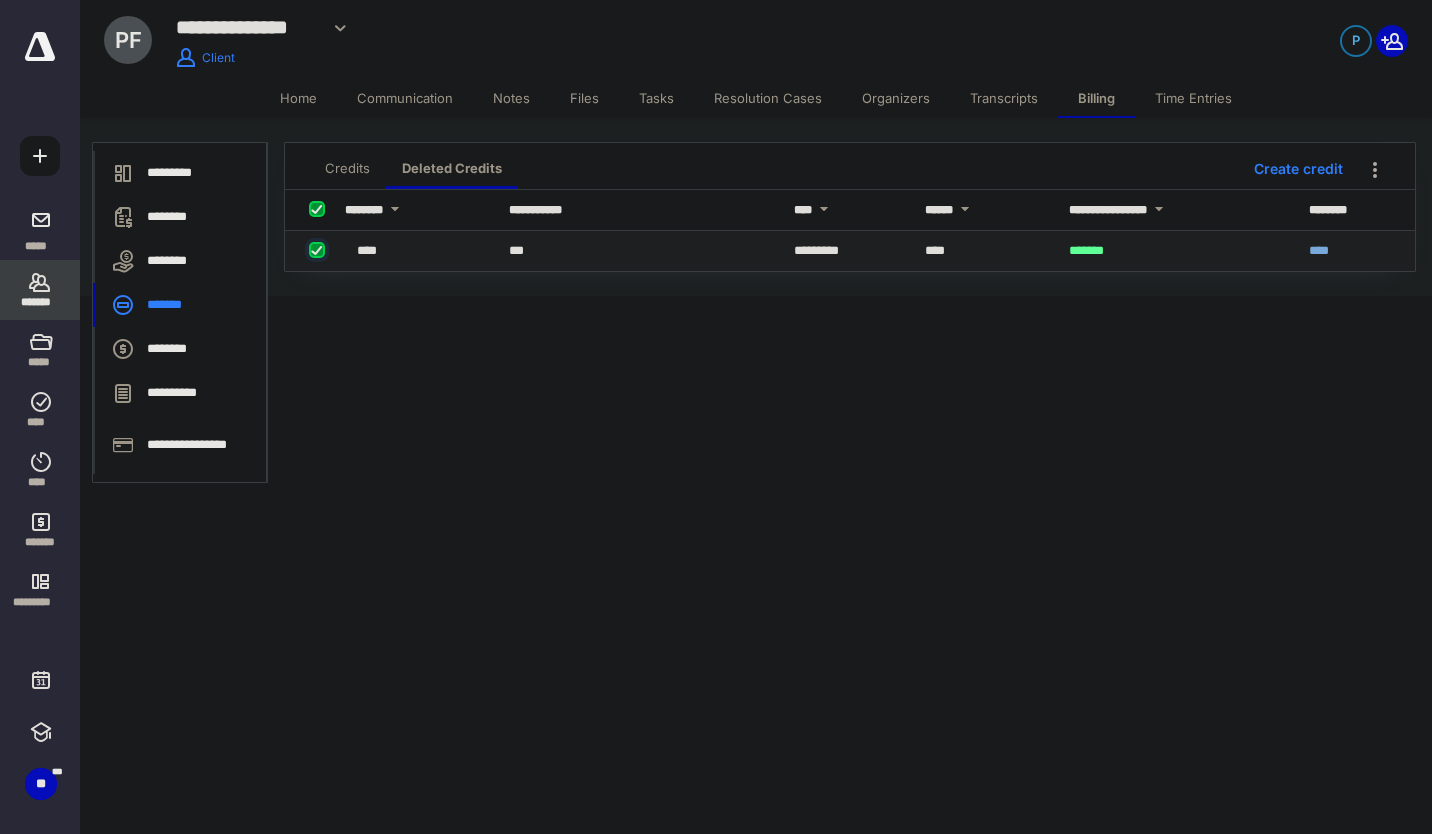 checkbox on "true" 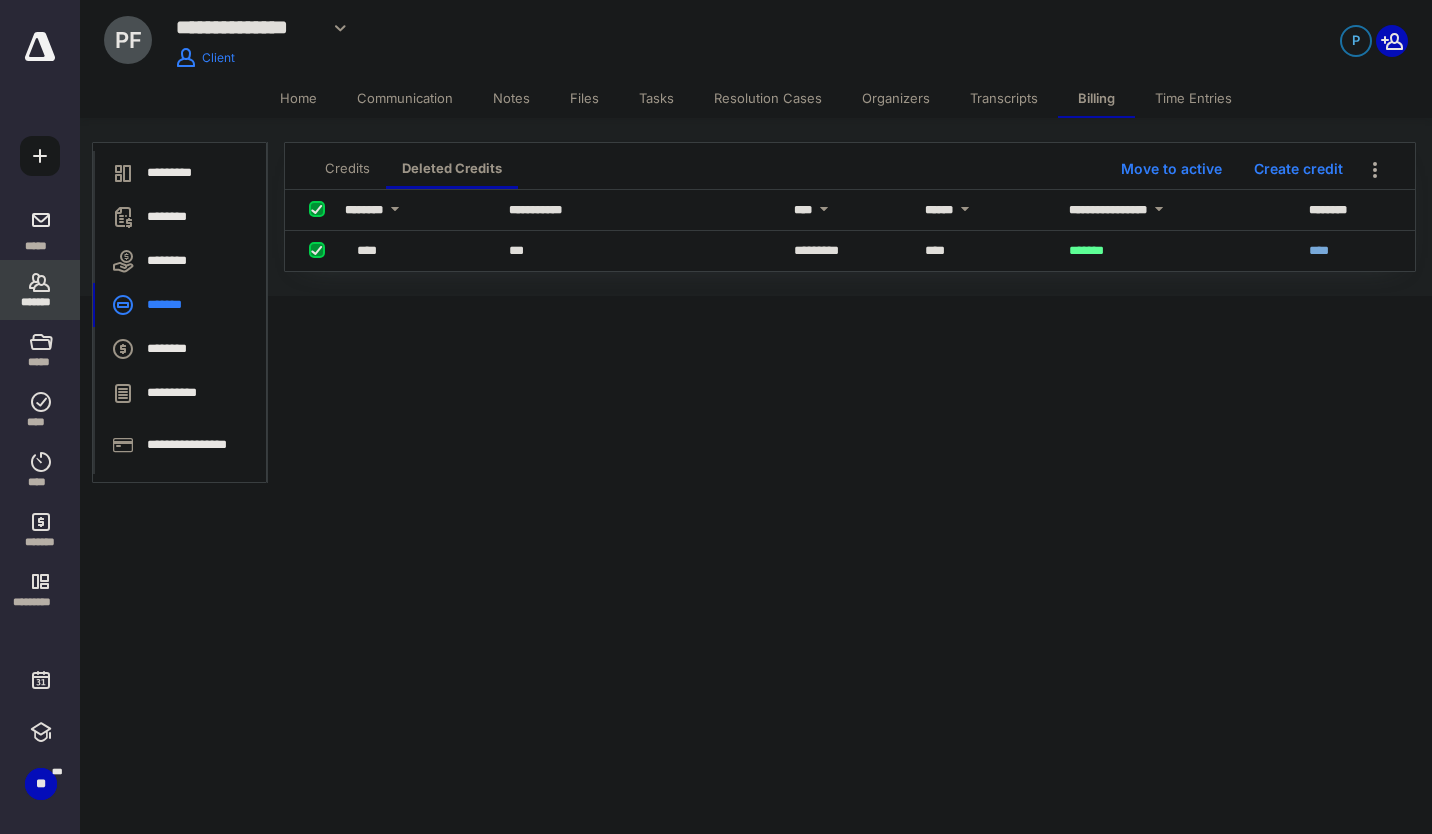 click on "Credits" at bounding box center (347, 168) 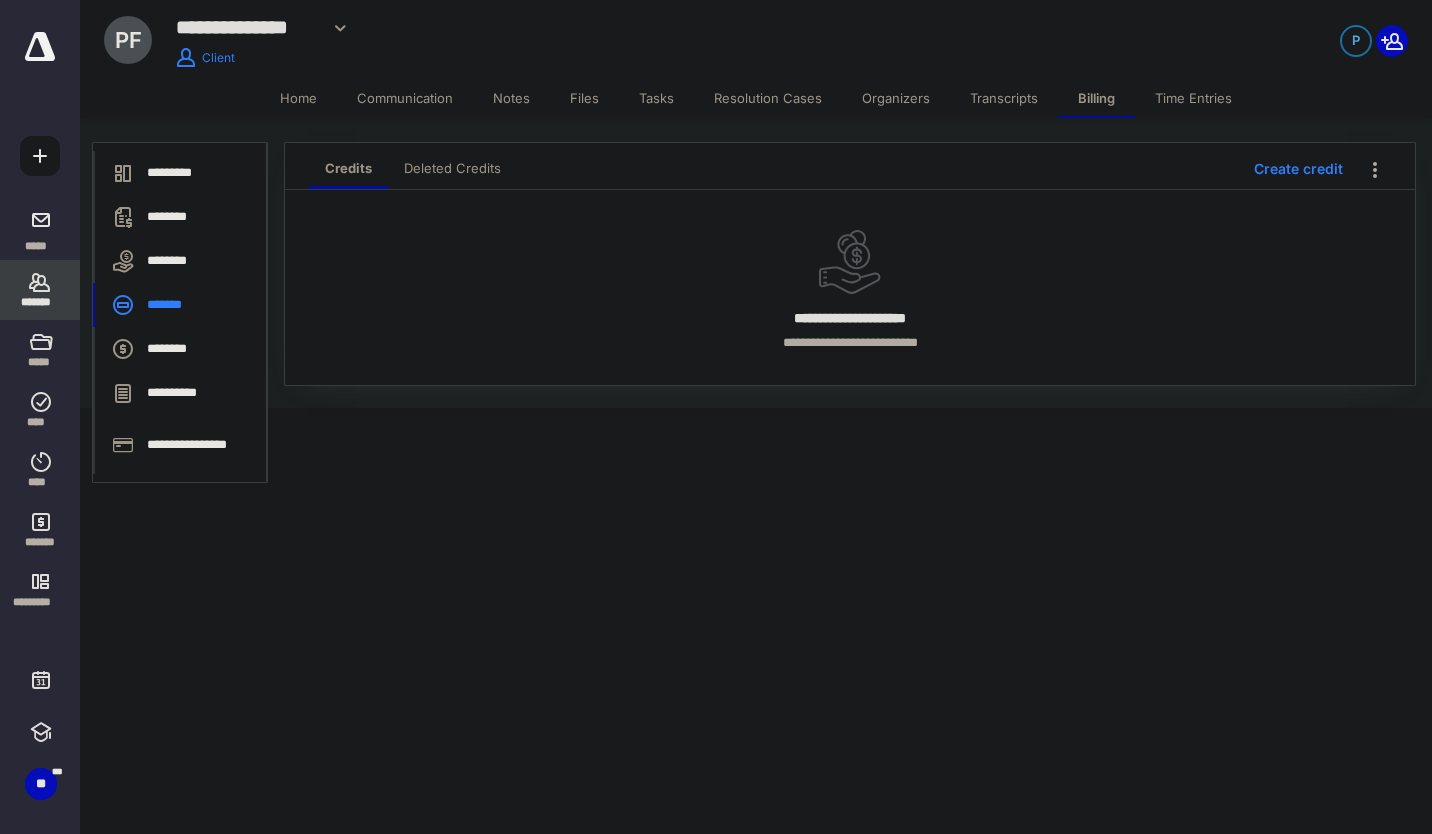 click on "Deleted Credits" at bounding box center (452, 168) 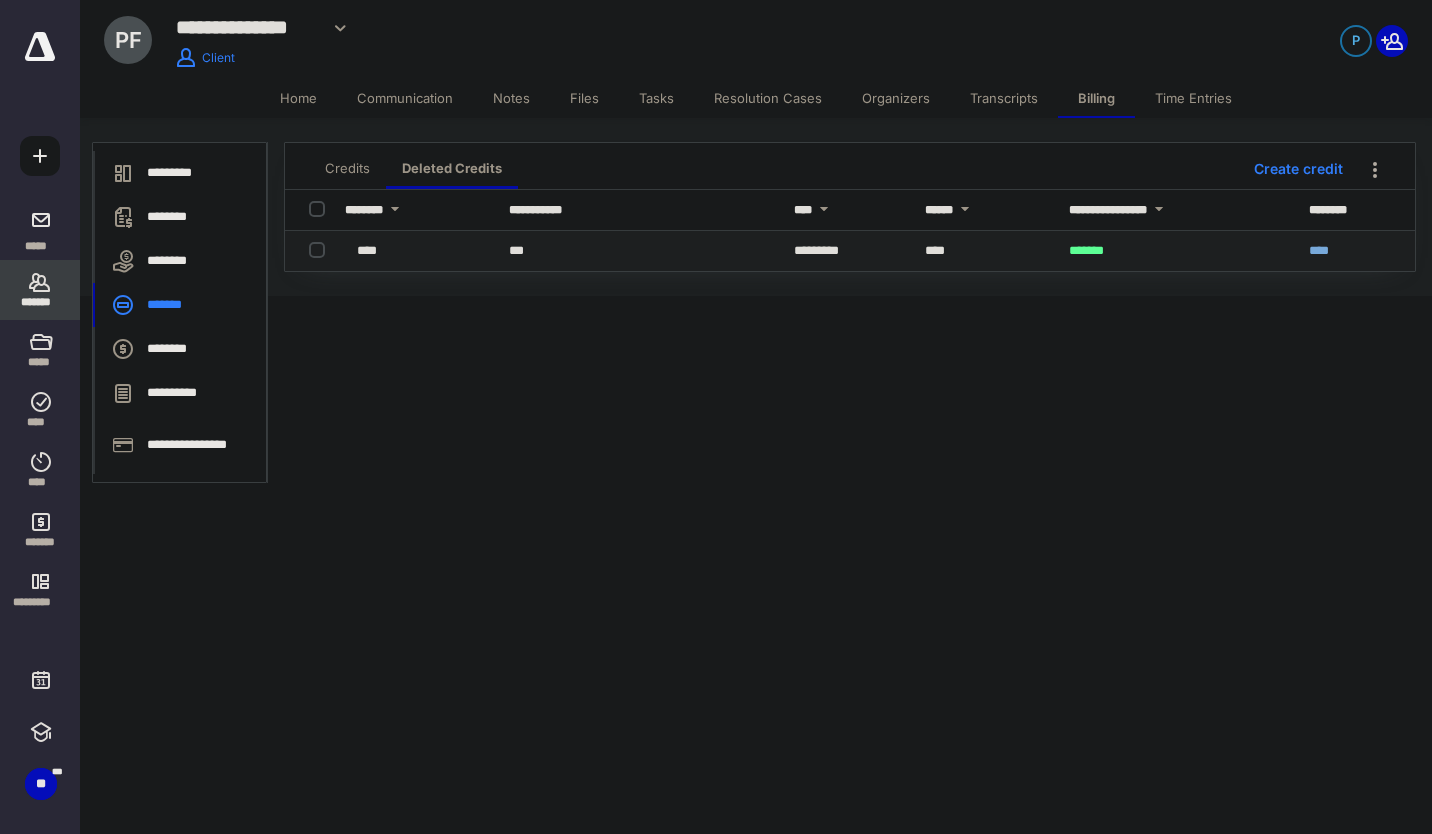 click at bounding box center (321, 249) 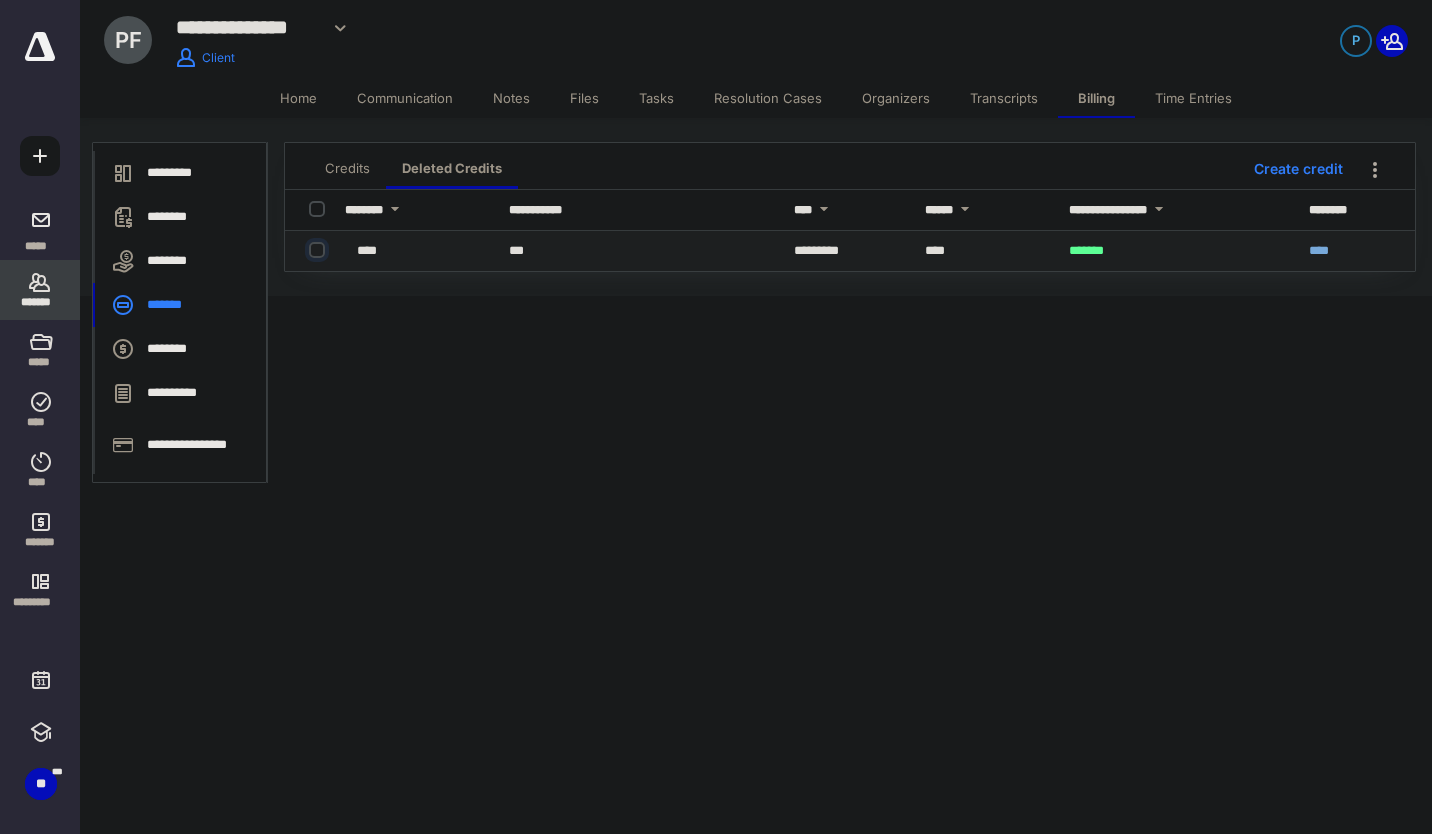 click at bounding box center [319, 250] 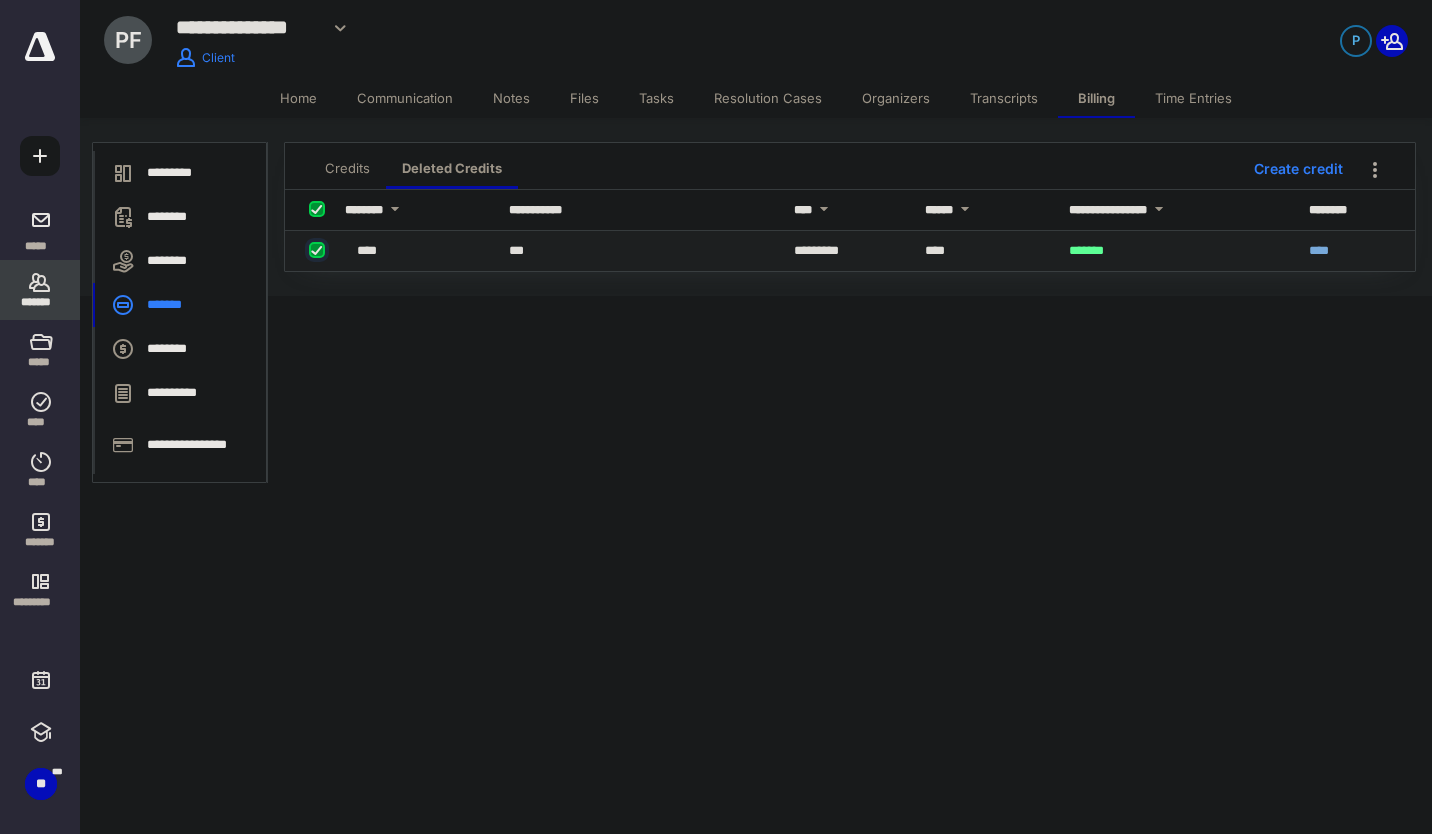 checkbox on "true" 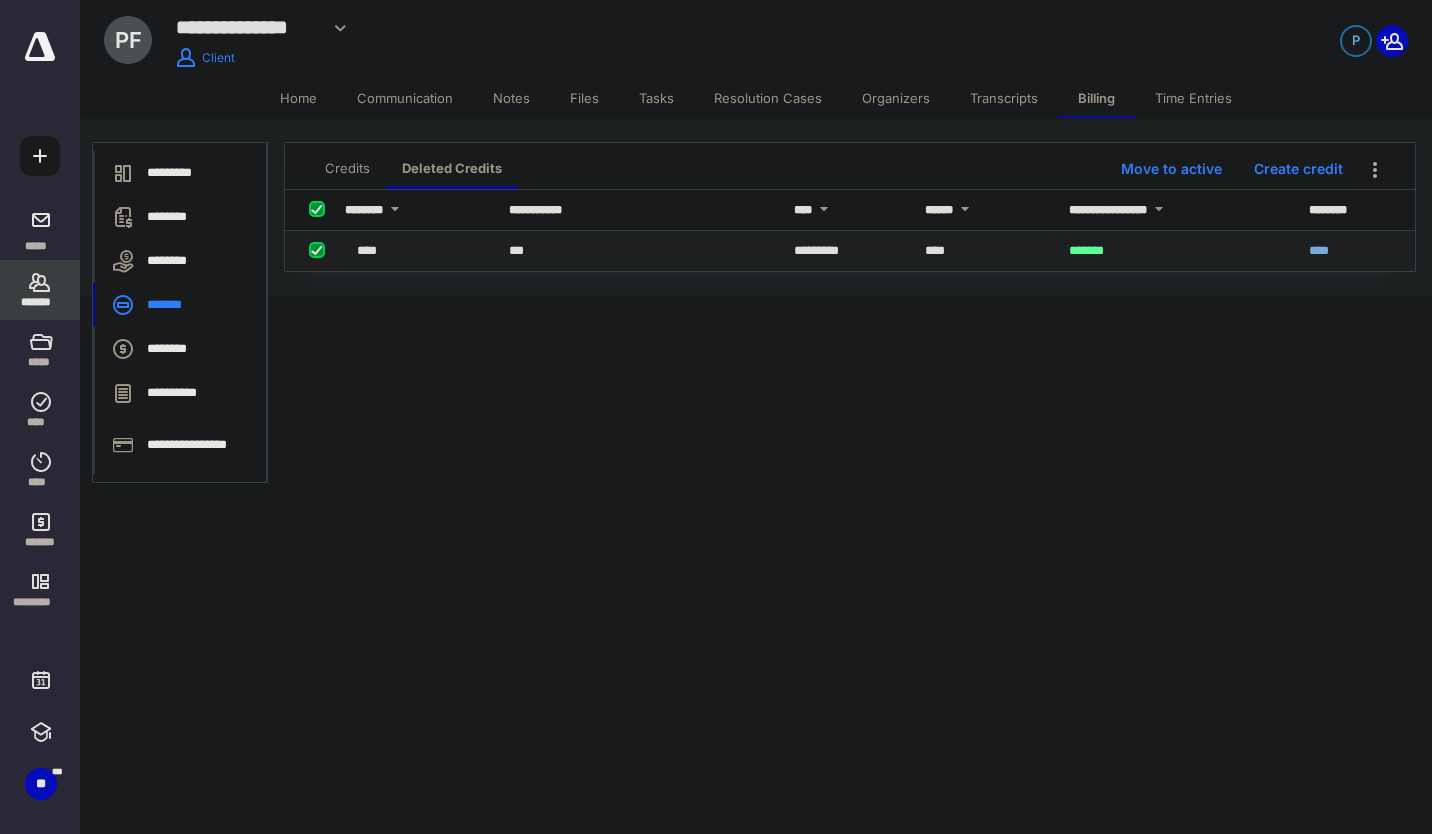 click on "****" at bounding box center [367, 250] 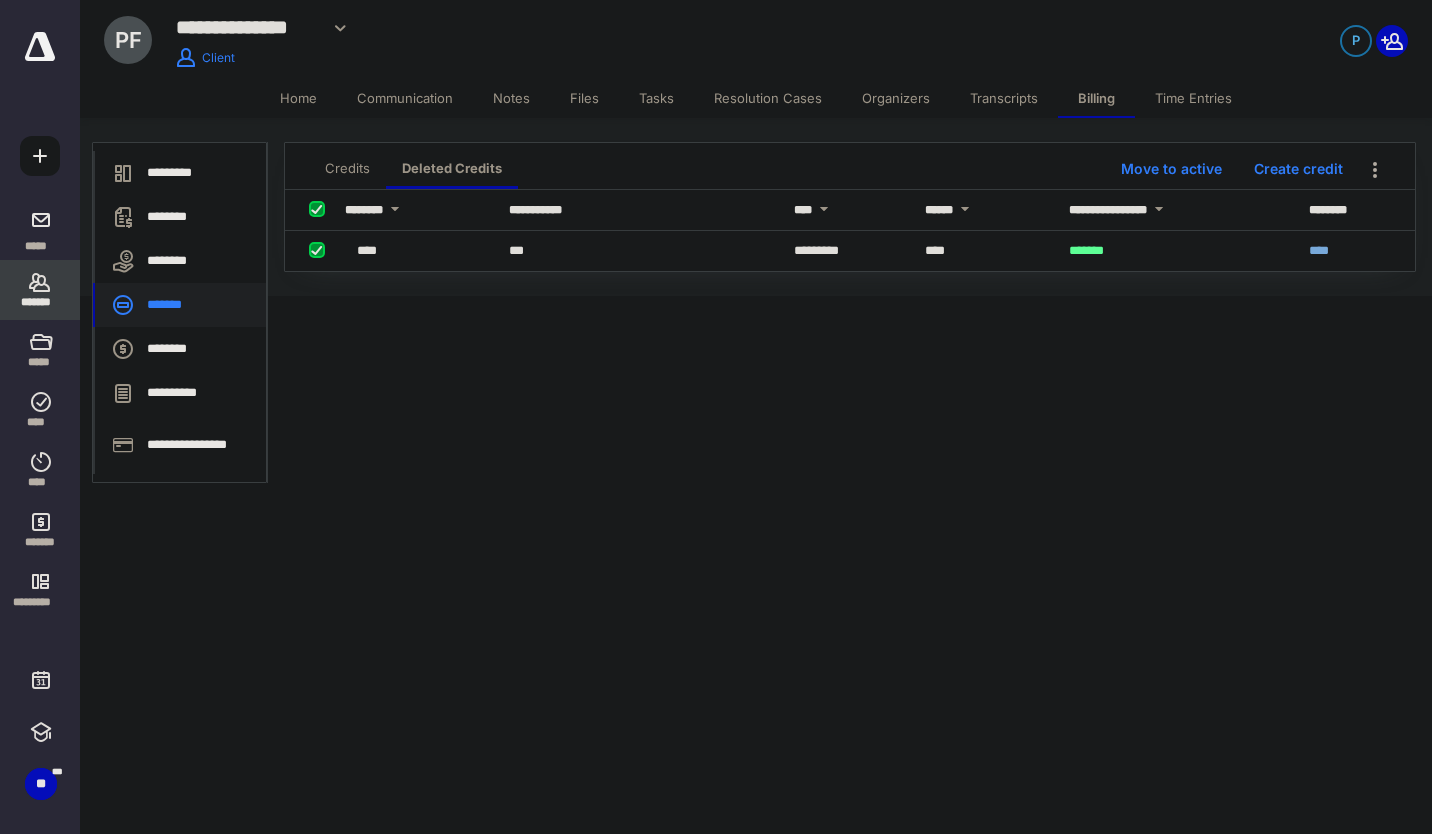 click on "*******" at bounding box center [179, 305] 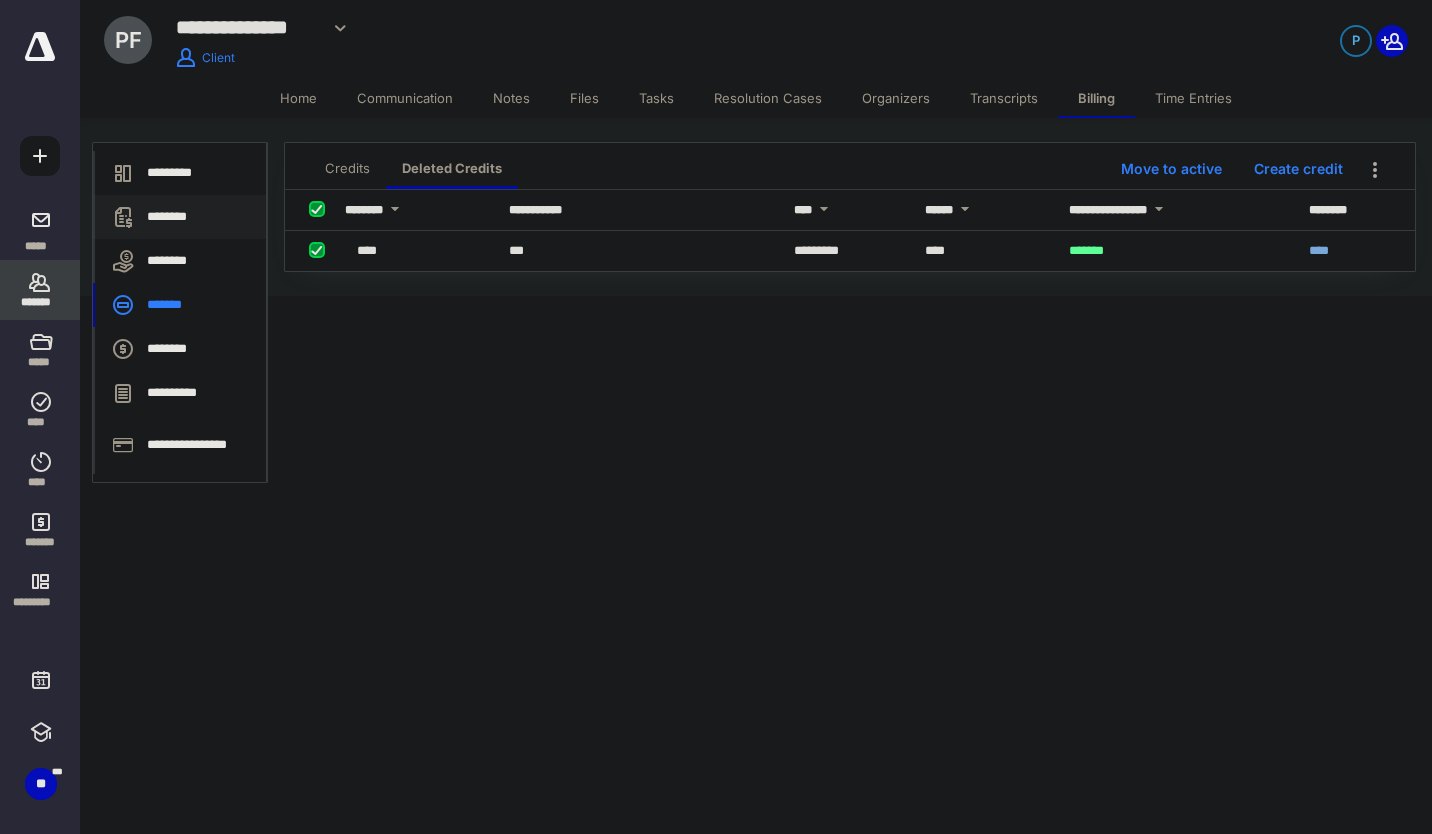 click on "********" at bounding box center [179, 217] 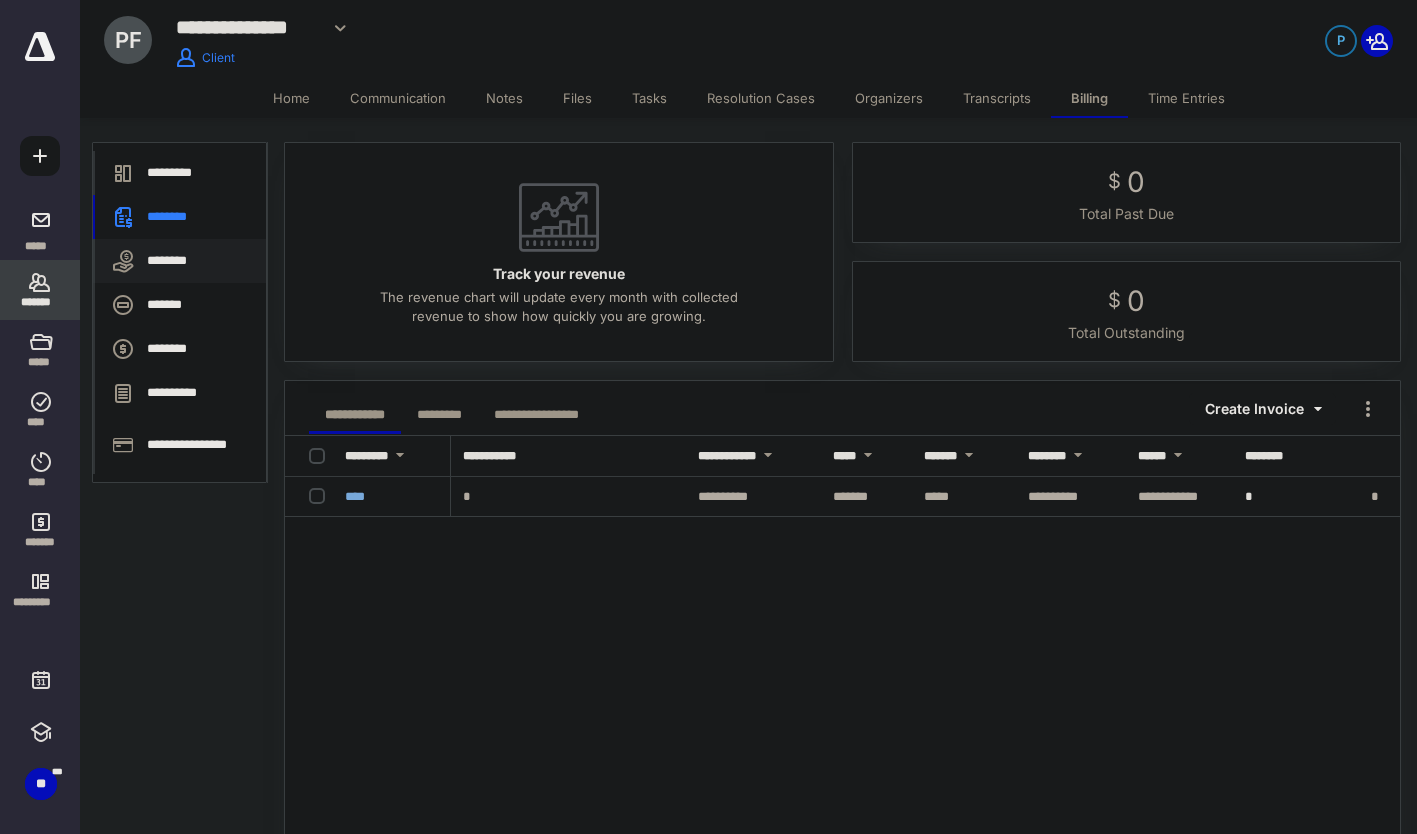 click on "********" at bounding box center [179, 261] 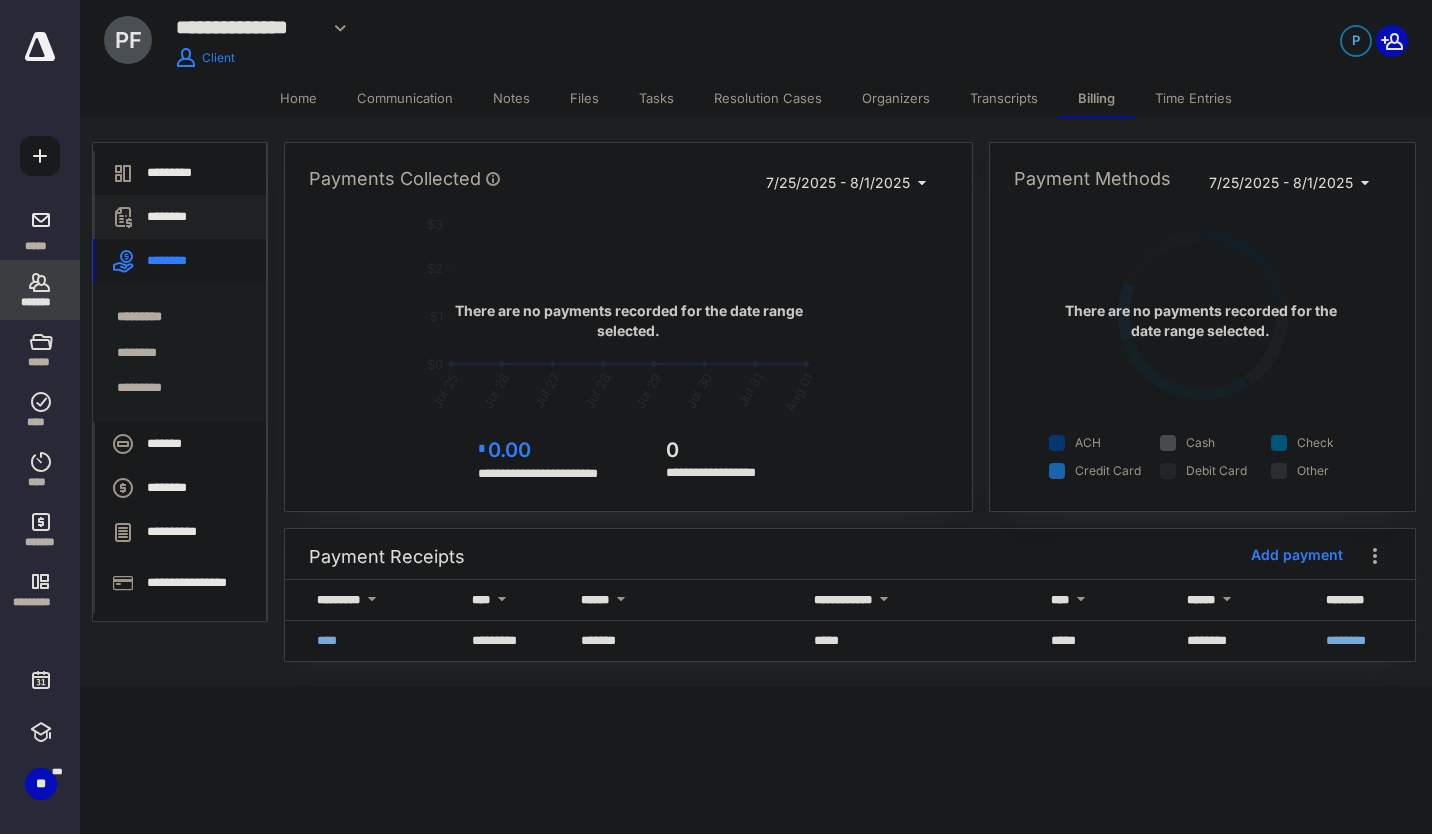 click on "********" at bounding box center [179, 217] 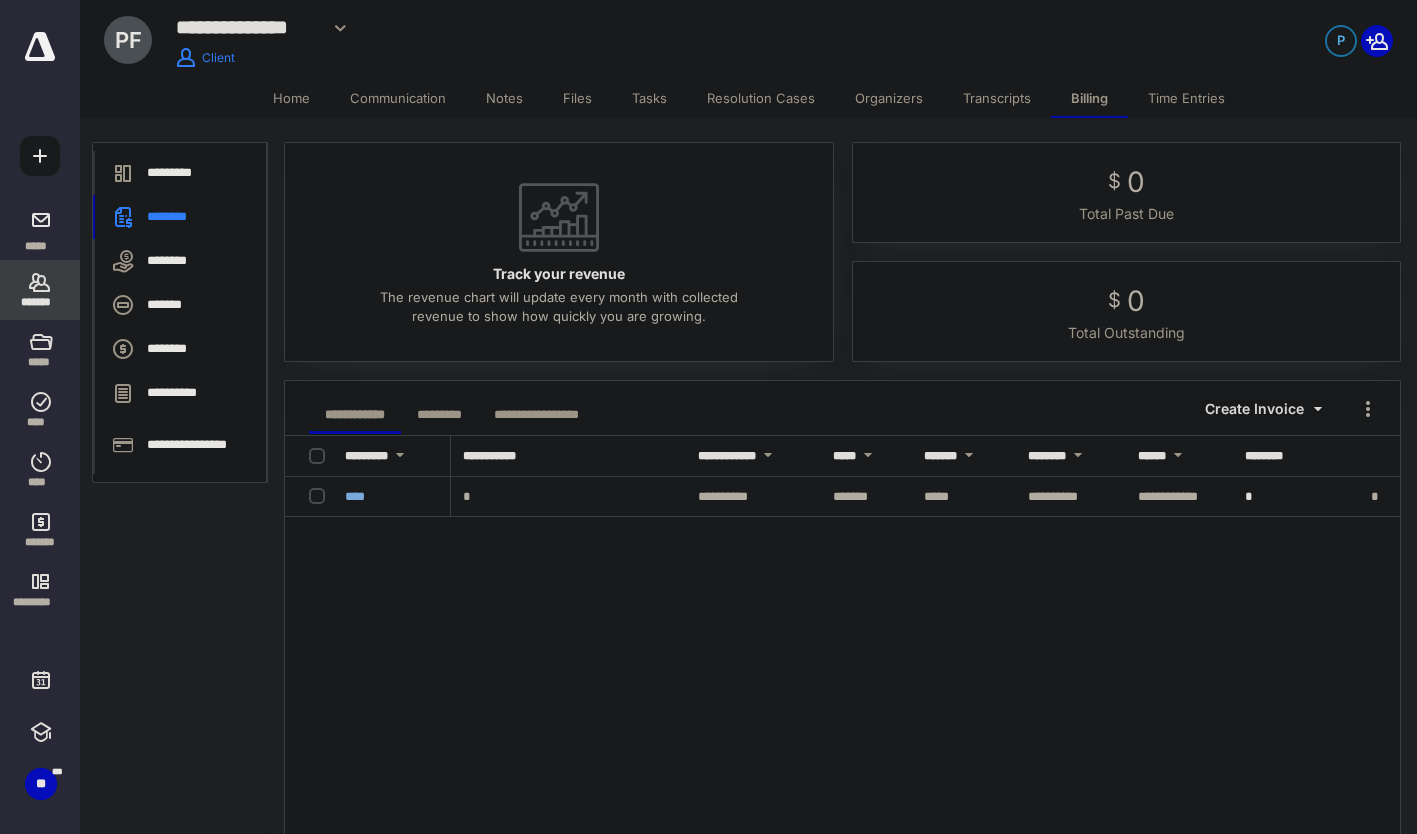 click on "Create Invoice" at bounding box center (1262, 409) 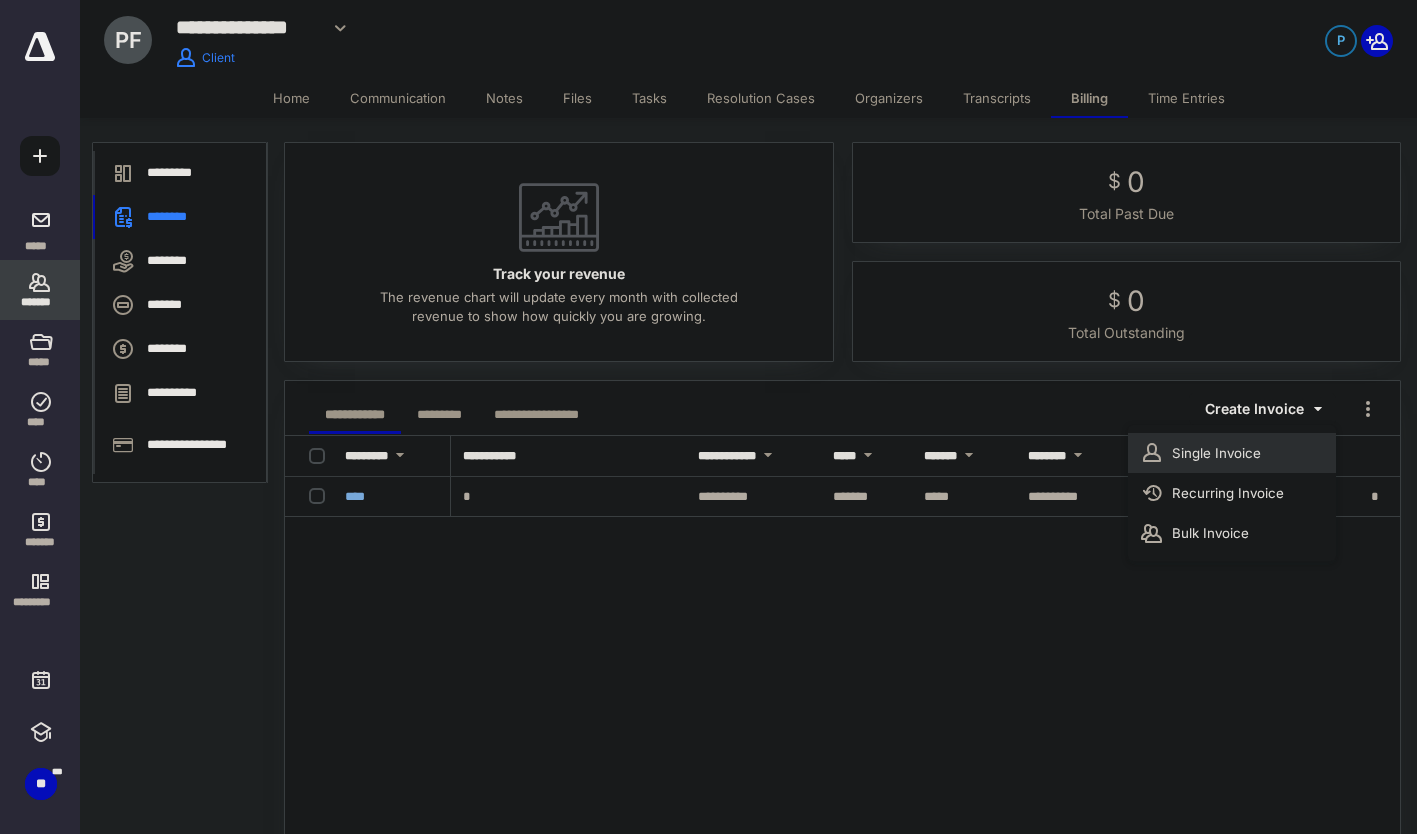 click on "Single Invoice" at bounding box center (1232, 453) 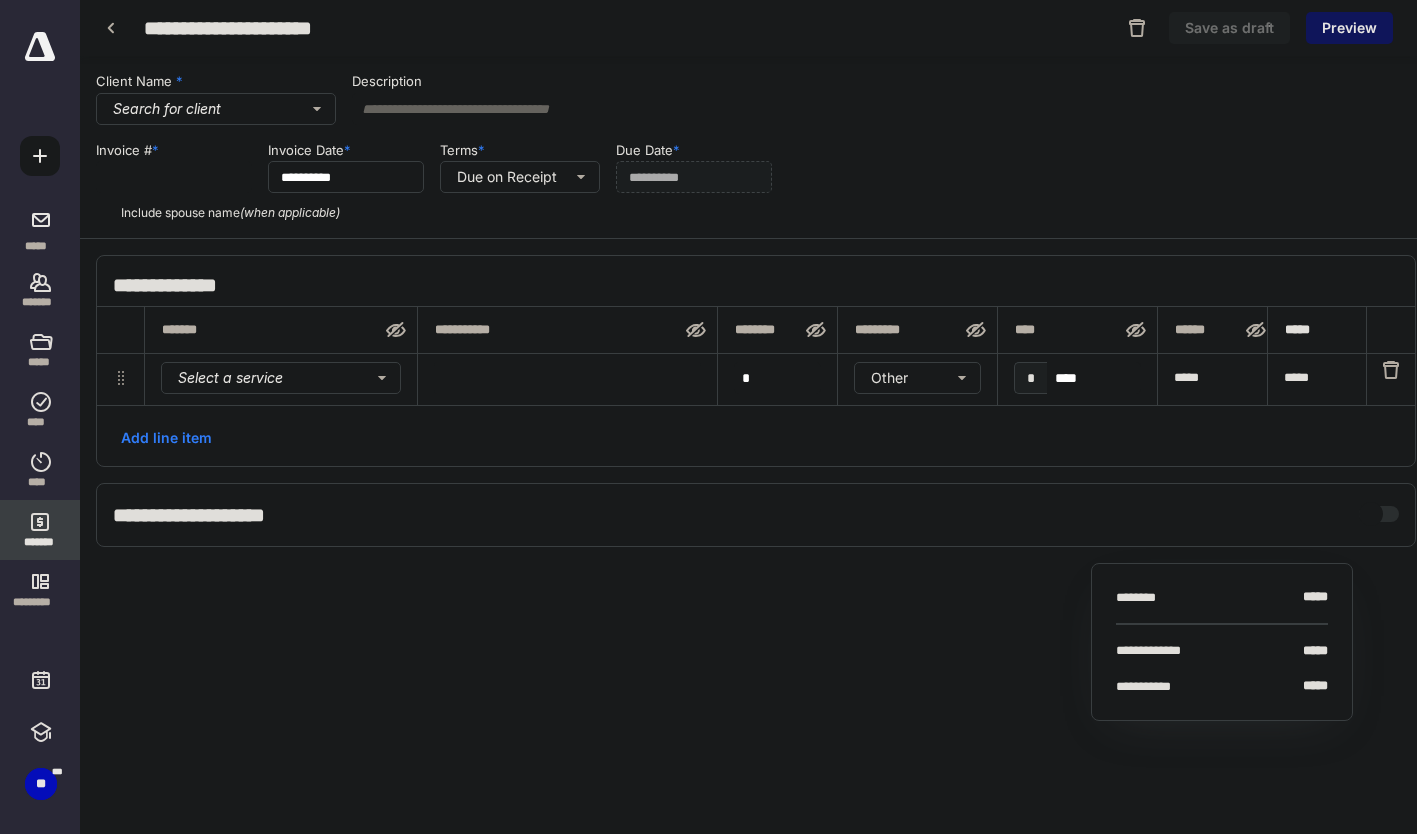 type on "*****" 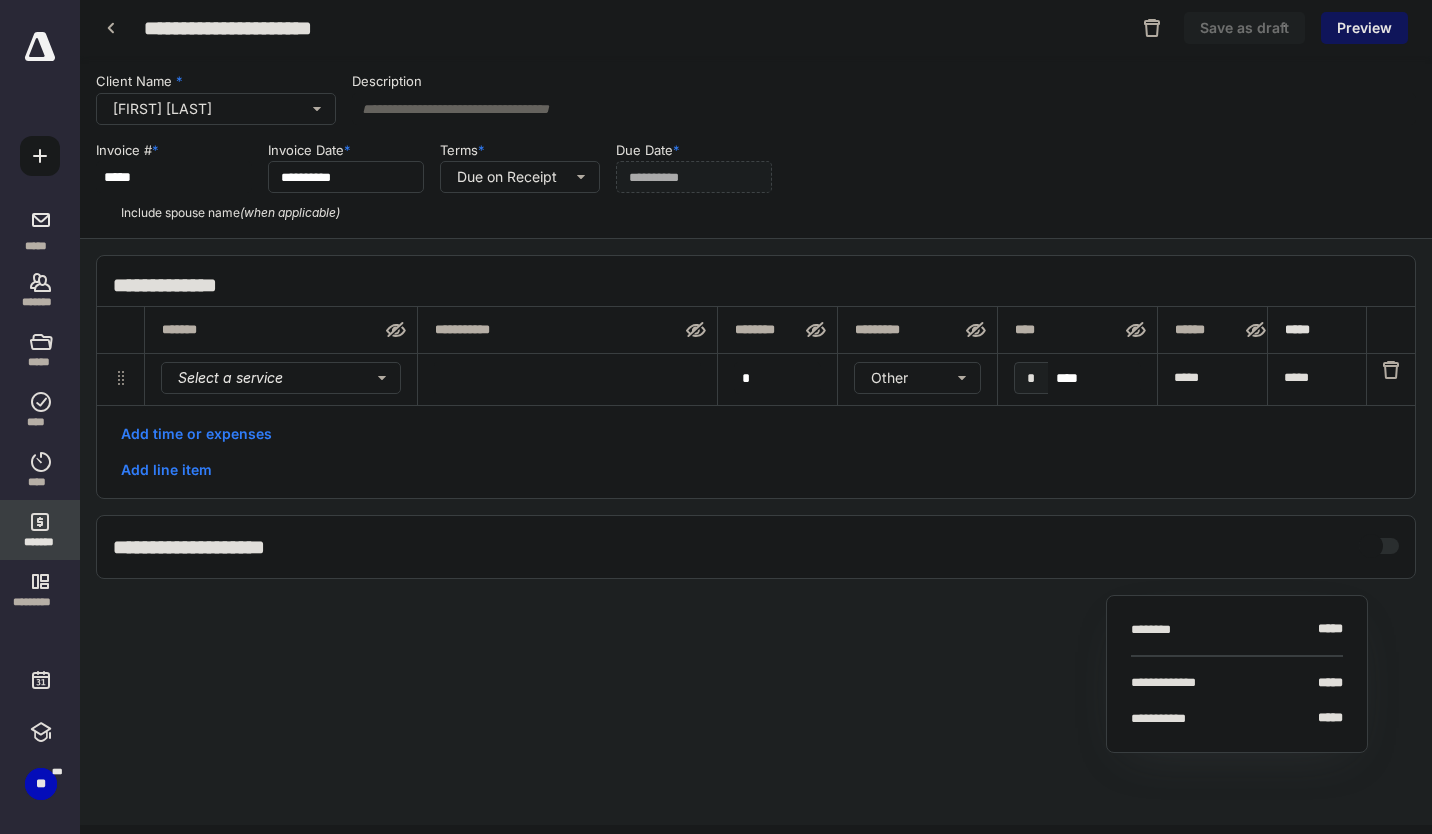 checkbox on "true" 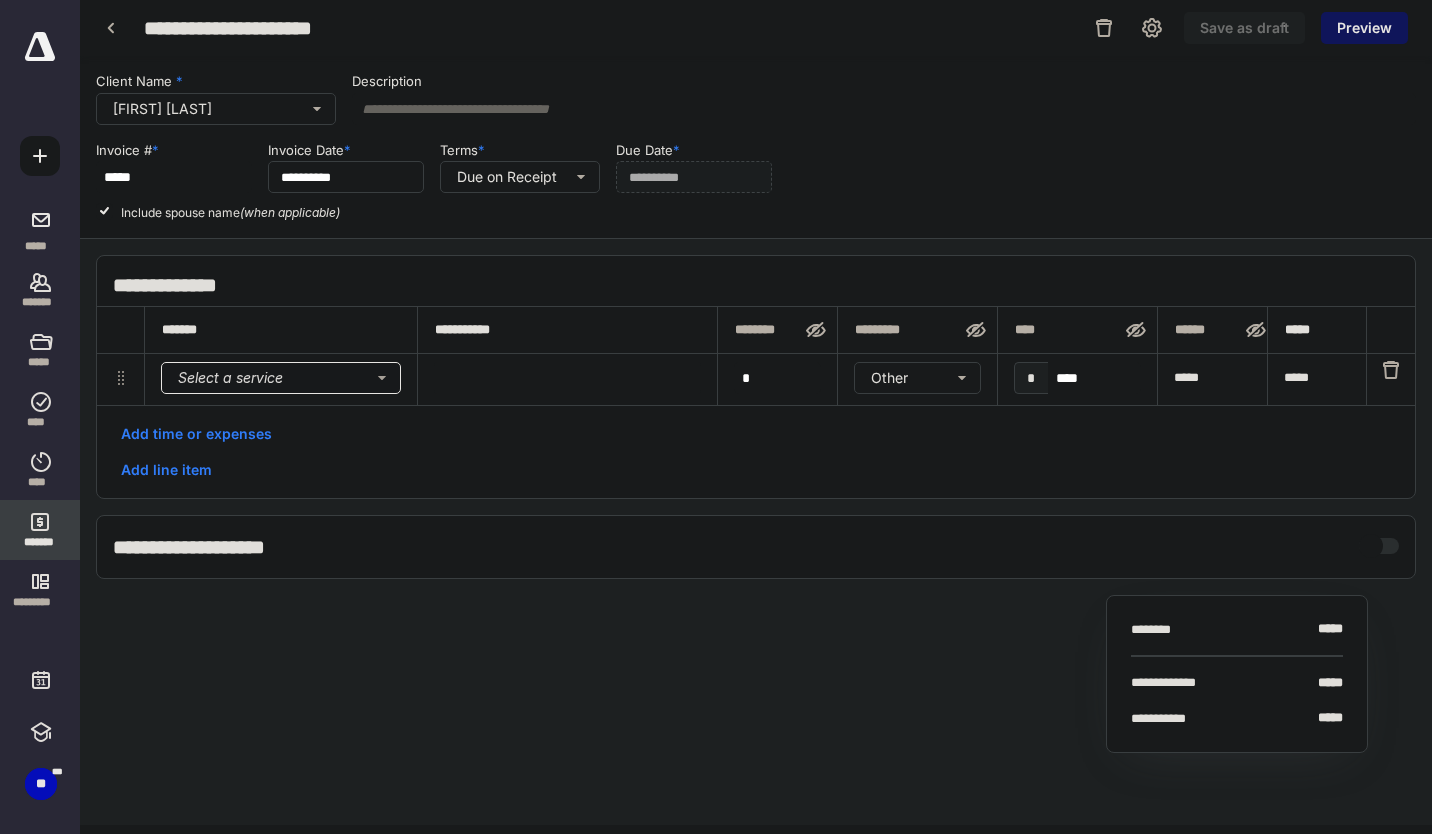 click on "Select a service" at bounding box center [281, 378] 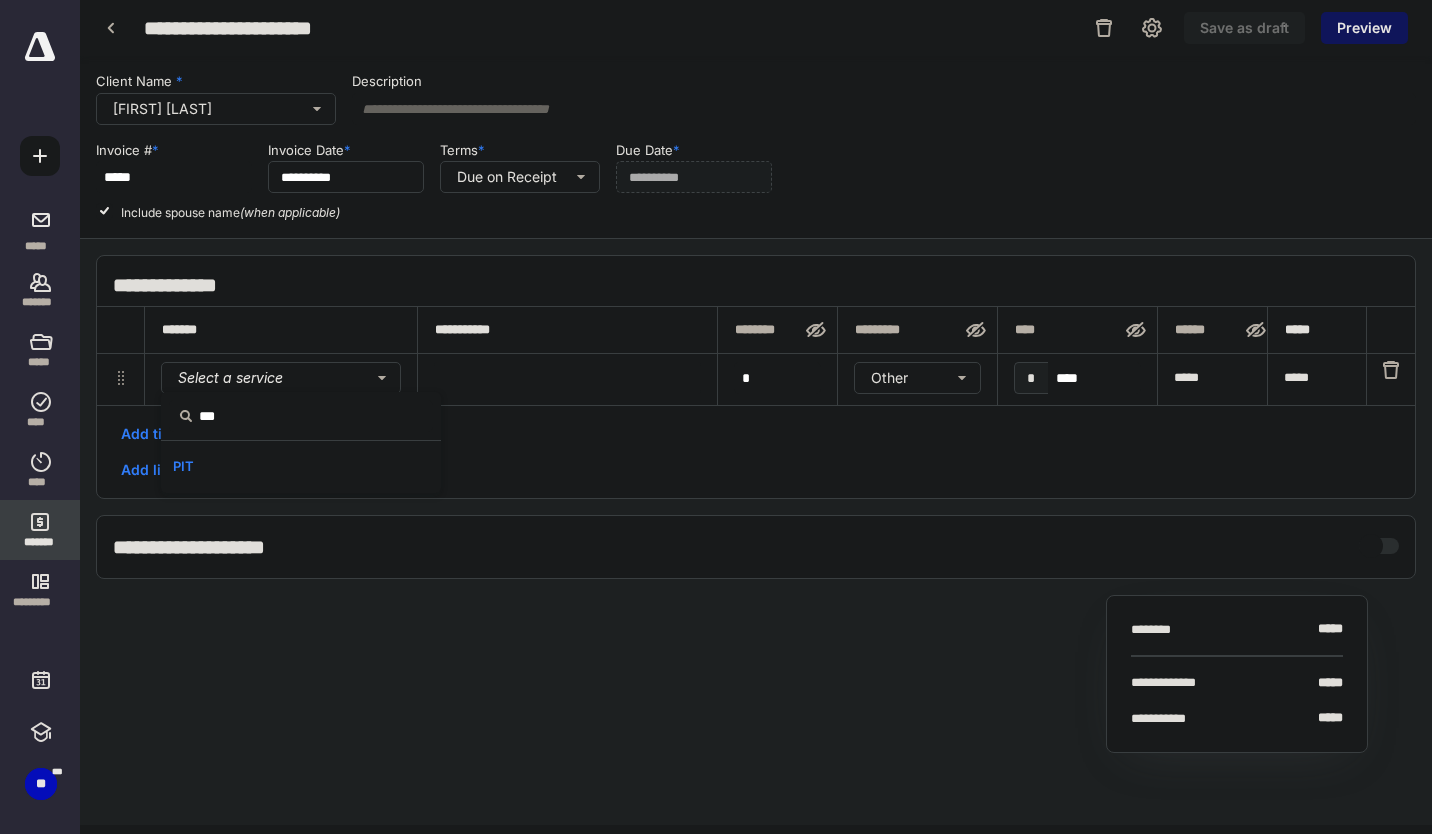 click on "PIT" at bounding box center [301, 467] 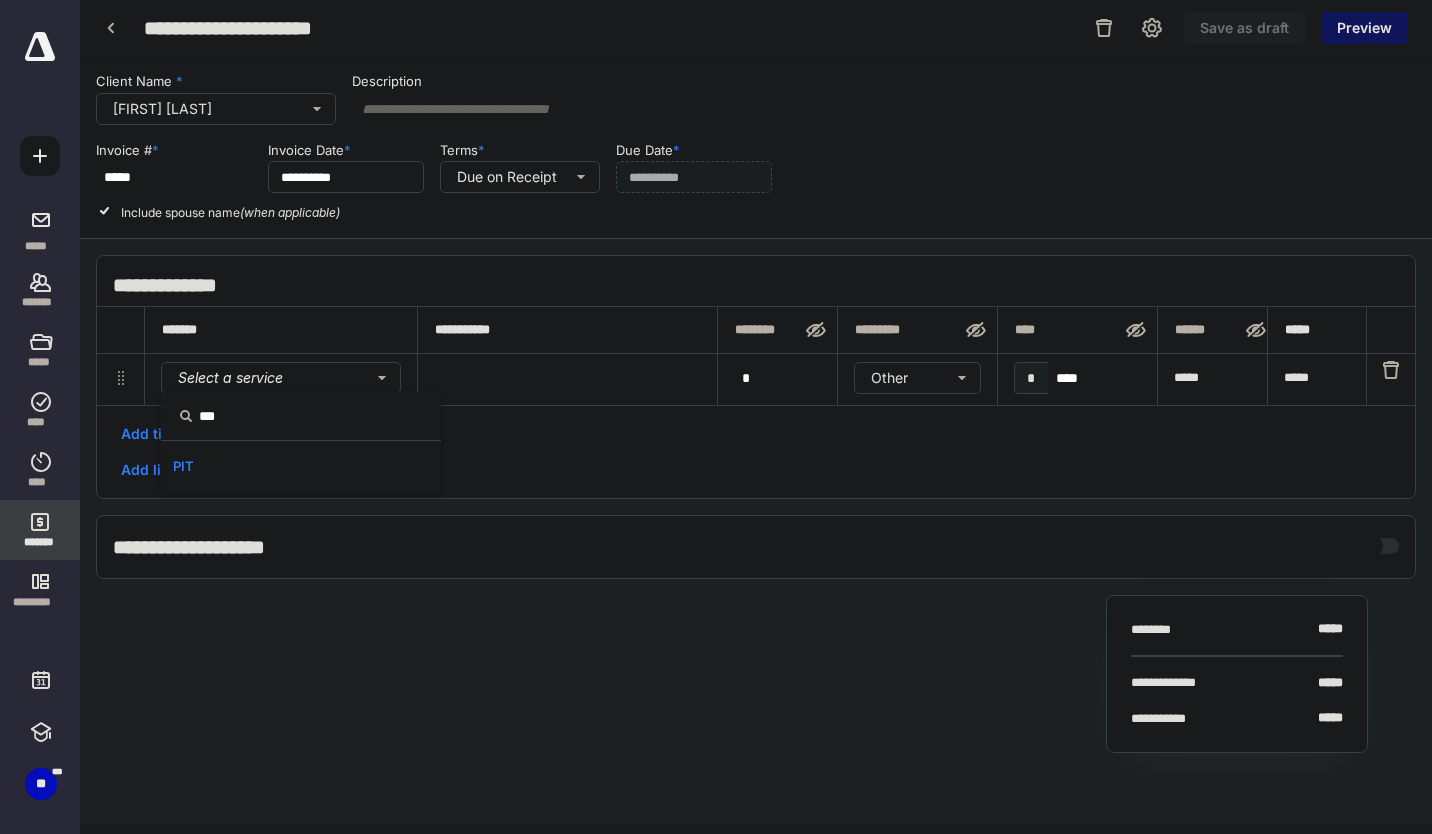 type on "***" 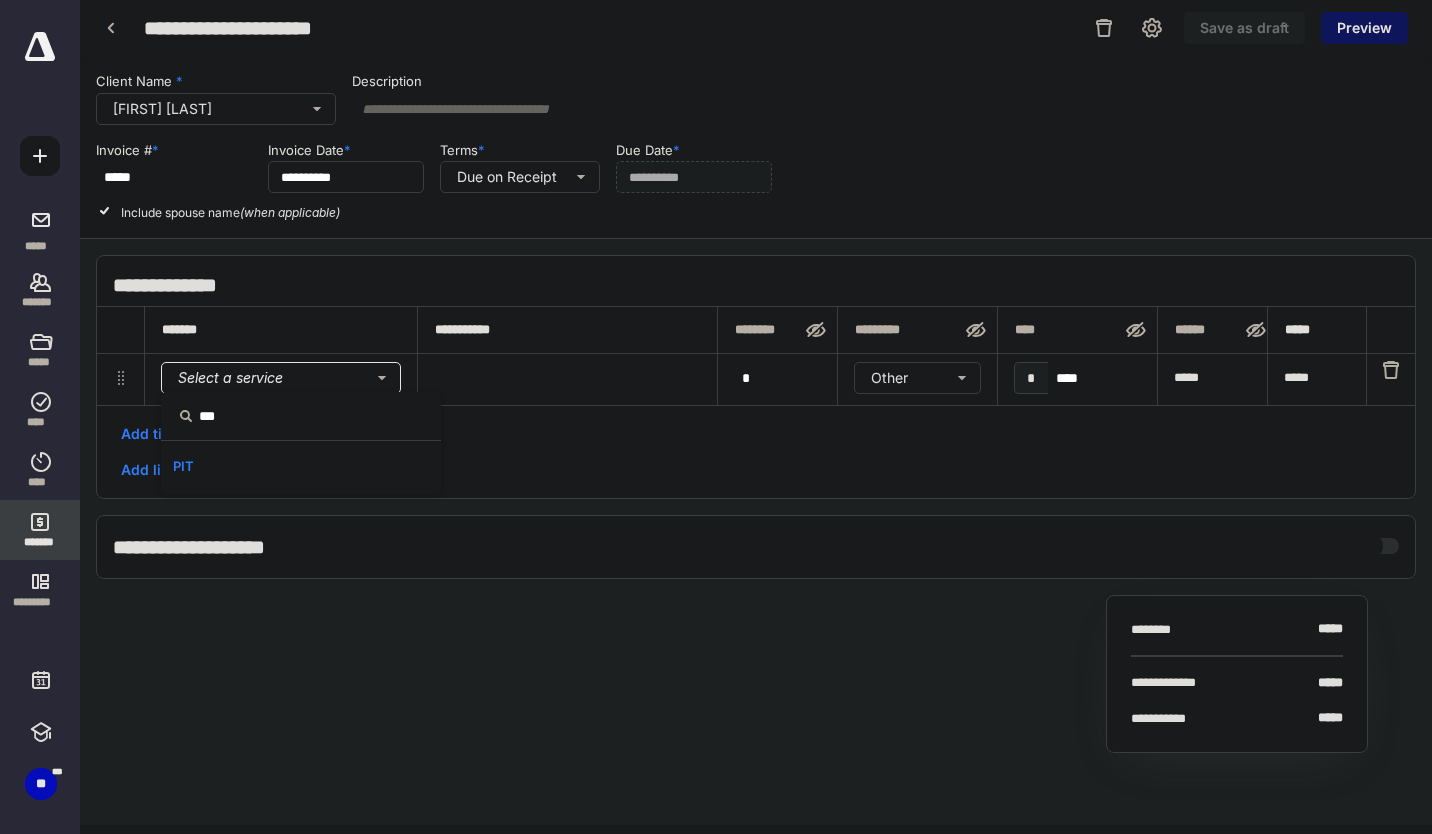 type 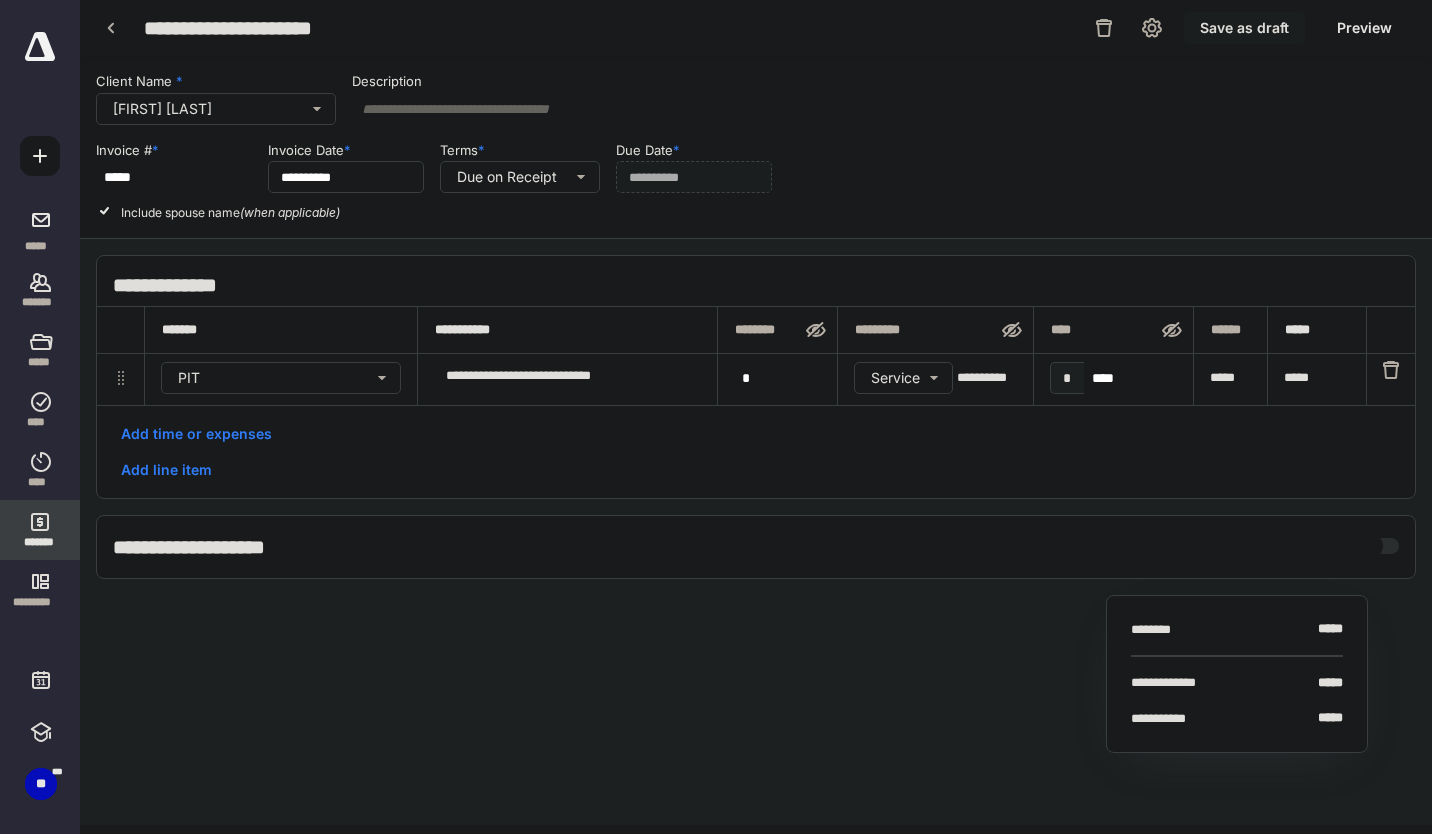 click on "**********" at bounding box center [567, 378] 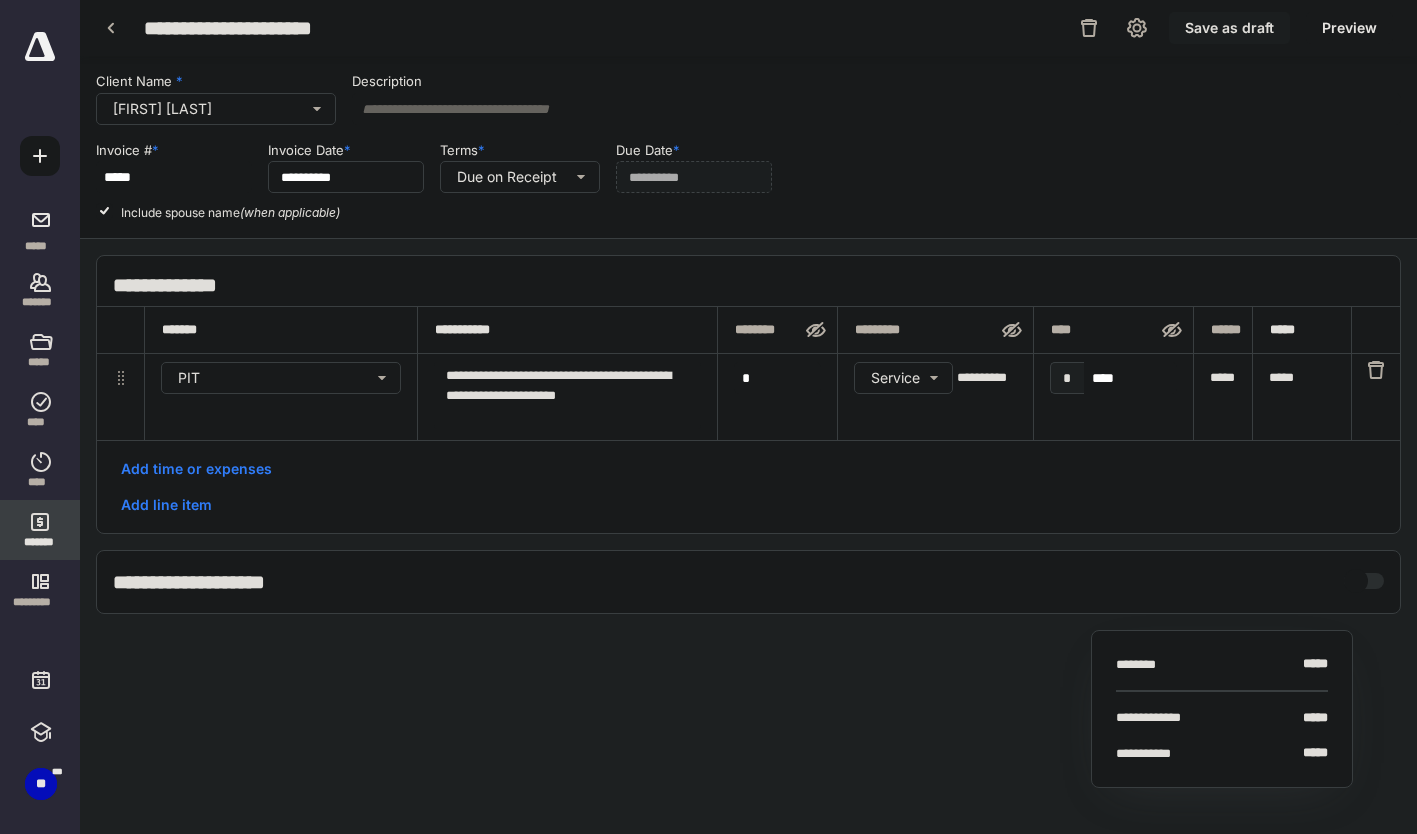 type on "**********" 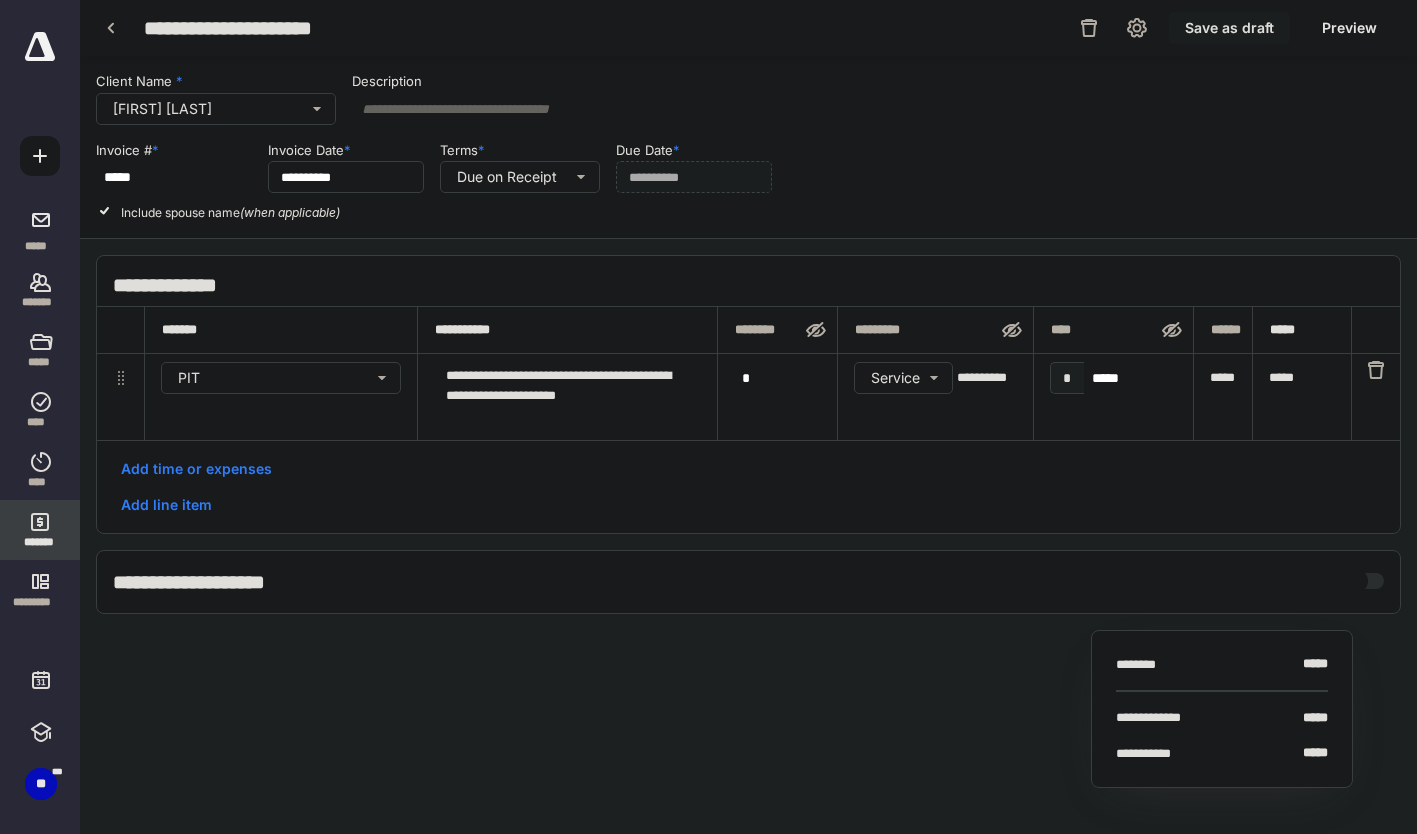 type on "******" 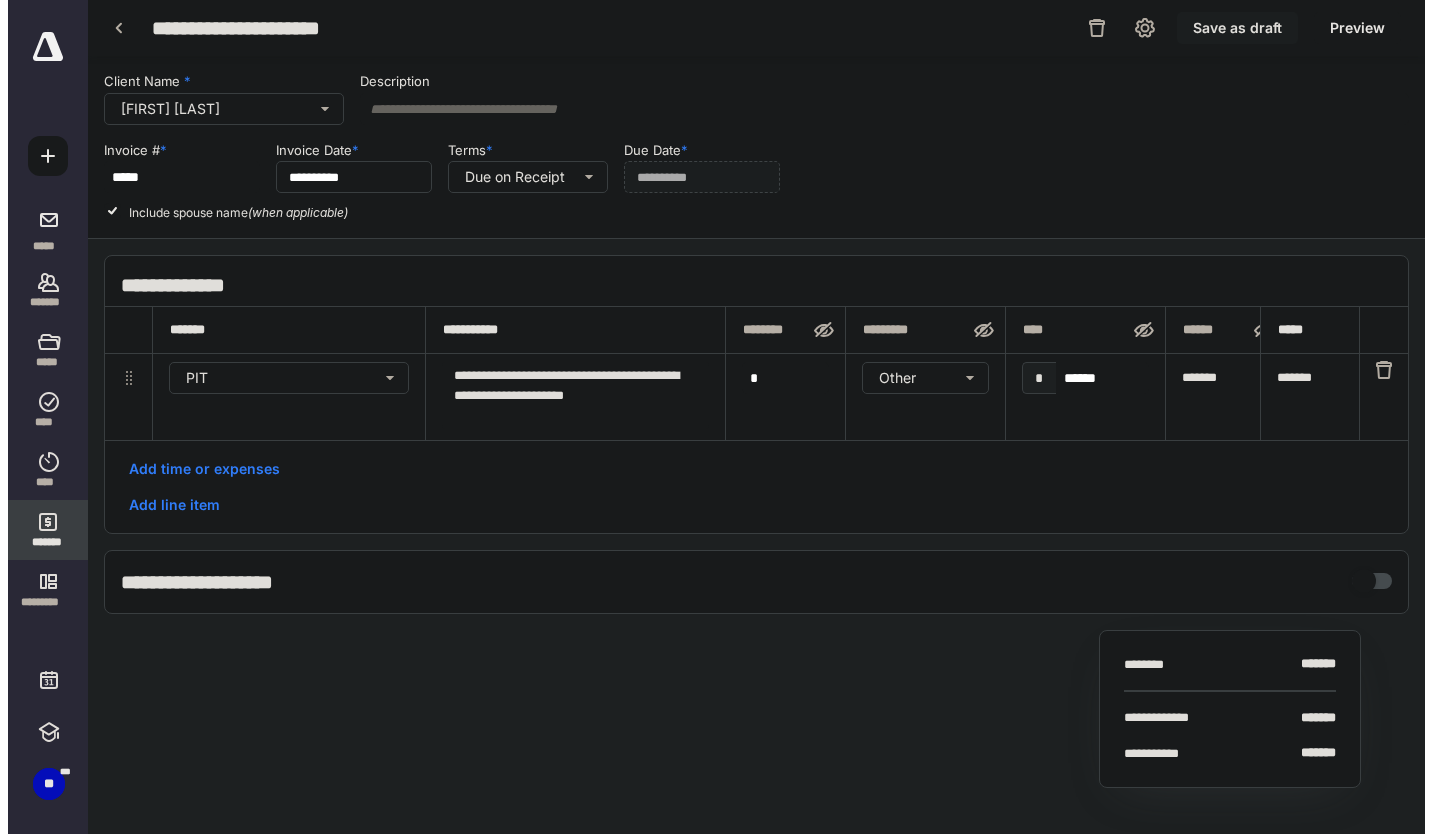 scroll, scrollTop: 0, scrollLeft: 1306, axis: horizontal 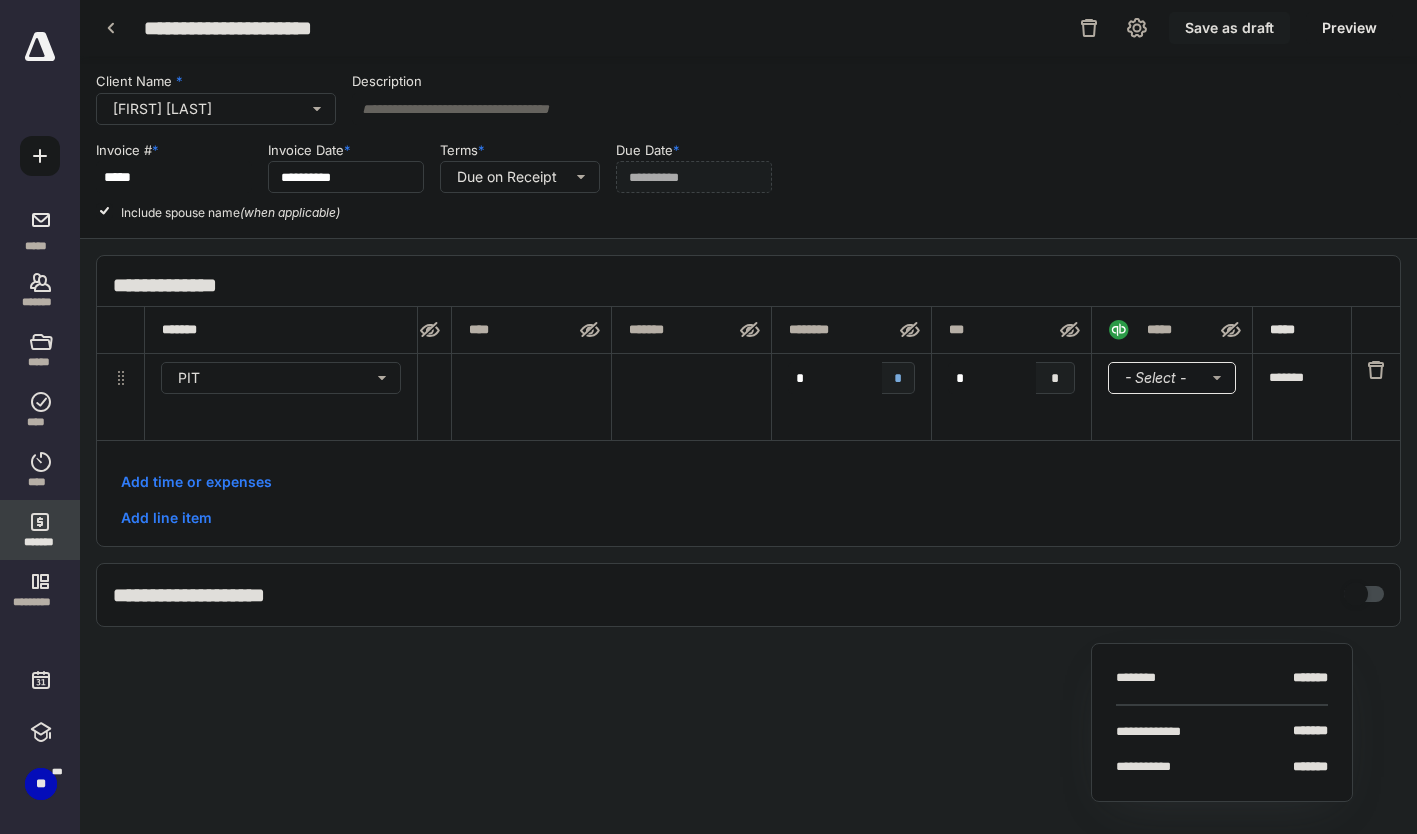 click on "- Select -" at bounding box center (1172, 378) 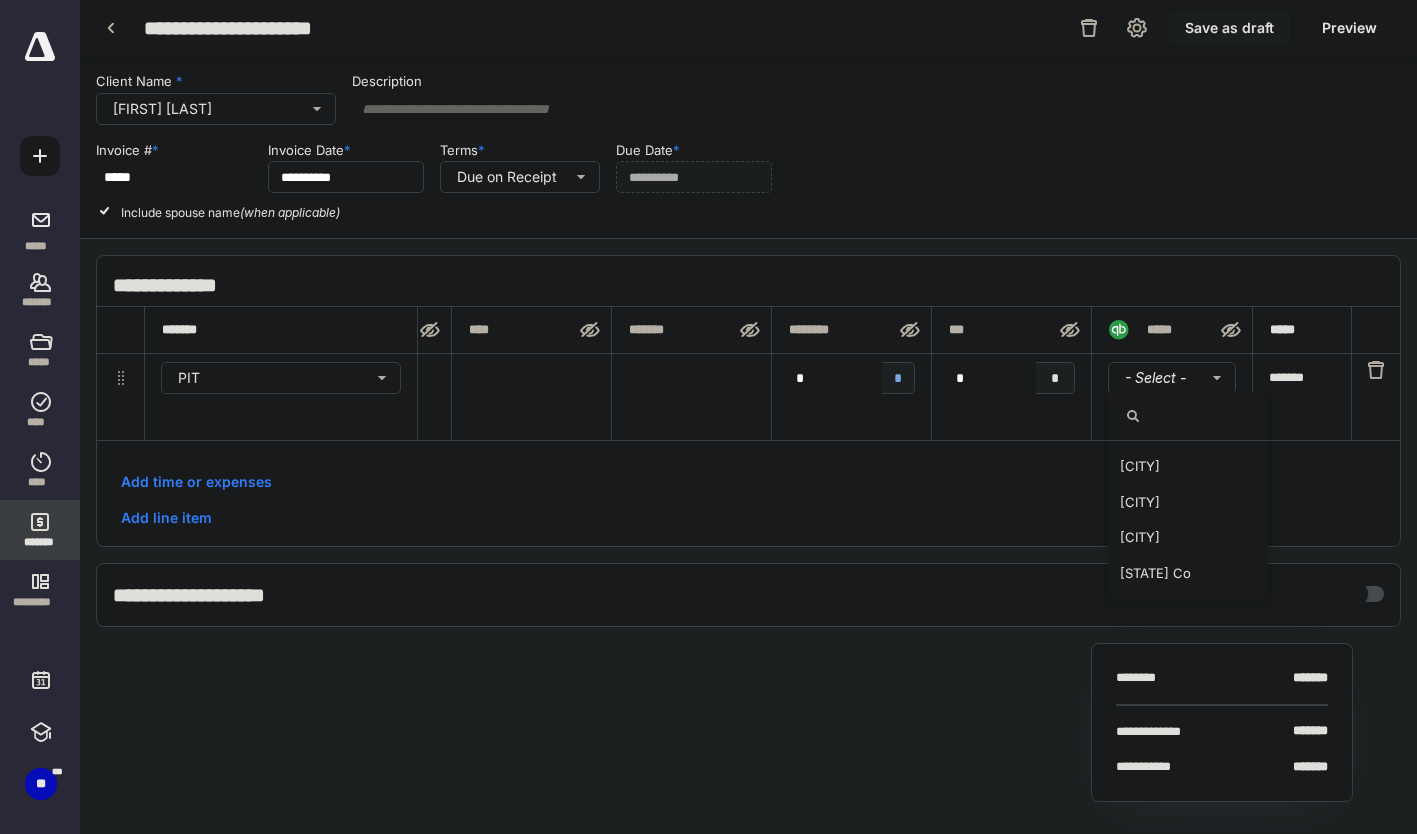 click on "Princeton" at bounding box center [1188, 538] 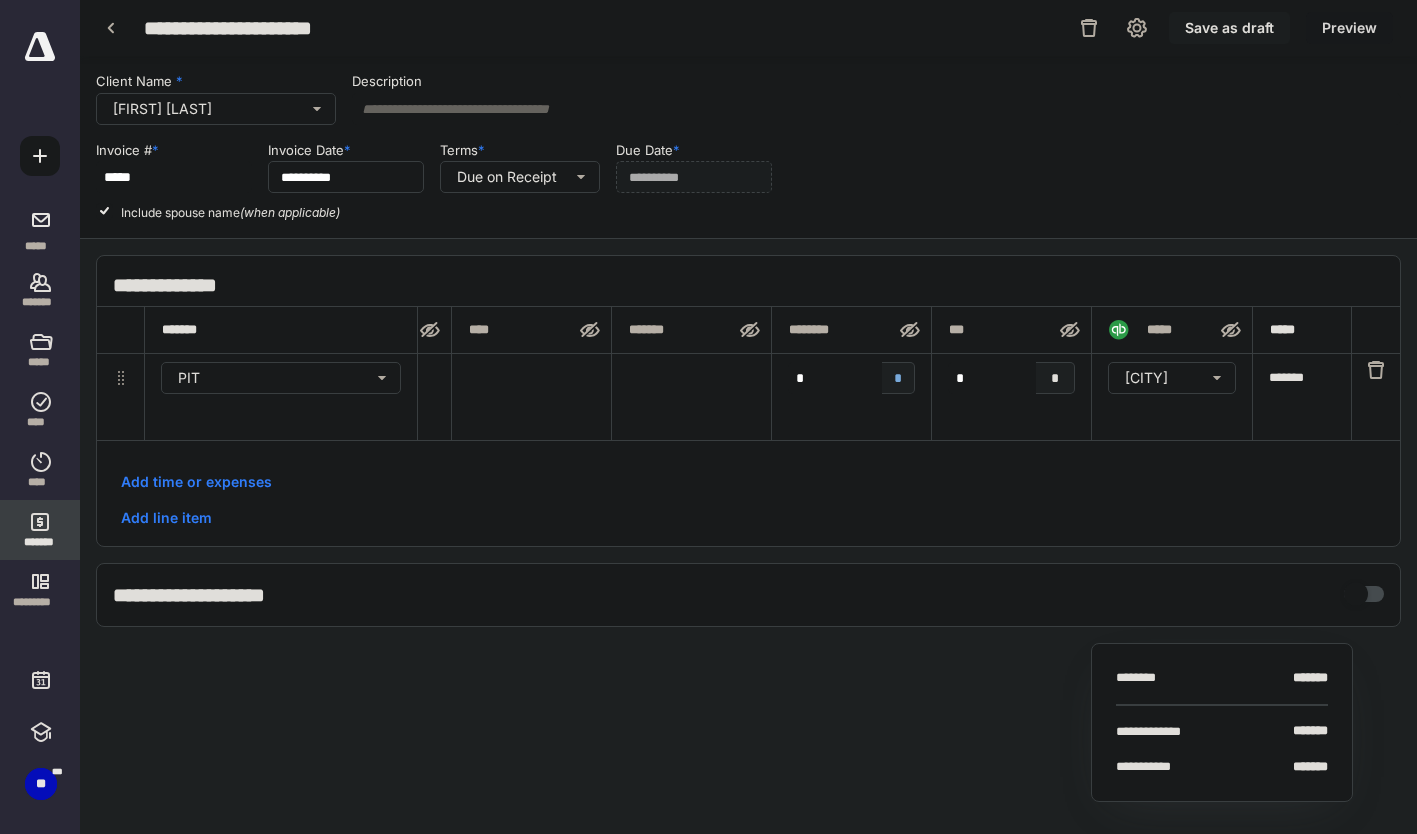 click on "Preview" at bounding box center (1349, 28) 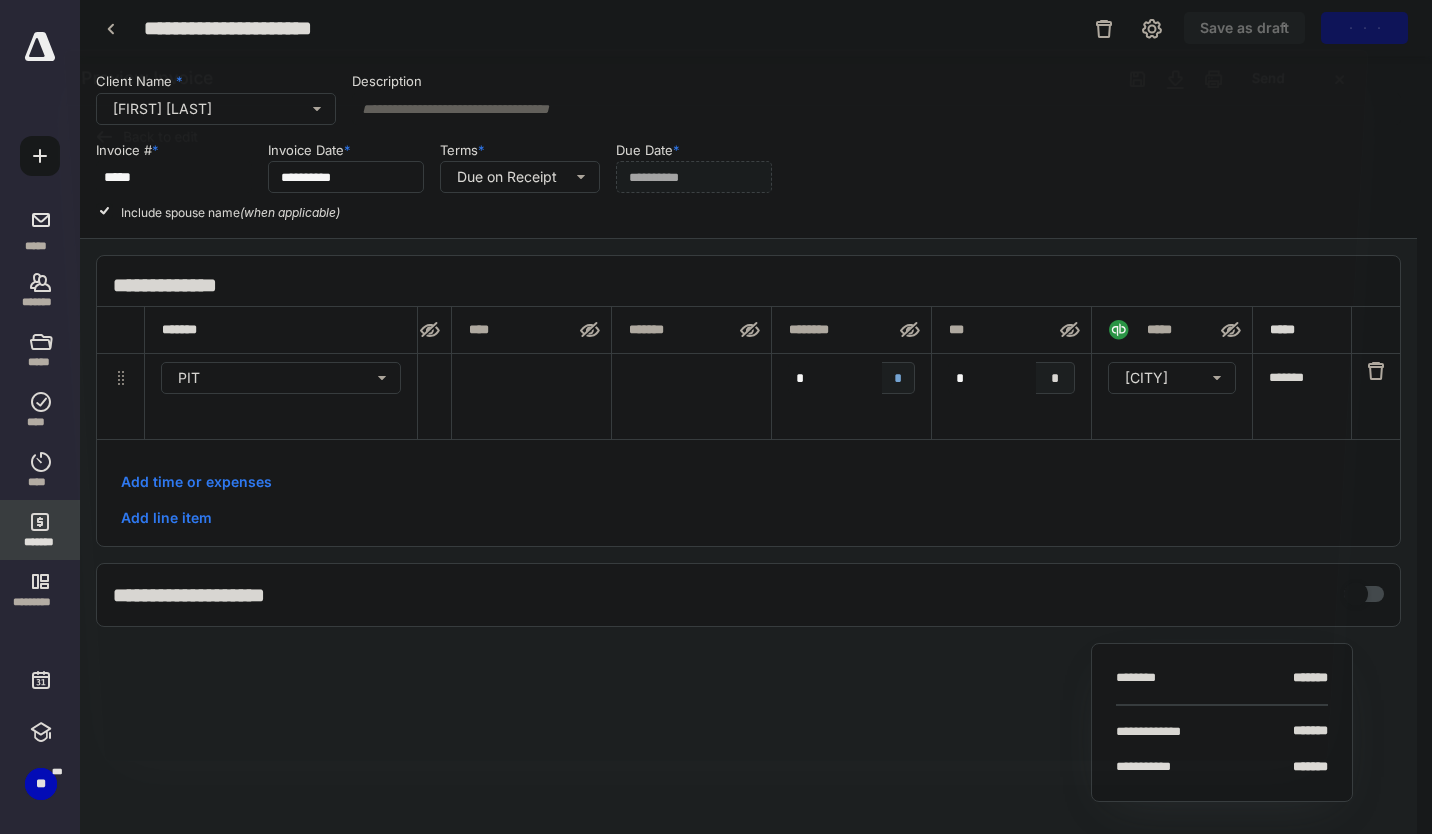 scroll, scrollTop: 0, scrollLeft: 1291, axis: horizontal 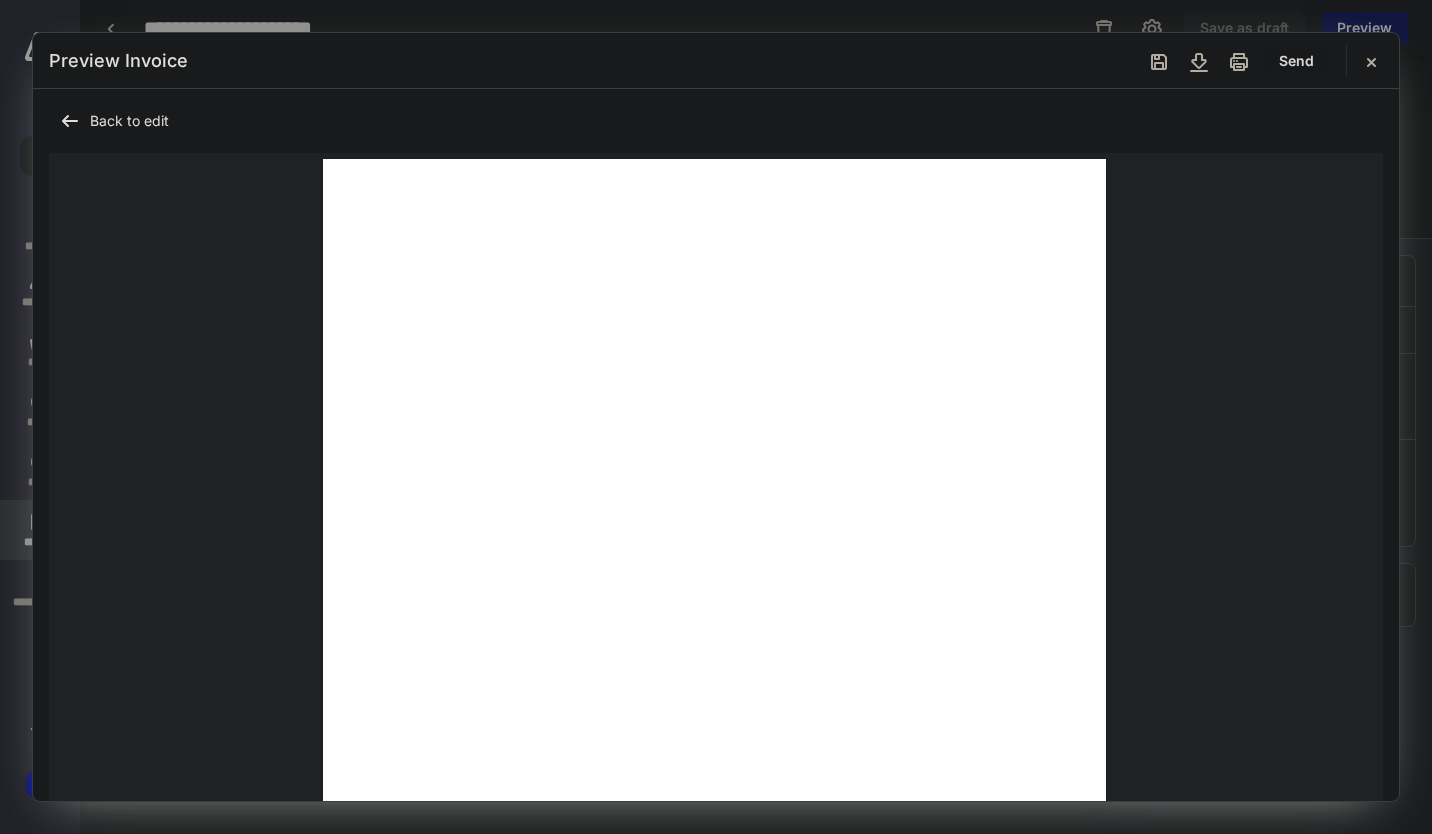 click on "Send" at bounding box center [1296, 61] 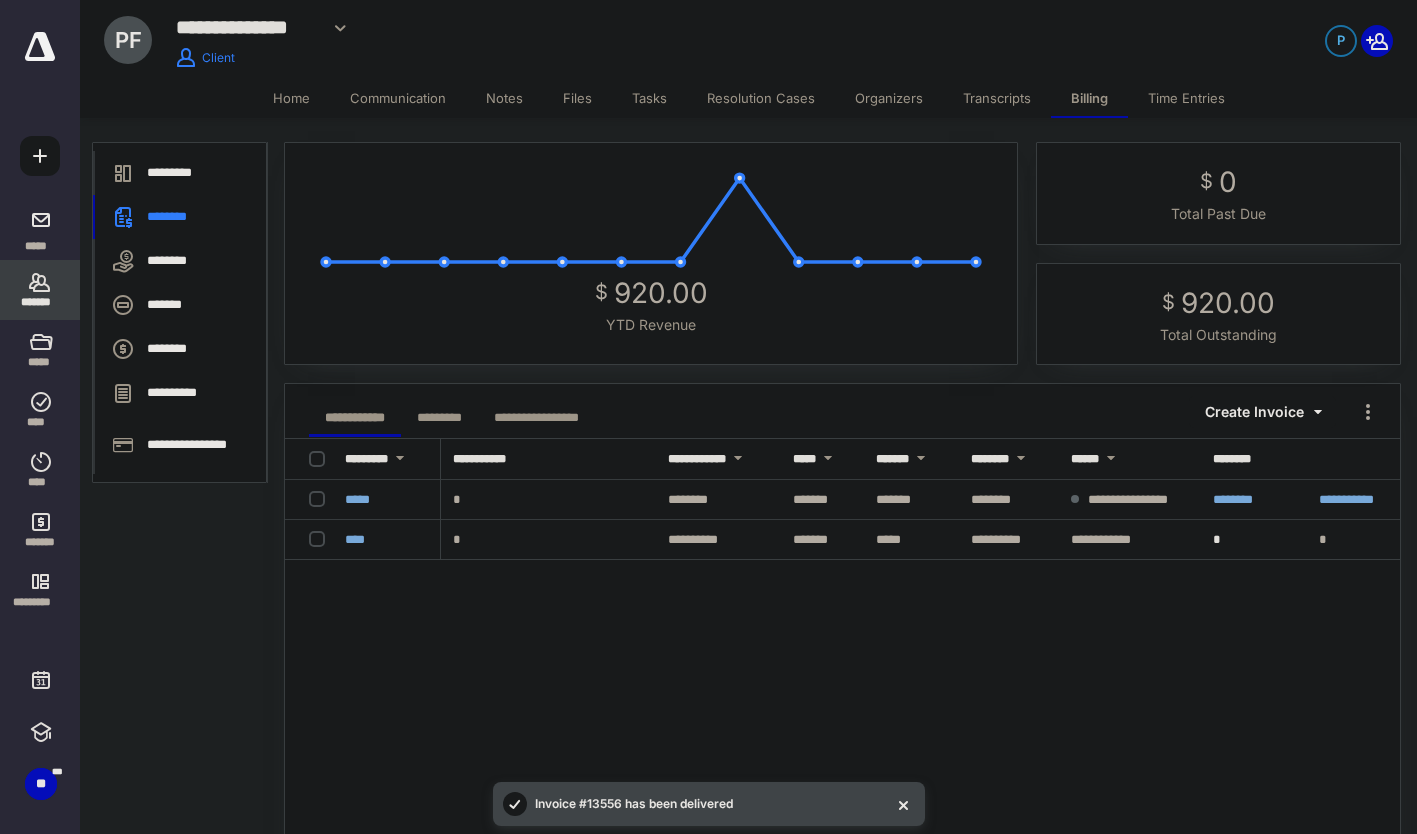 click 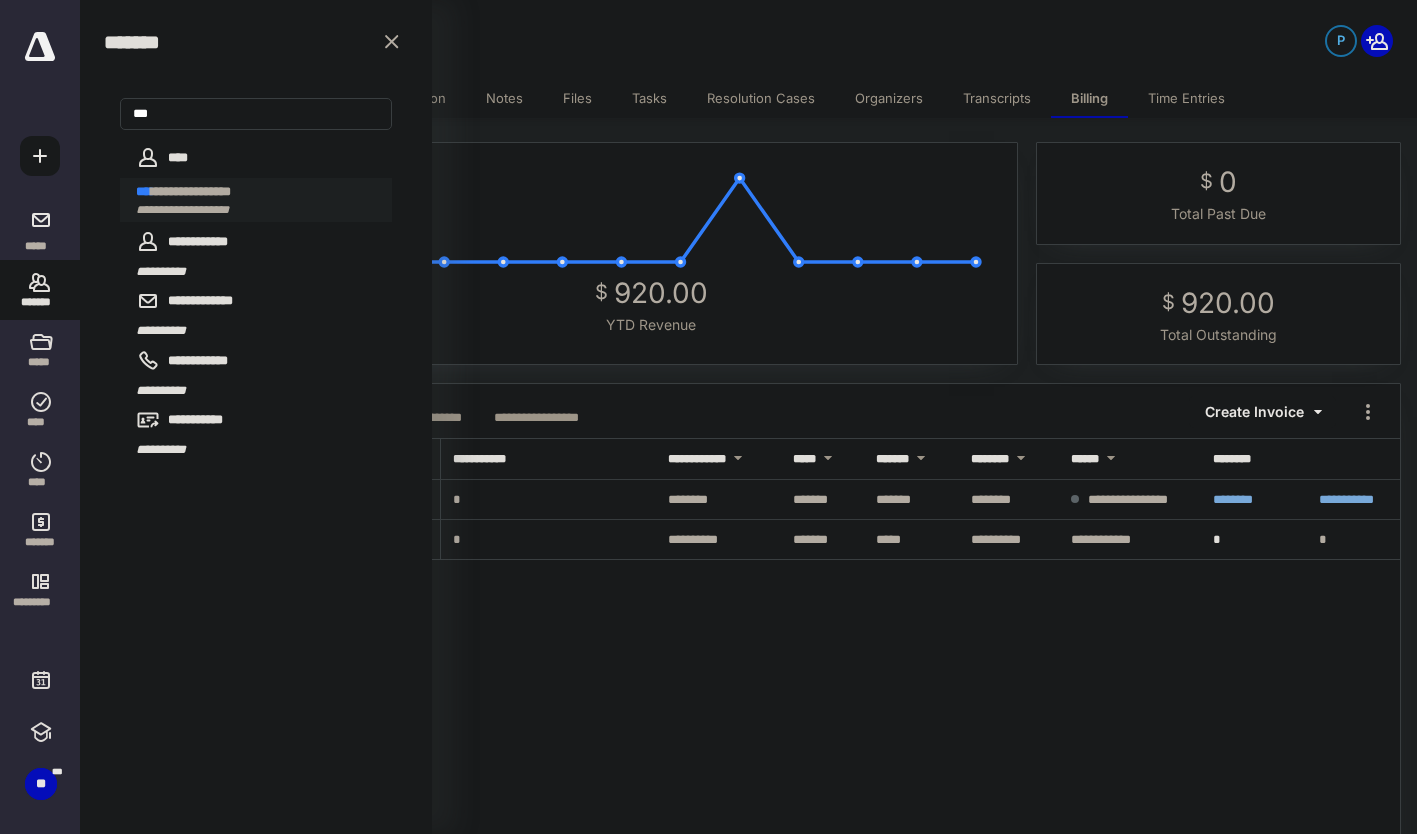 type on "***" 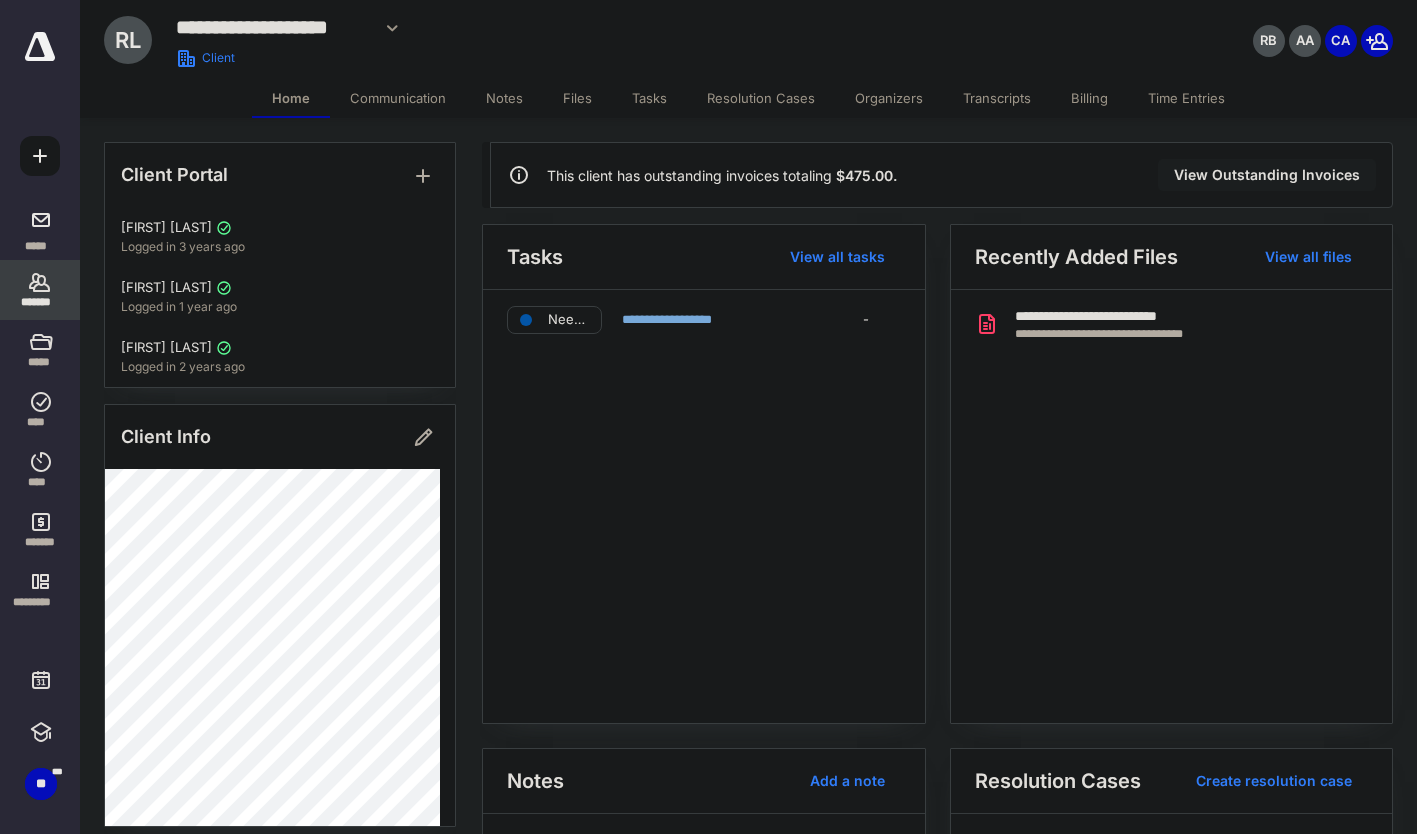 click on "Billing" at bounding box center (1089, 98) 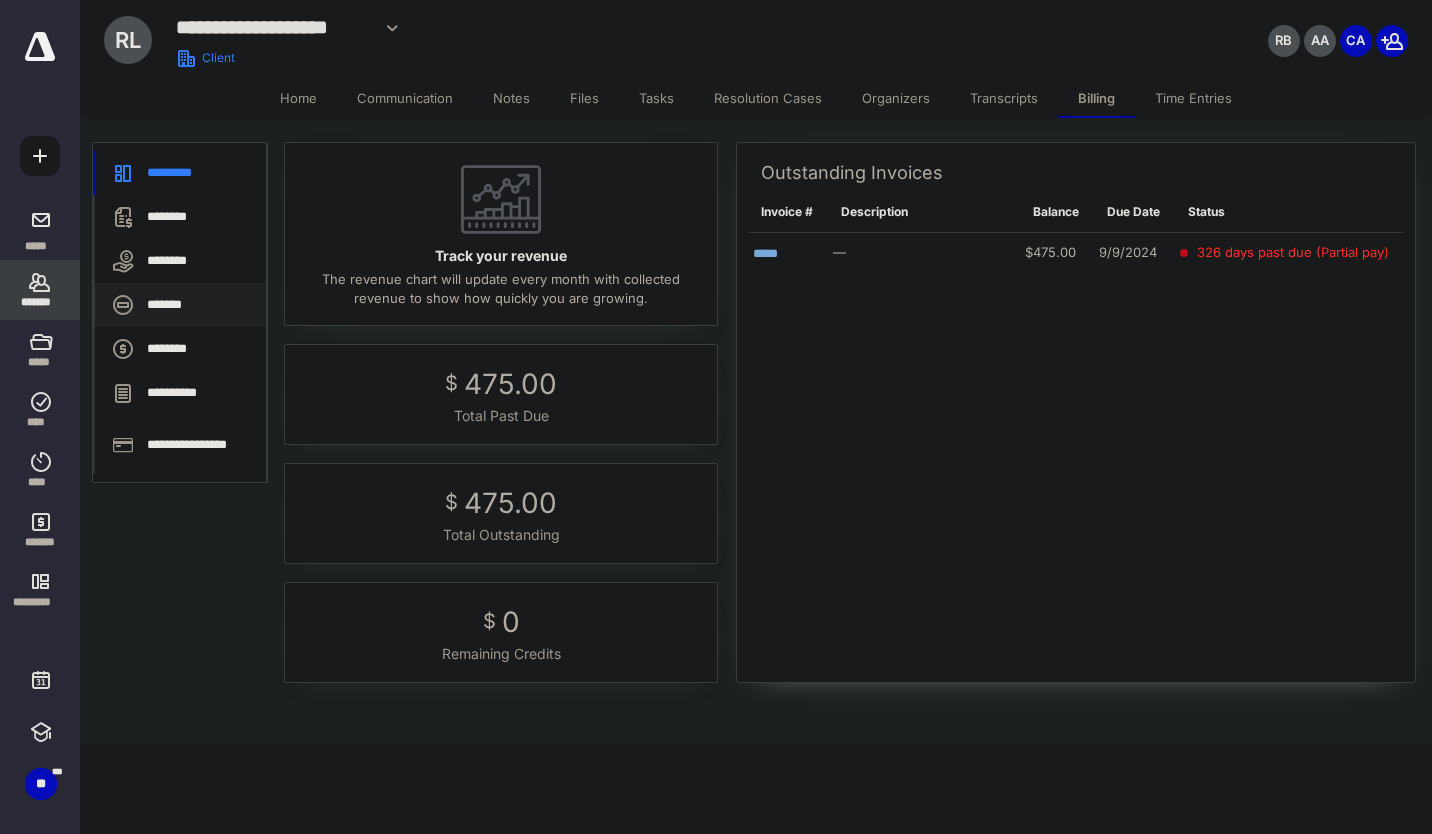 click on "*******" at bounding box center (179, 305) 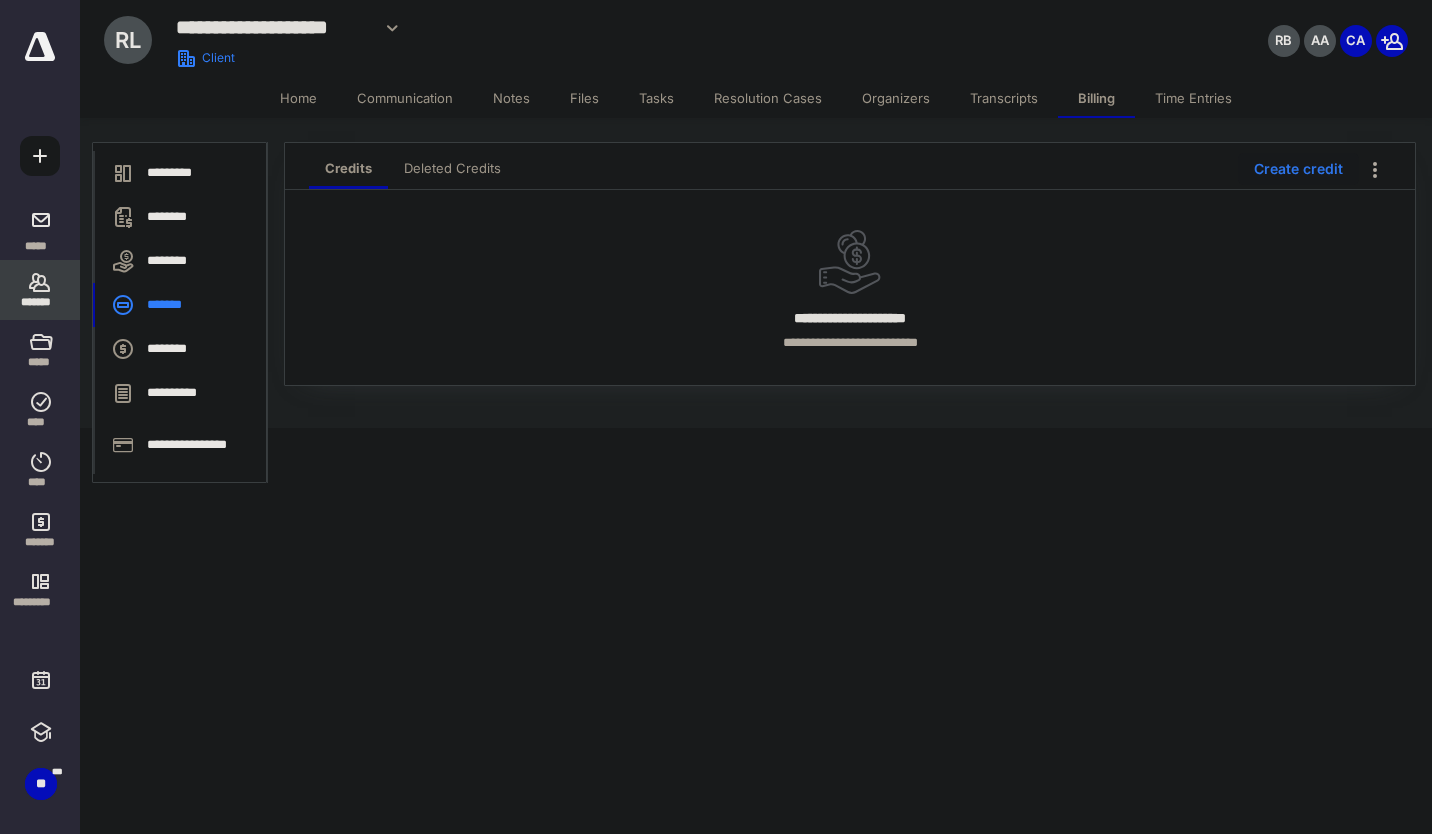 click on "Create credit" at bounding box center [1298, 169] 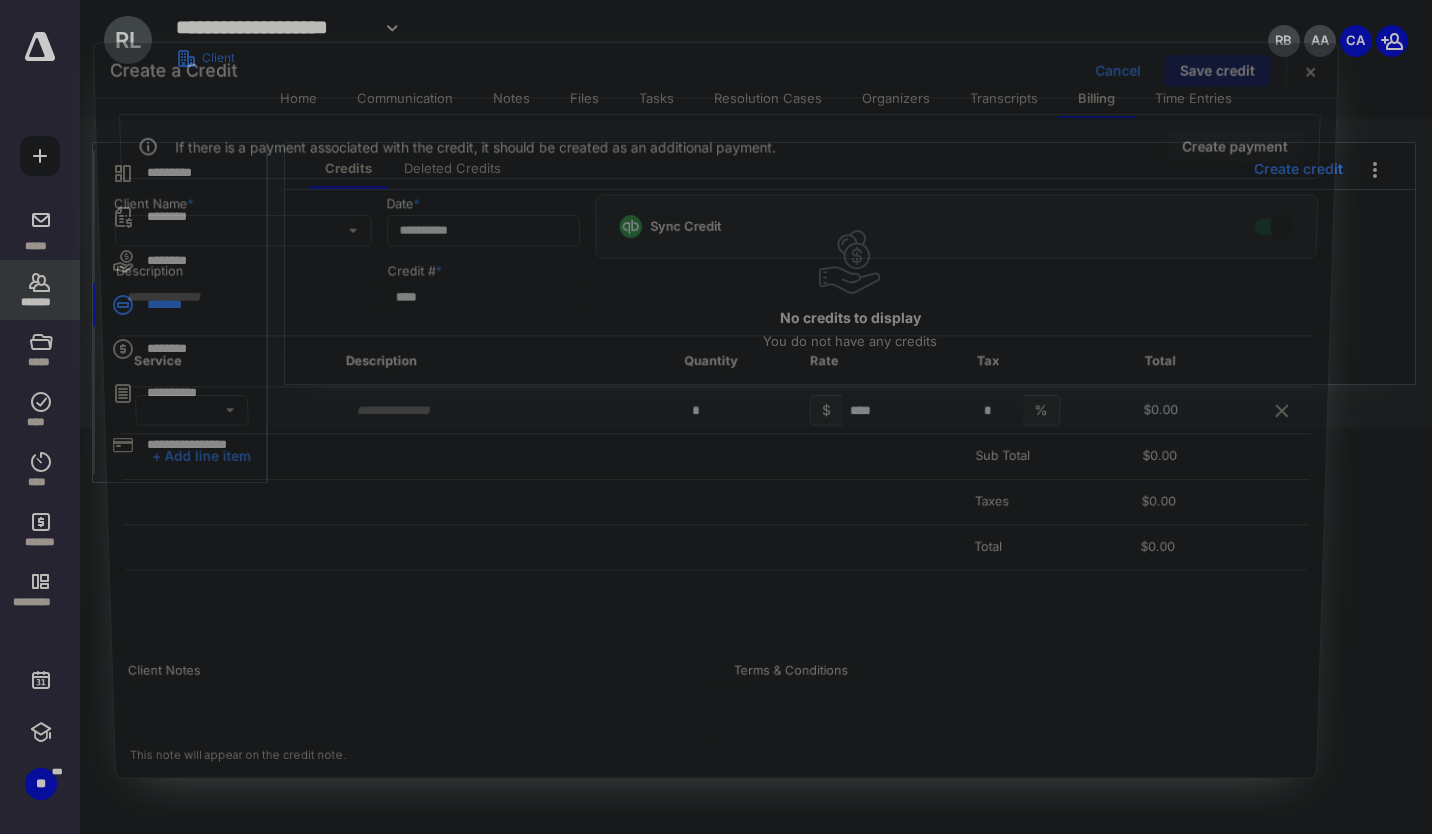 checkbox on "true" 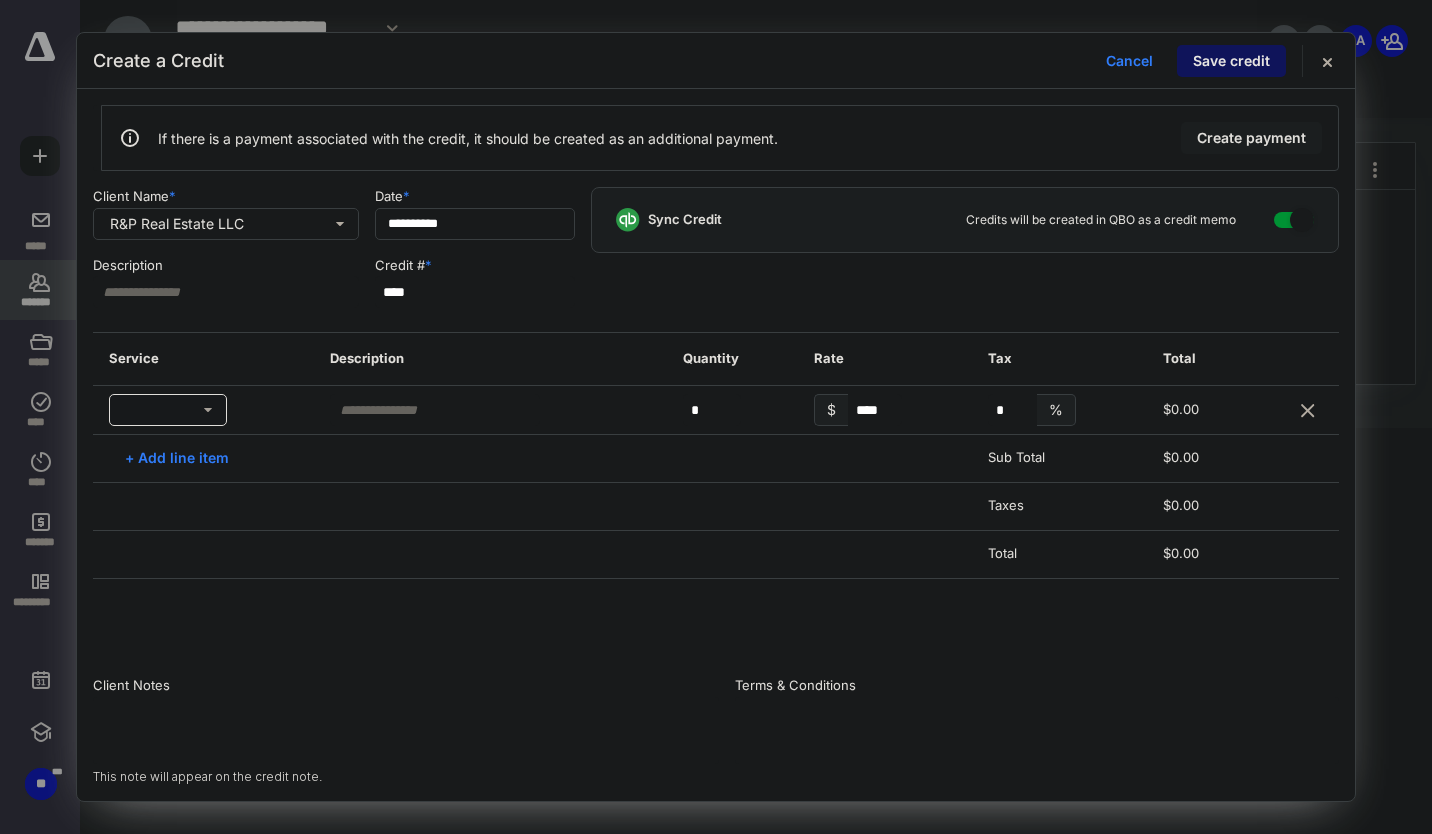 click at bounding box center (168, 410) 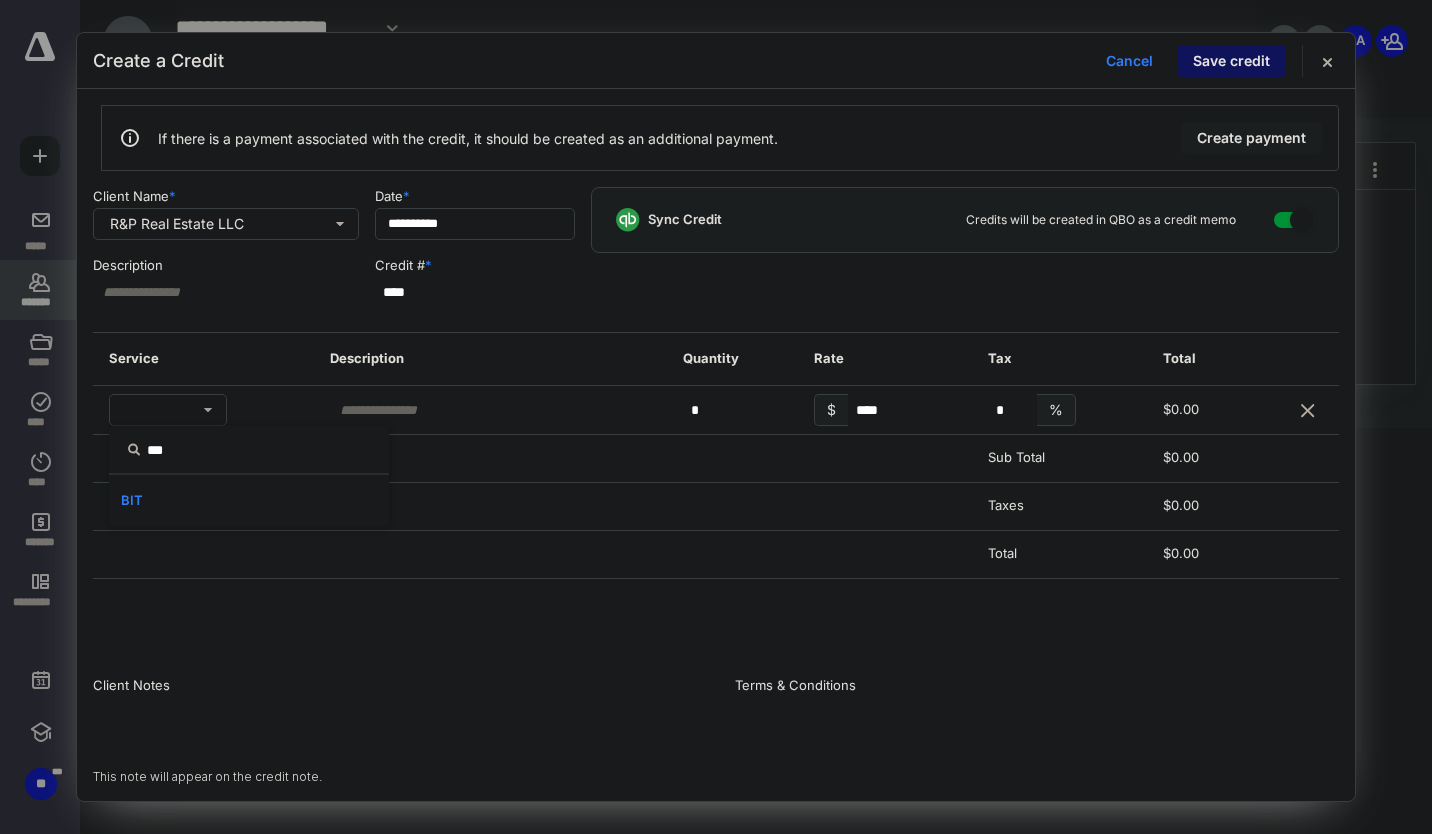type on "***" 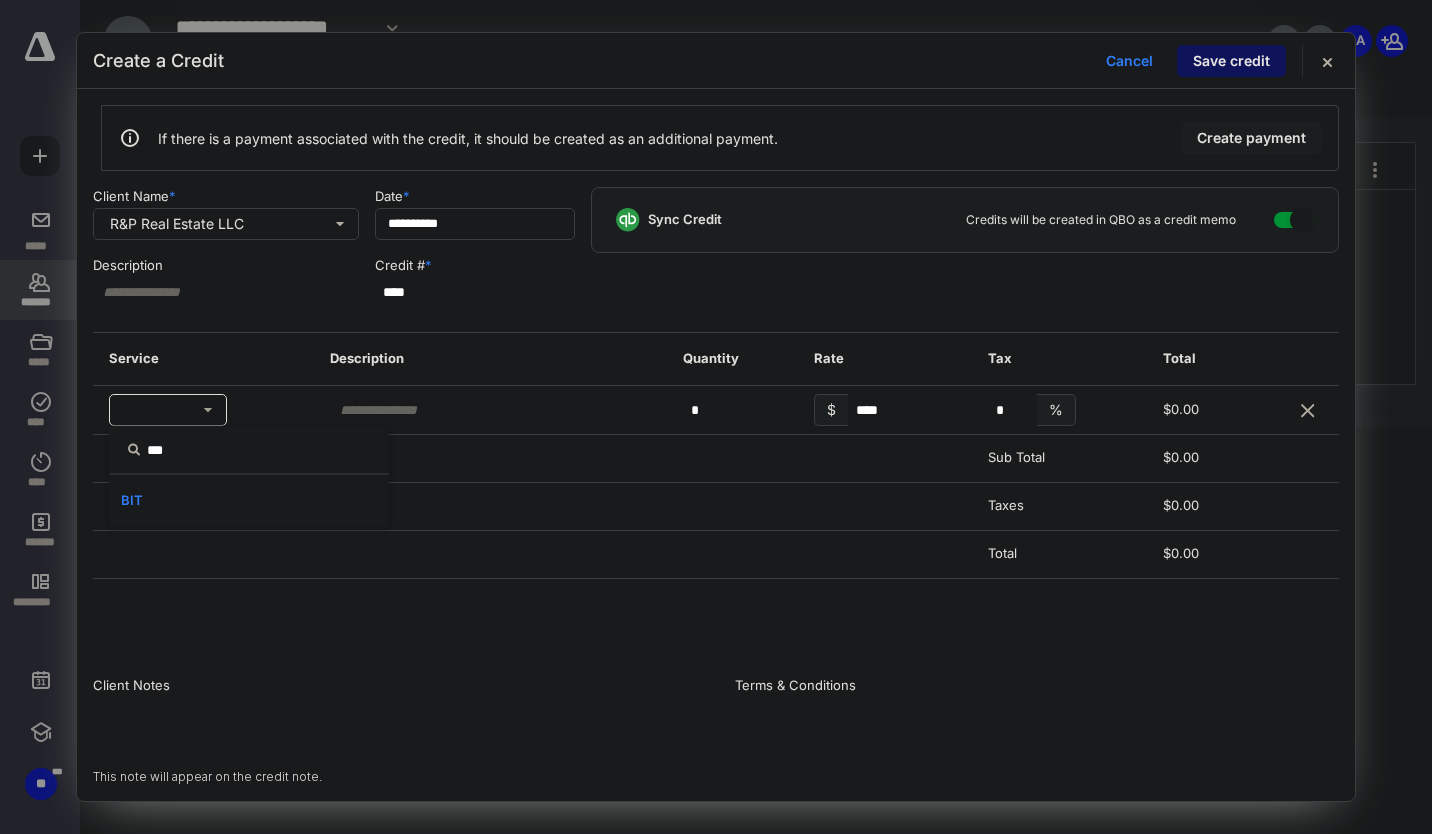 type 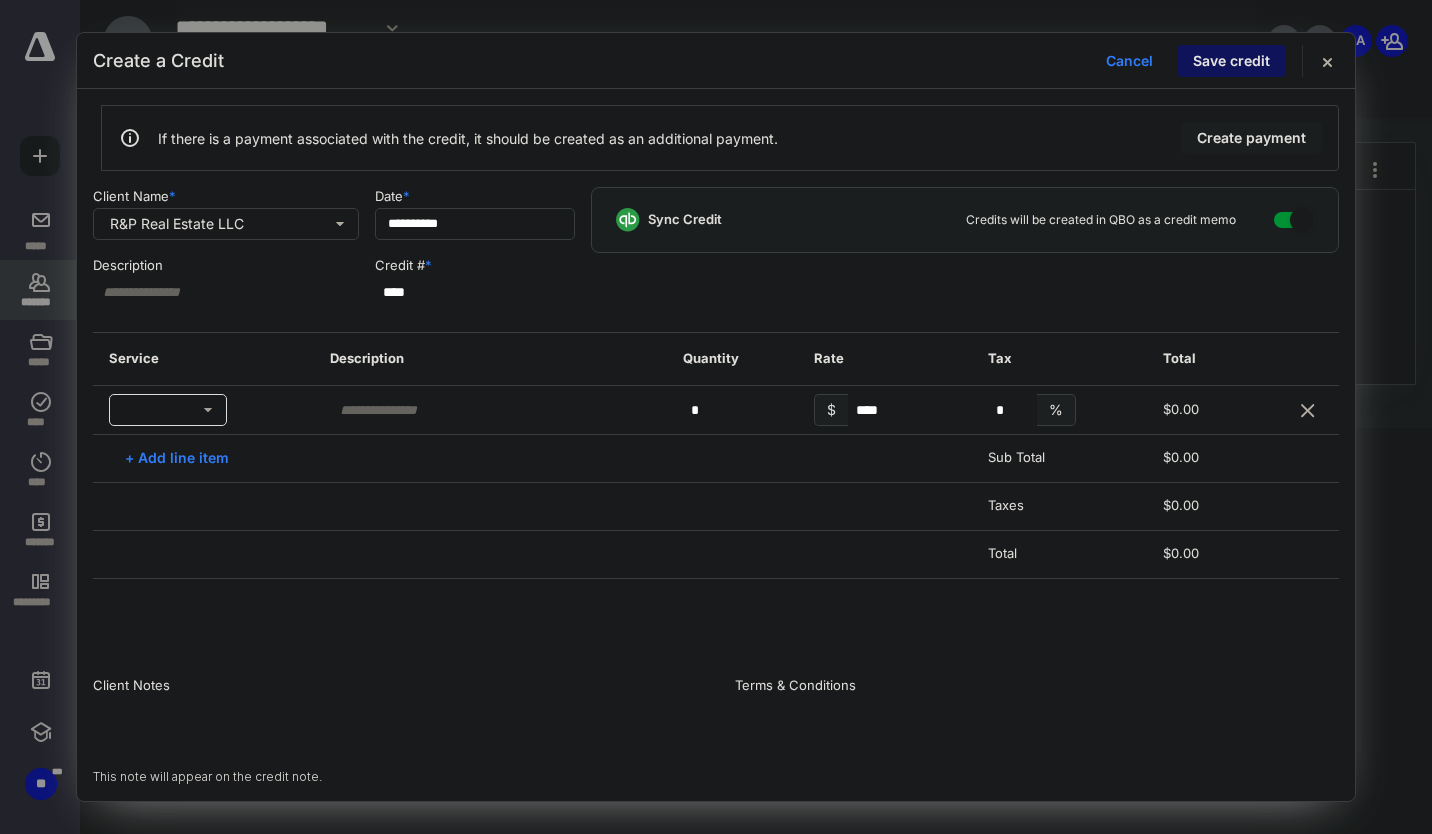 type 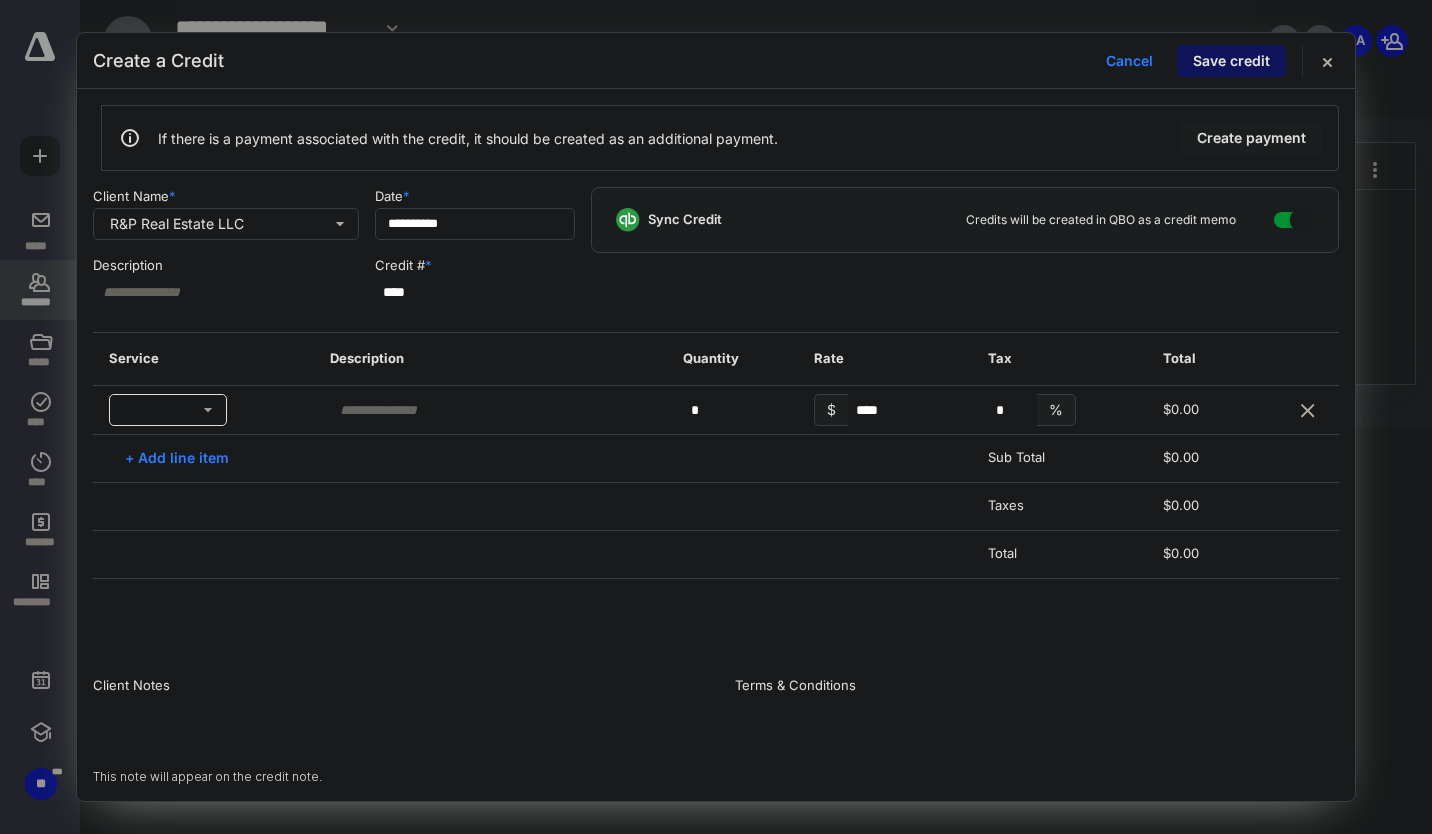 click at bounding box center (168, 410) 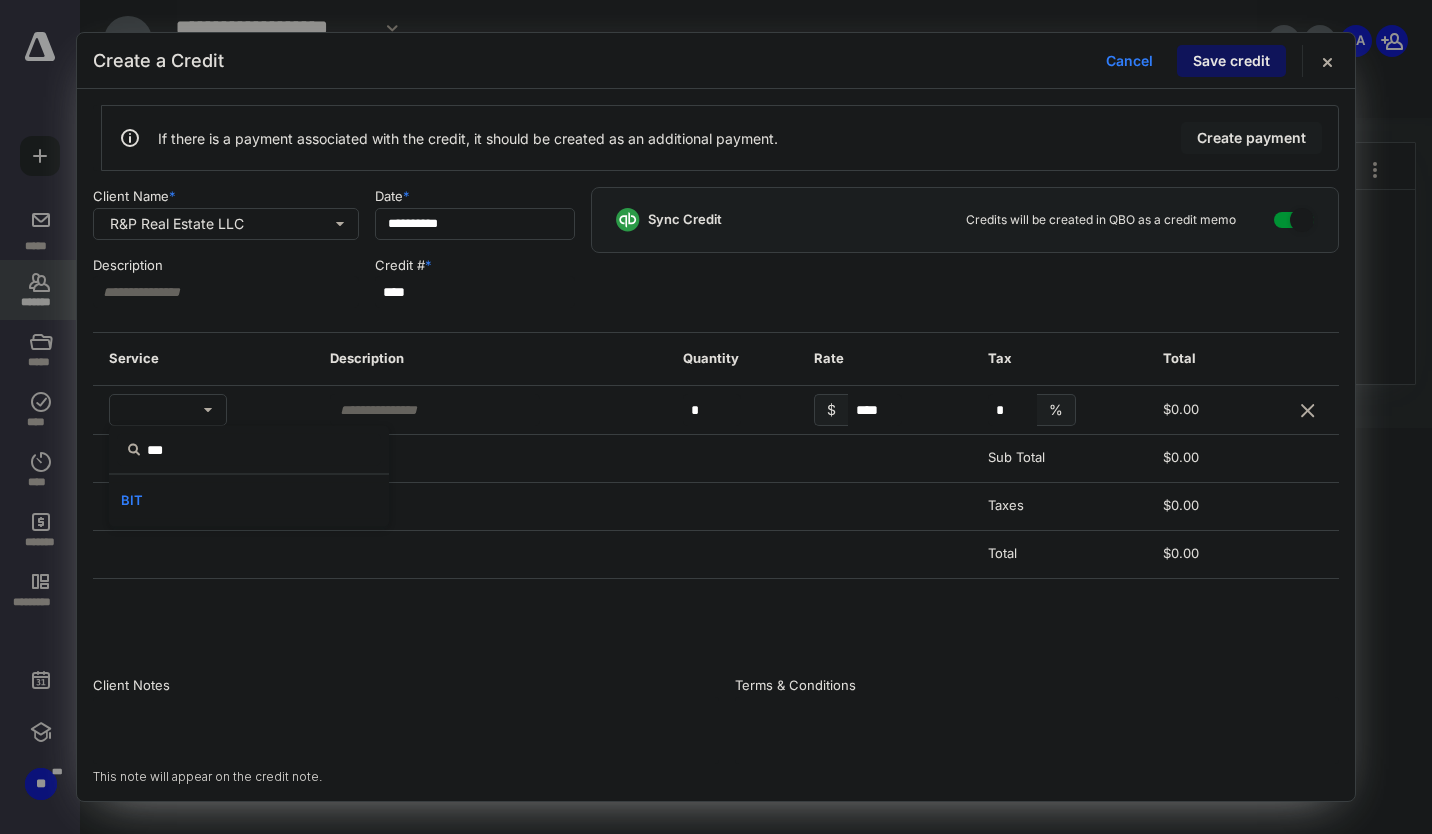 click on "BIT" at bounding box center (132, 500) 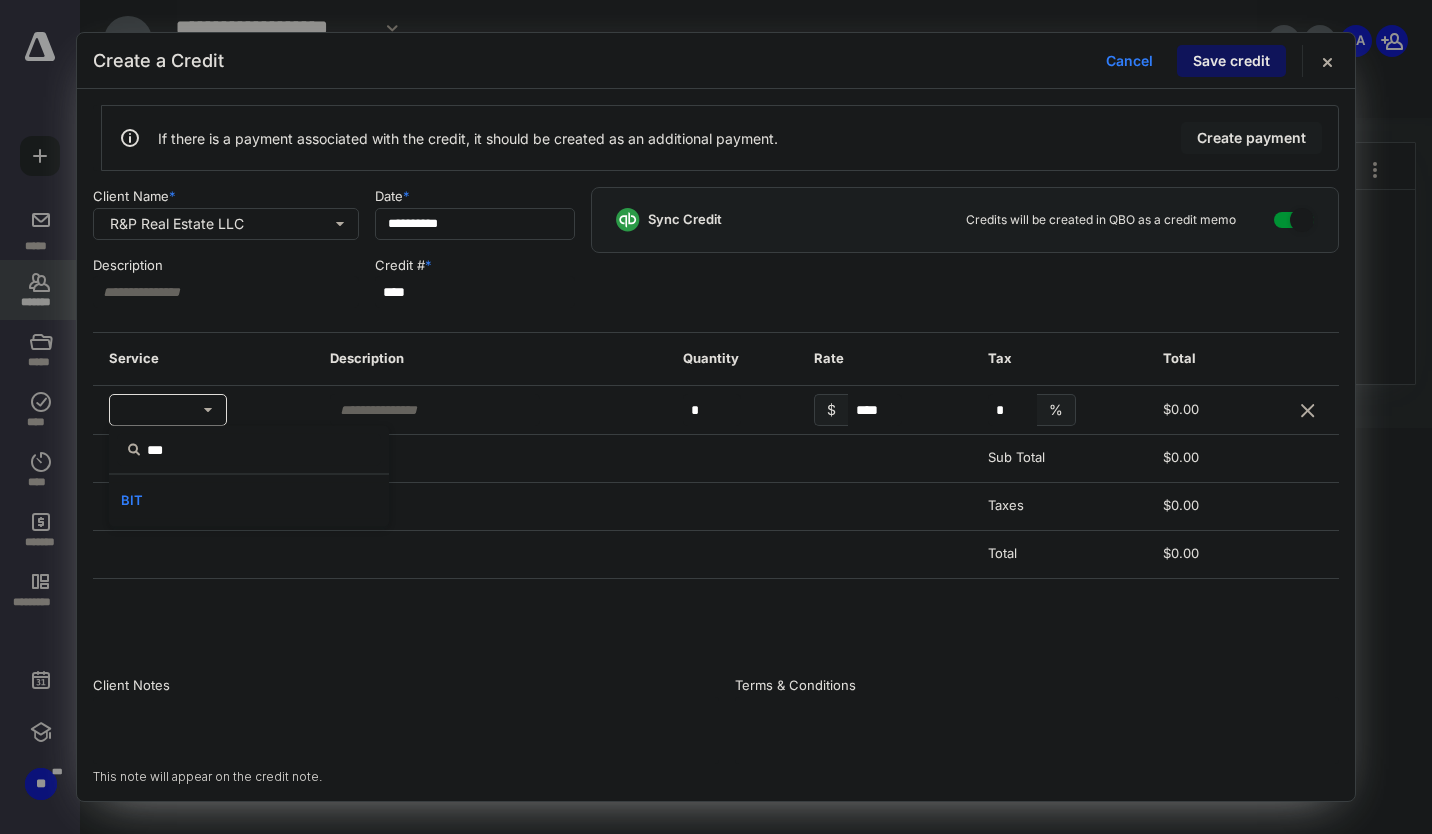 type on "**********" 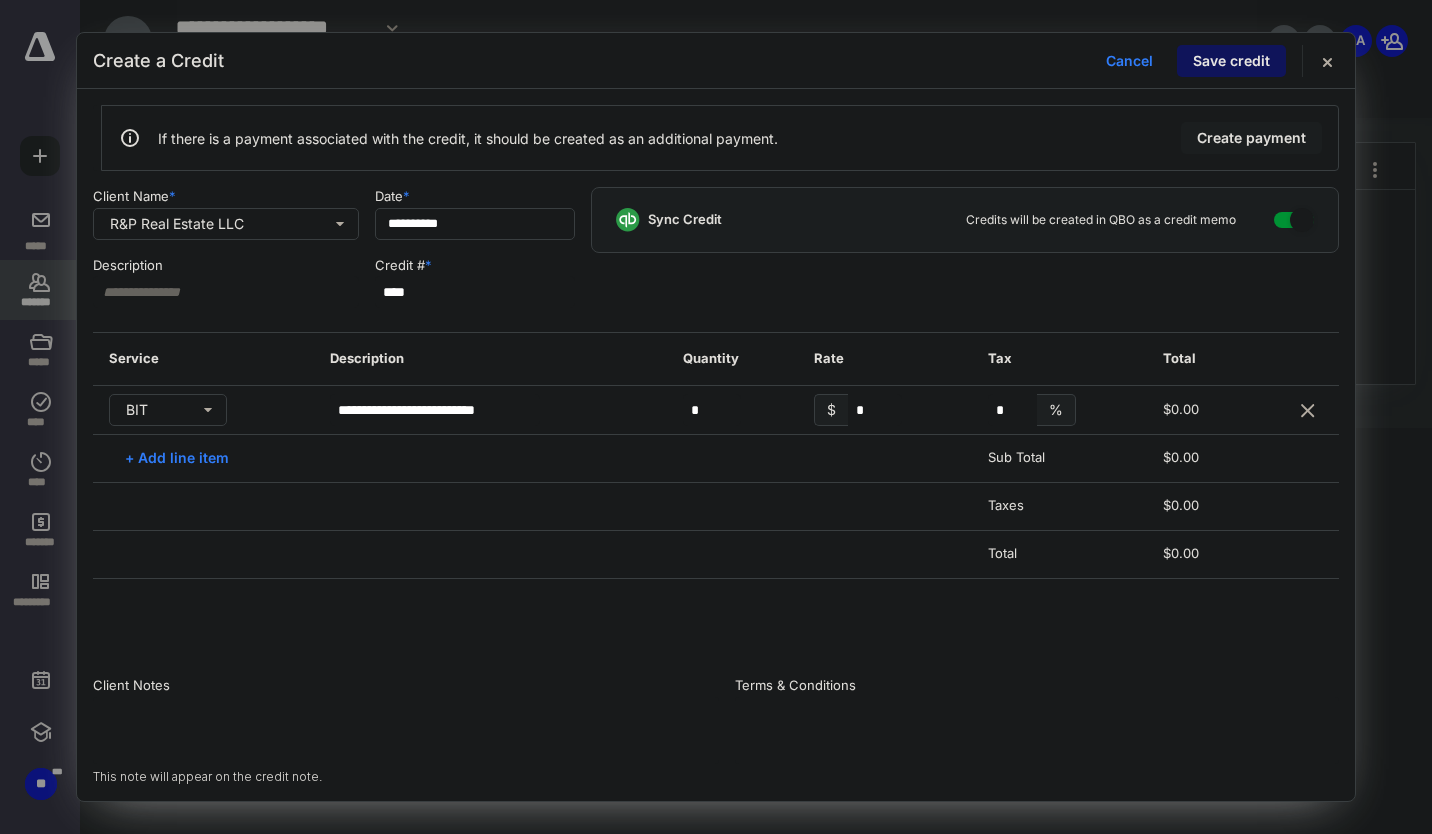 click on "**********" at bounding box center (435, 410) 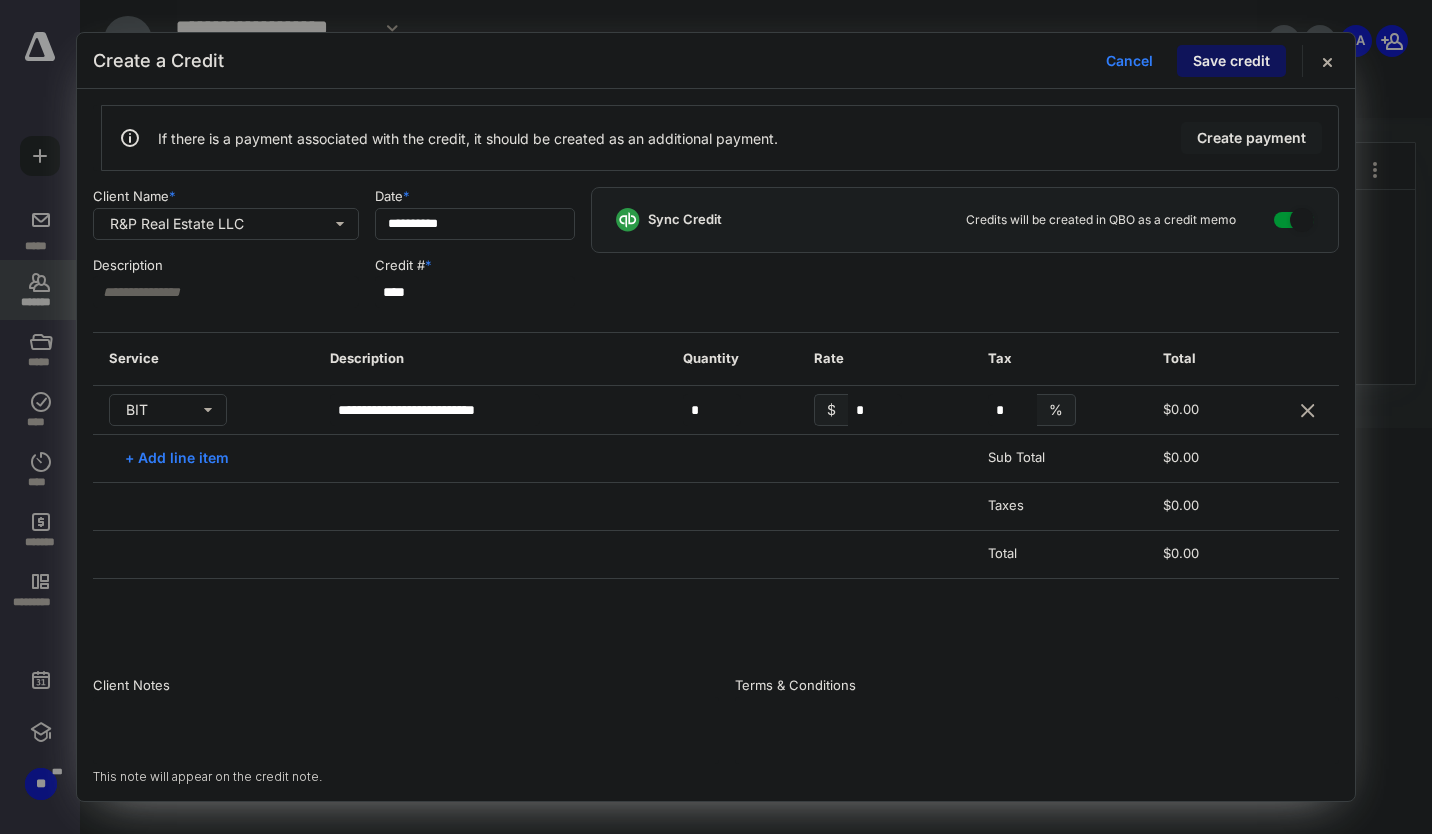 click on "**********" at bounding box center (435, 410) 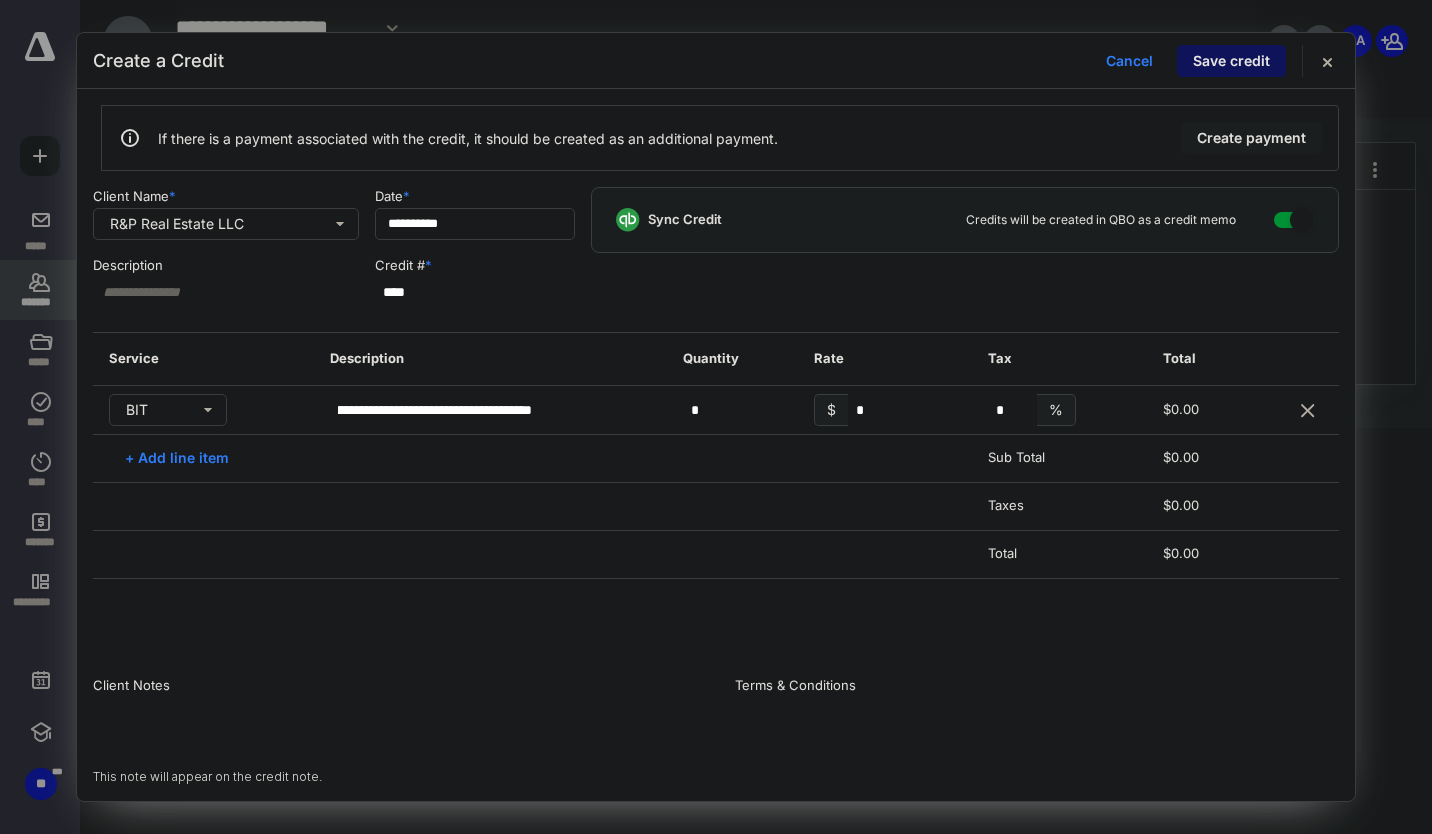 scroll, scrollTop: 0, scrollLeft: 109, axis: horizontal 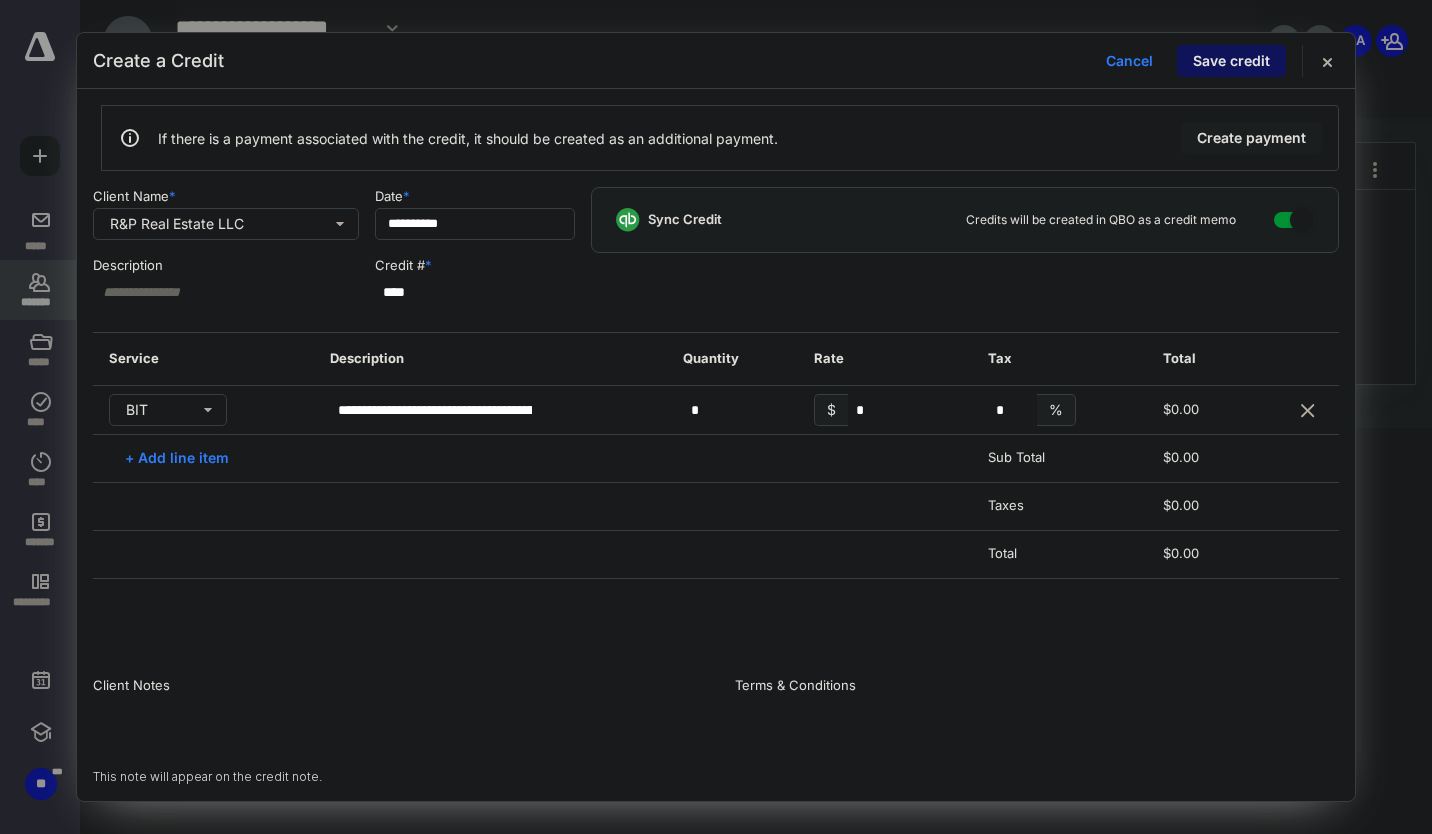 click on "*" at bounding box center [875, 410] 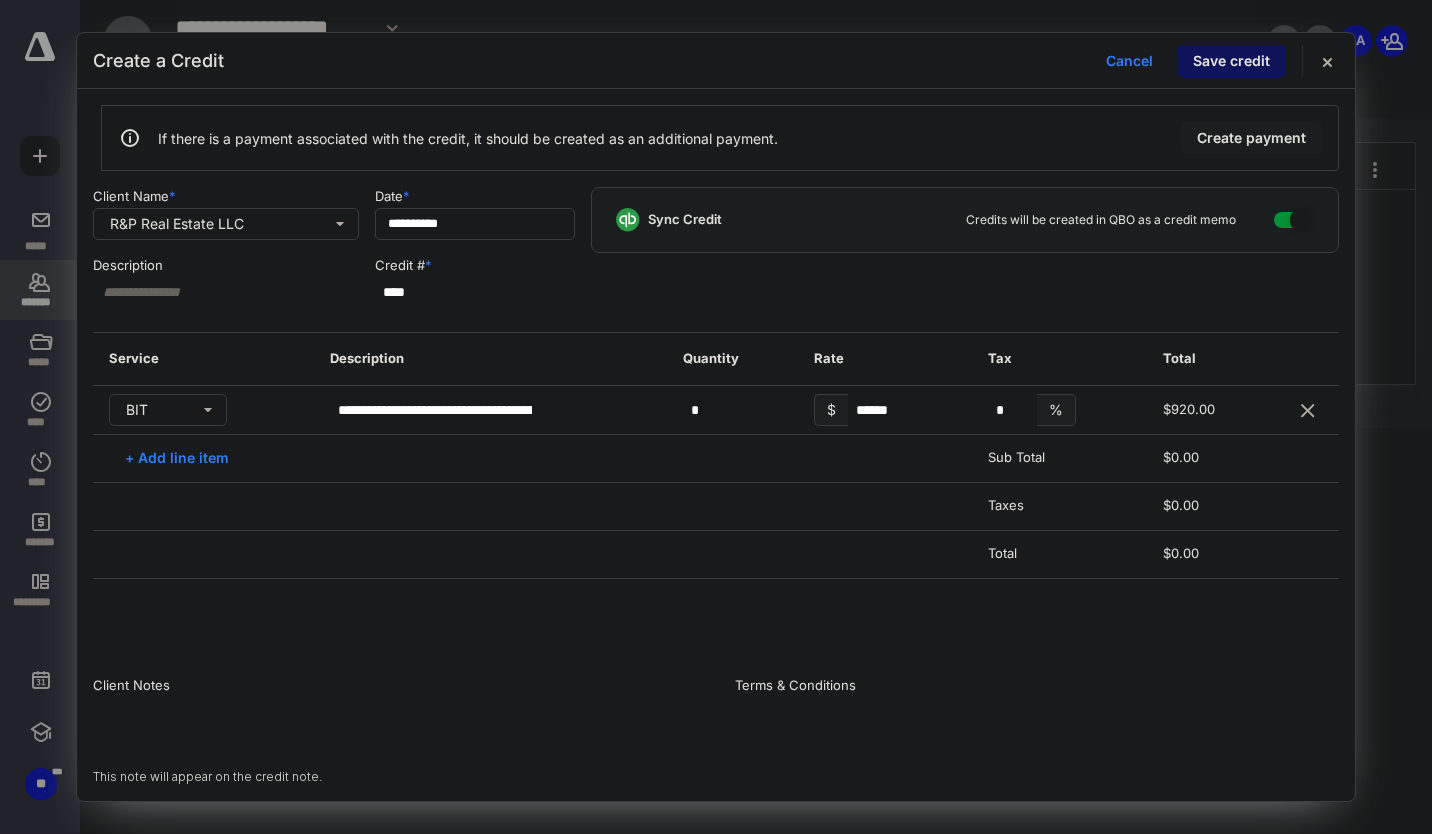 scroll, scrollTop: 0, scrollLeft: 11, axis: horizontal 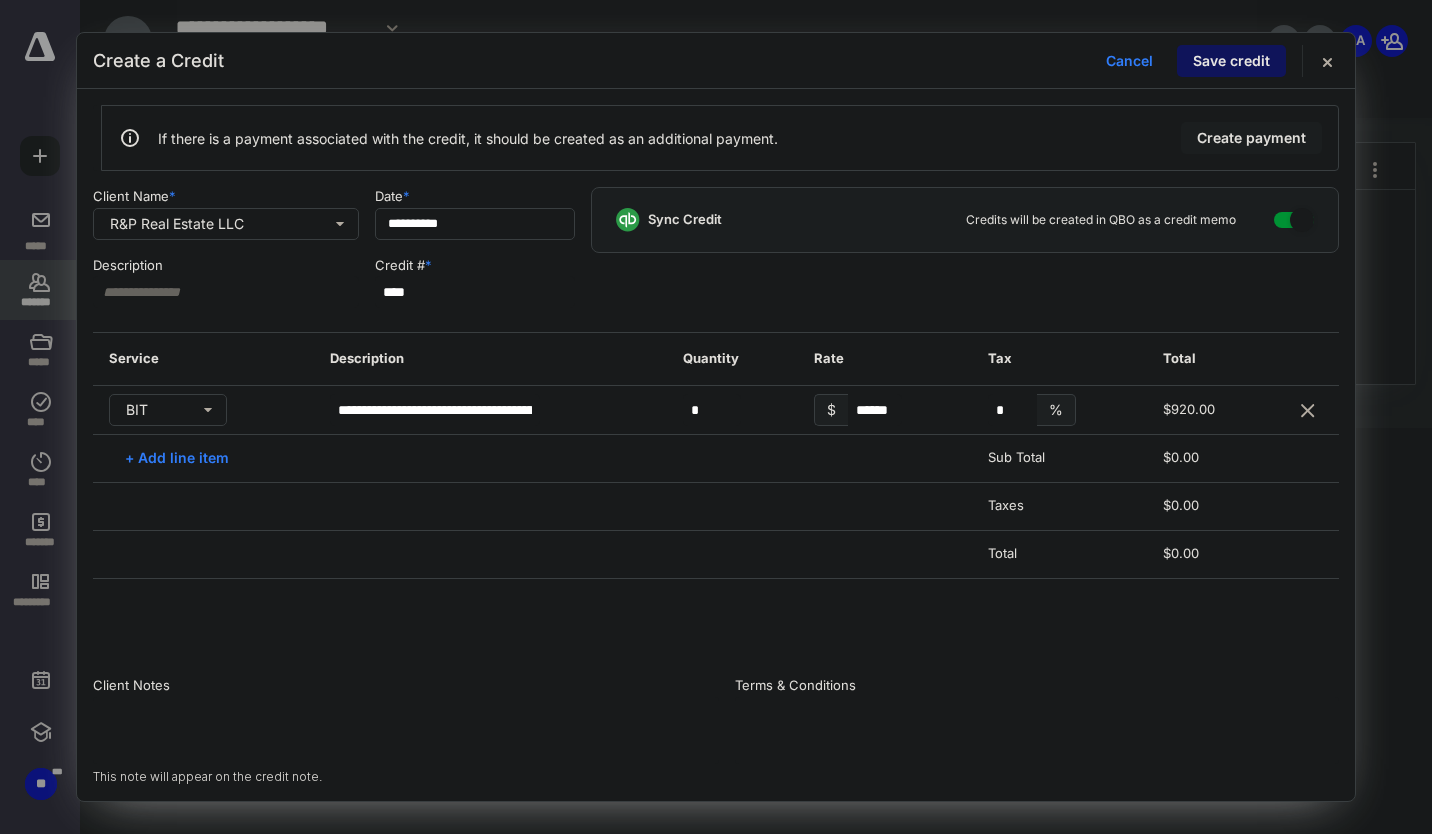 type on "******" 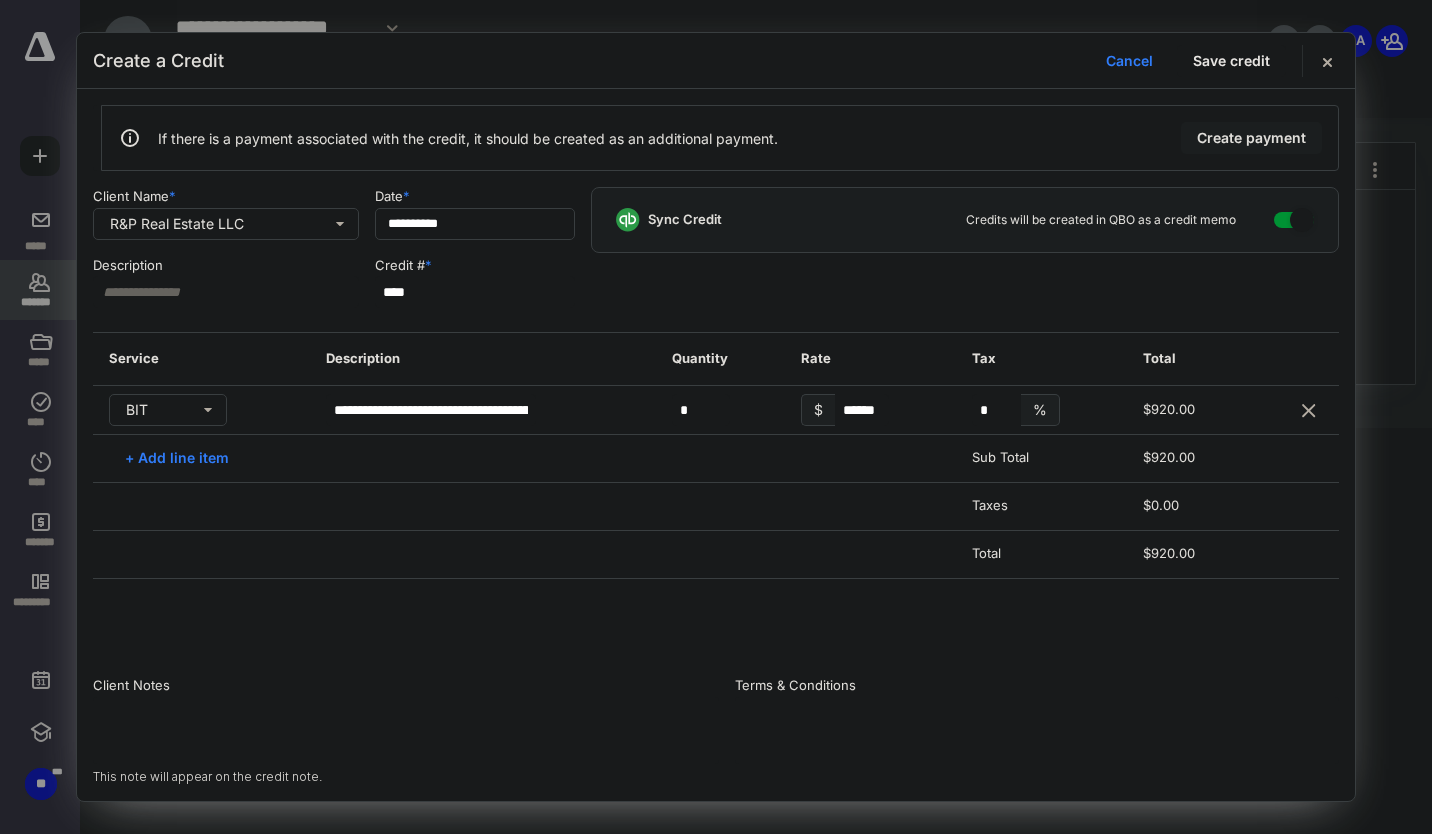 scroll, scrollTop: 0, scrollLeft: 0, axis: both 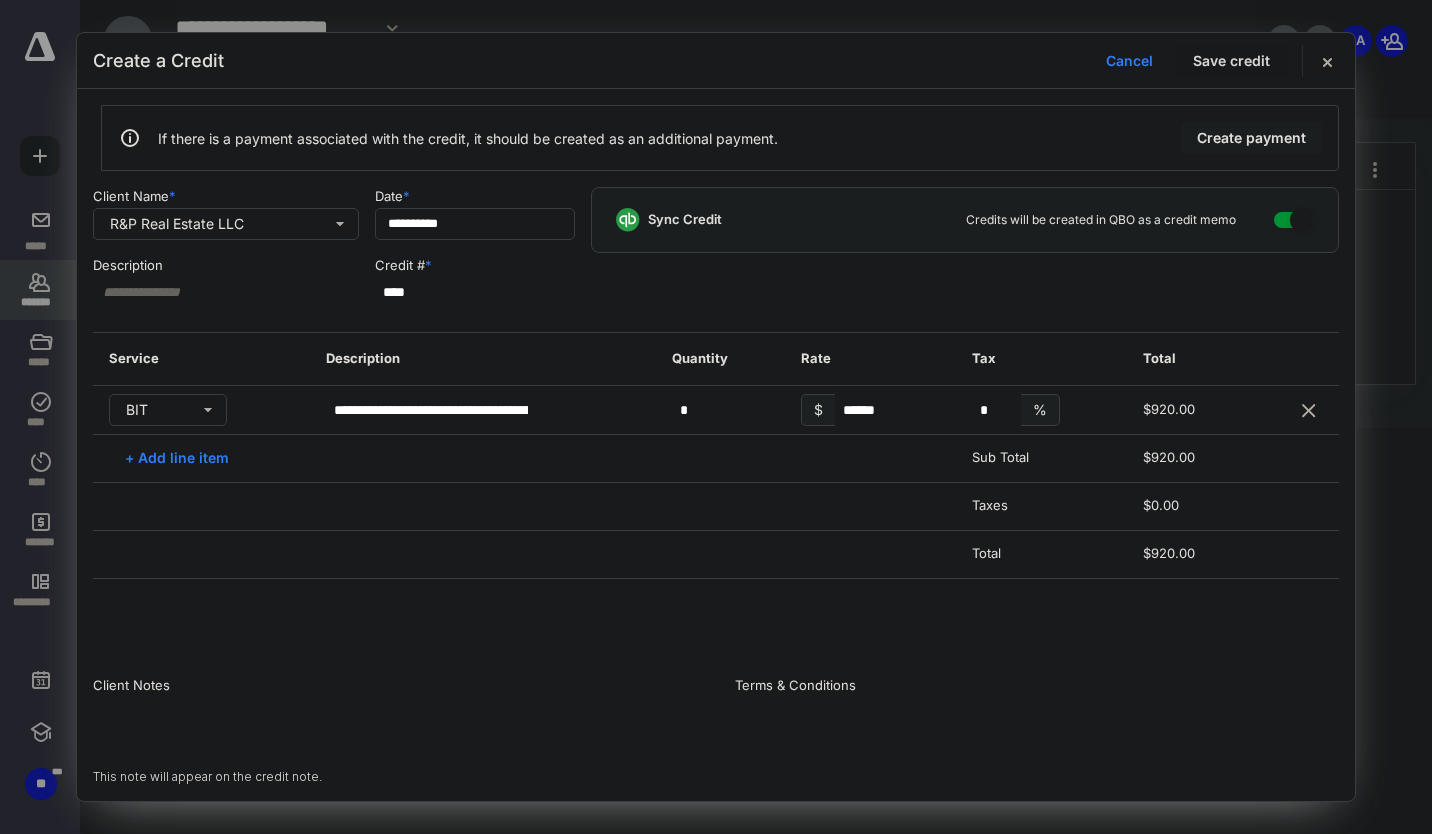 click on "Save credit" at bounding box center [1231, 61] 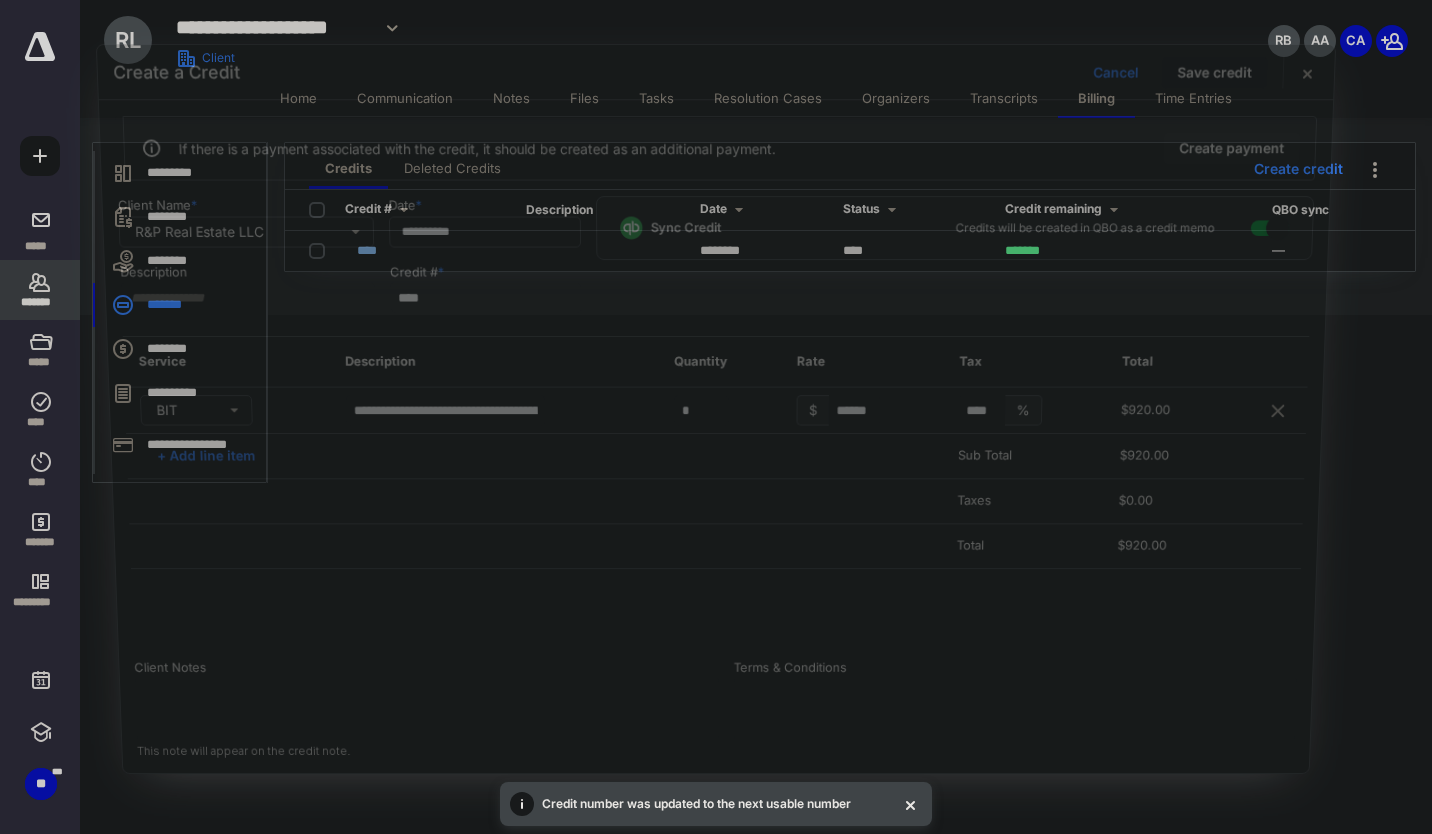 click on "Create a Credit Cancel Save credit" at bounding box center (716, 72) 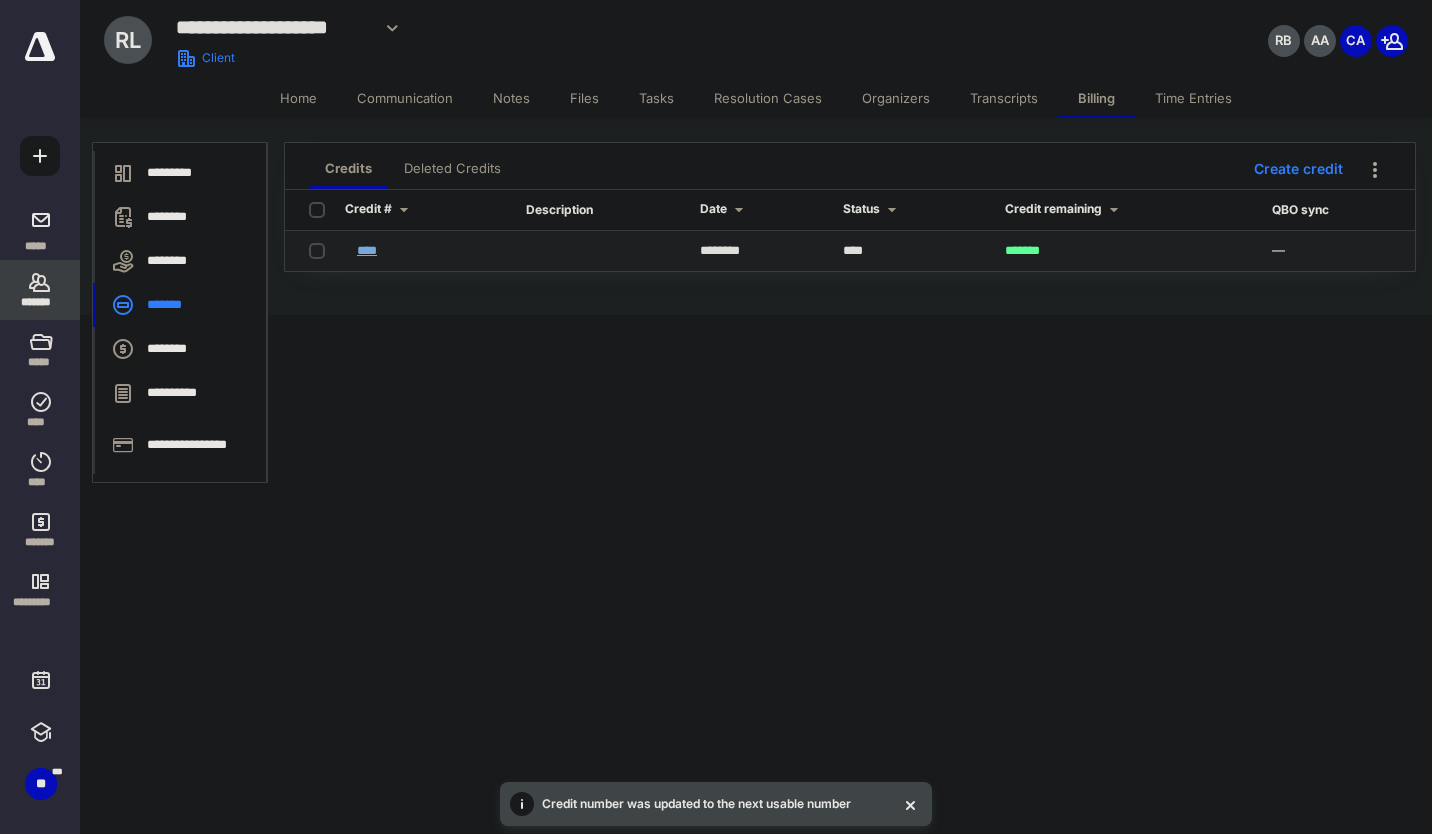 click on "****" at bounding box center [367, 250] 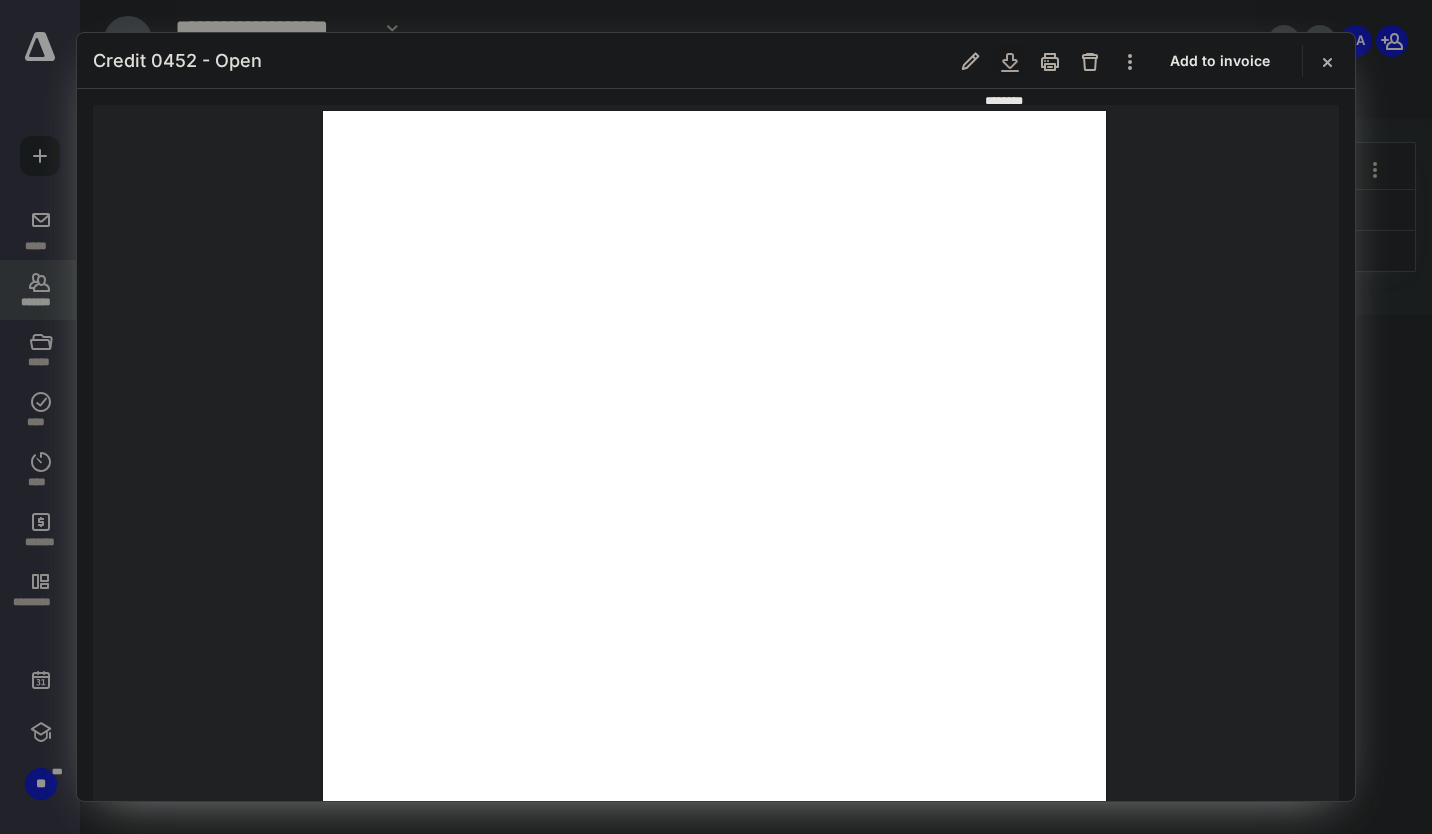click at bounding box center (1010, 61) 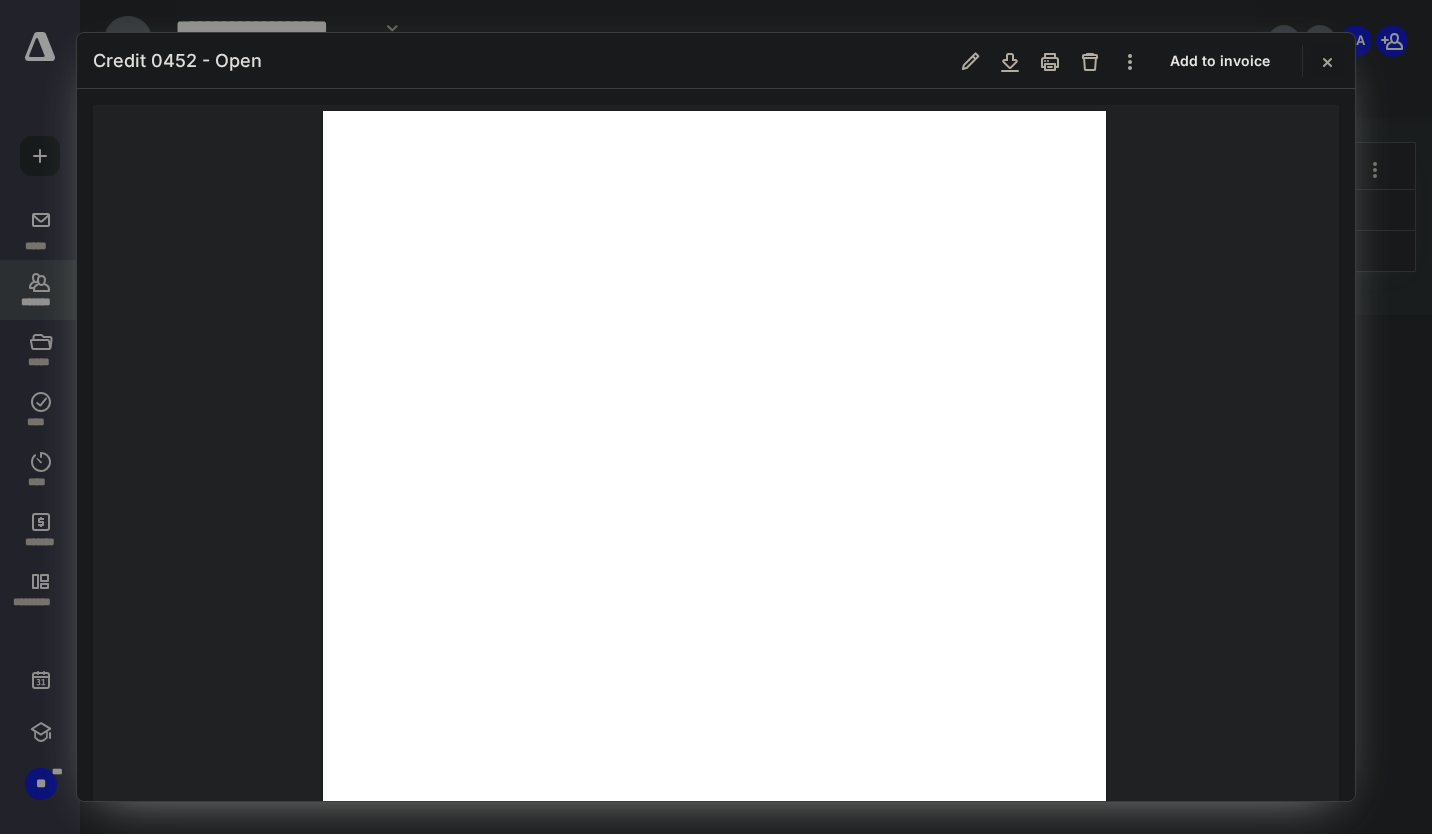 click at bounding box center (1327, 61) 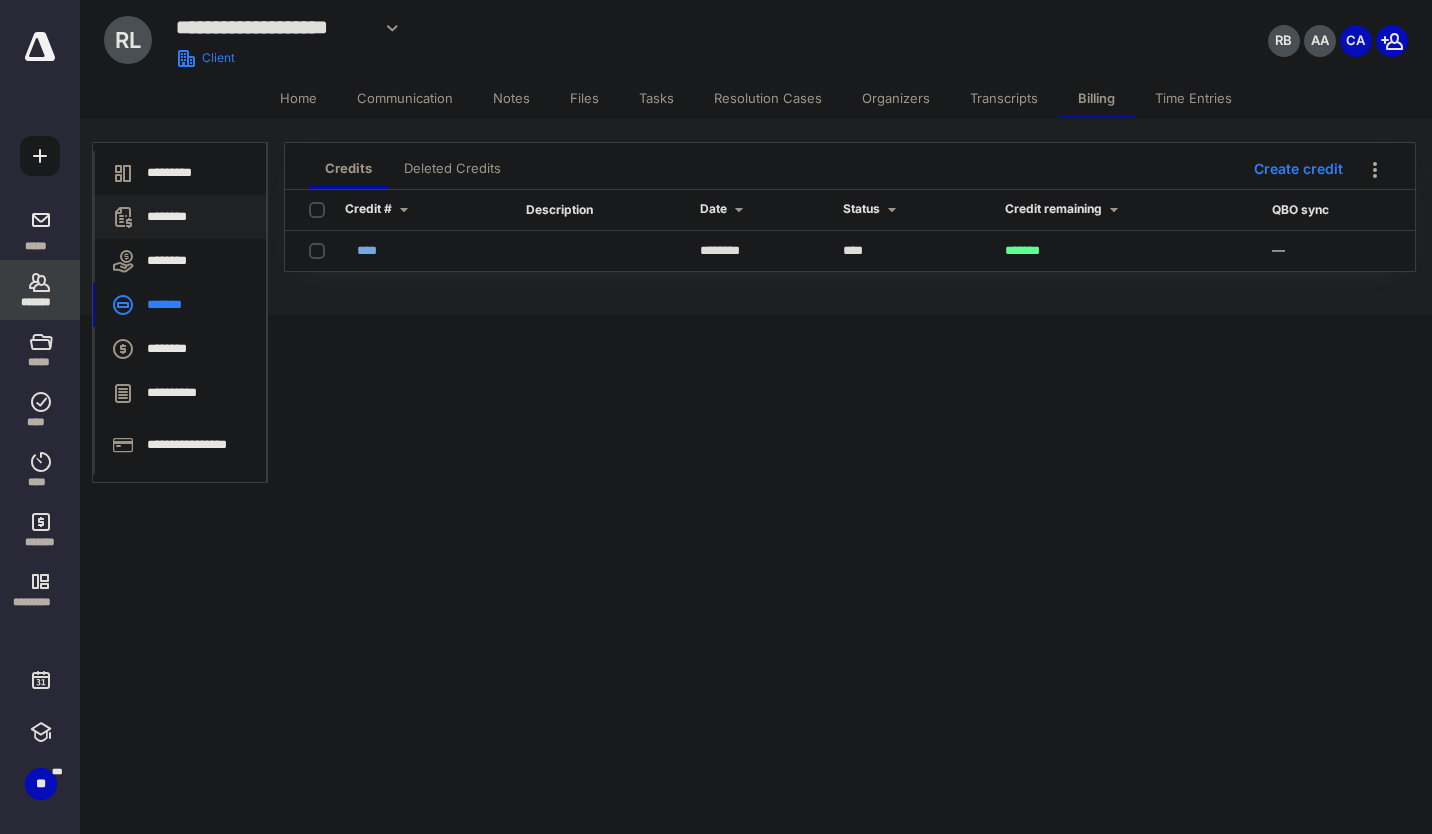 click on "********" at bounding box center (179, 217) 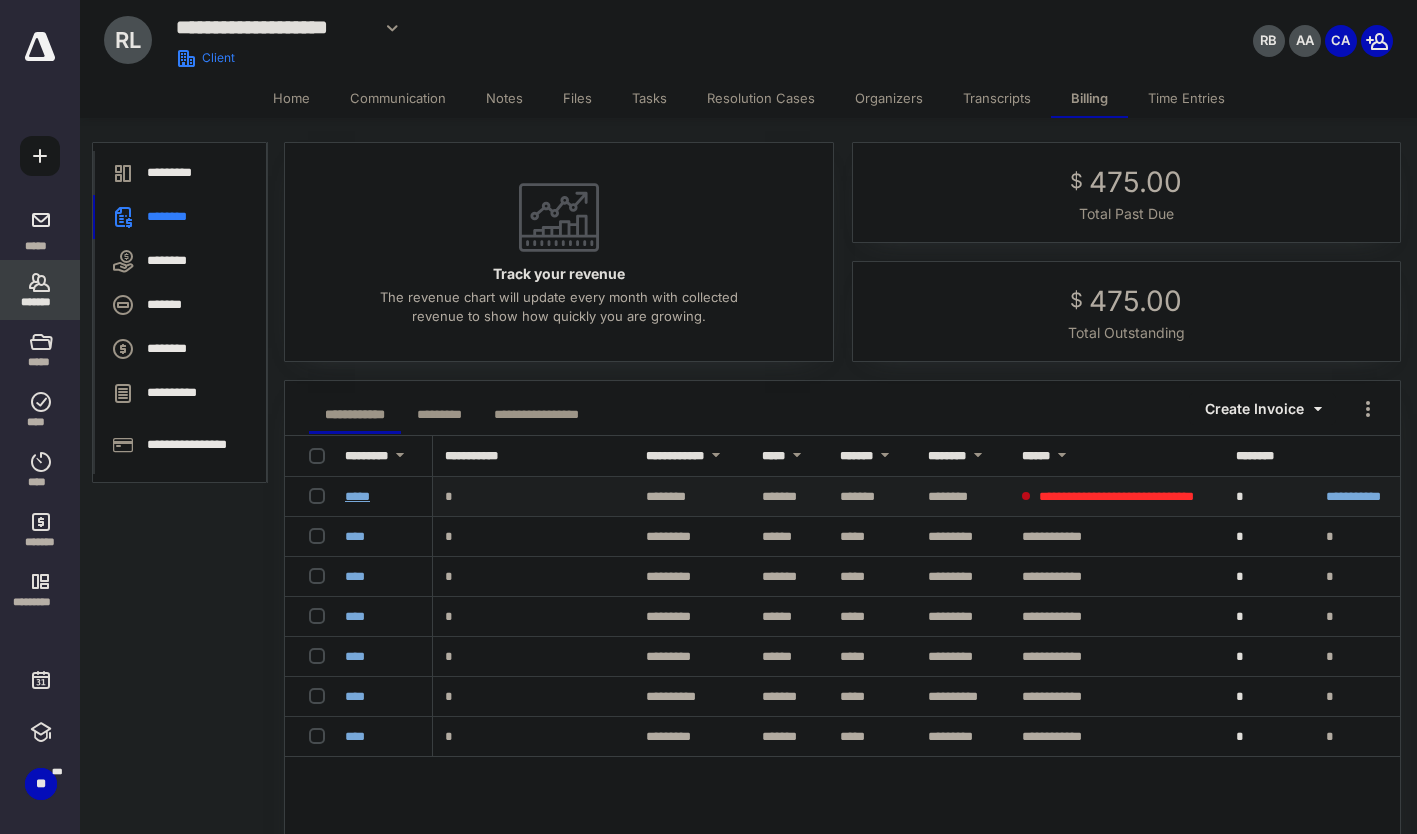 click on "*****" at bounding box center [357, 496] 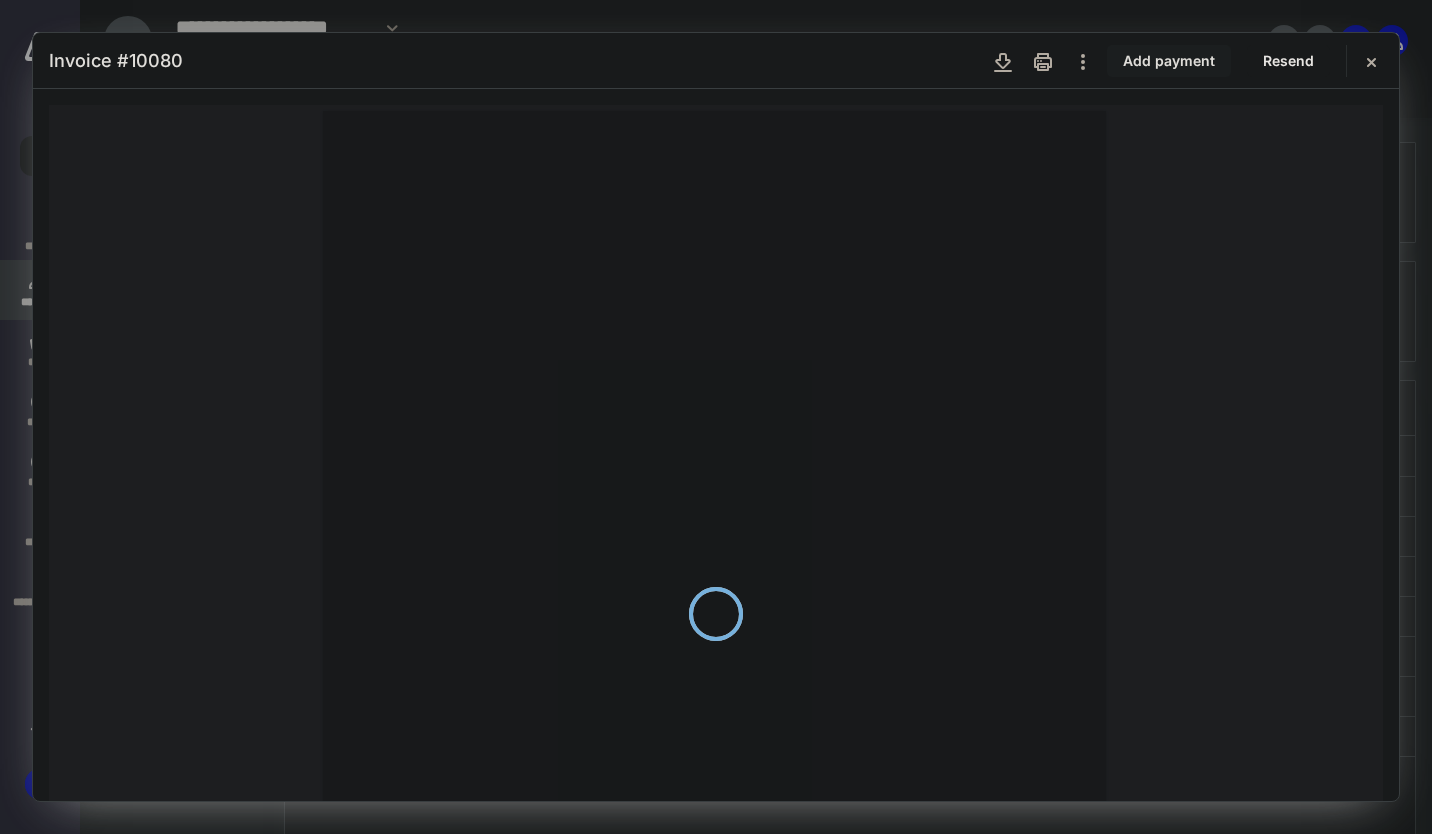 click on "Invoice # 10080 Add payment Resend" at bounding box center [716, 61] 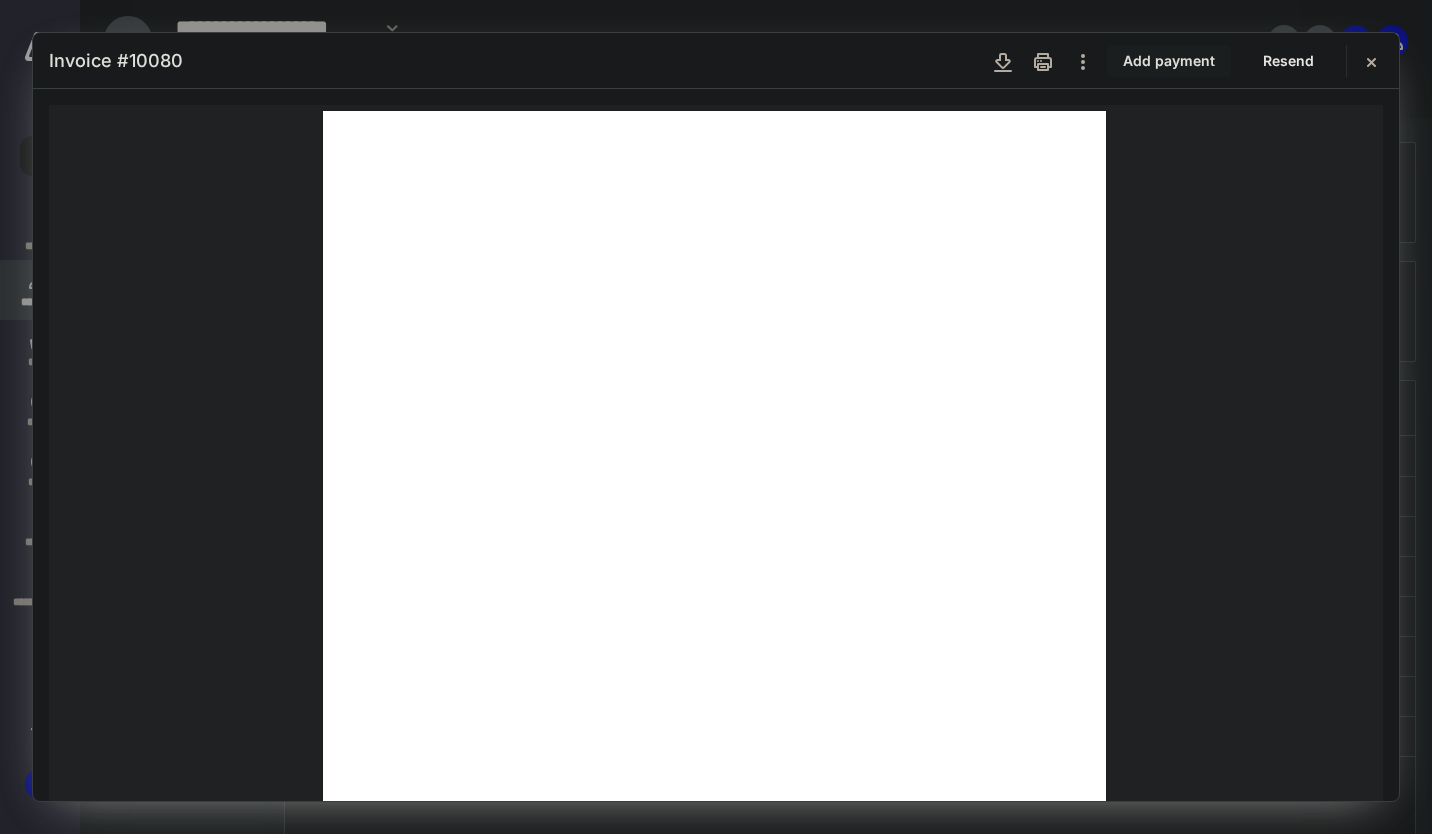 click on "Invoice # 10080 Add payment Resend" at bounding box center [716, 61] 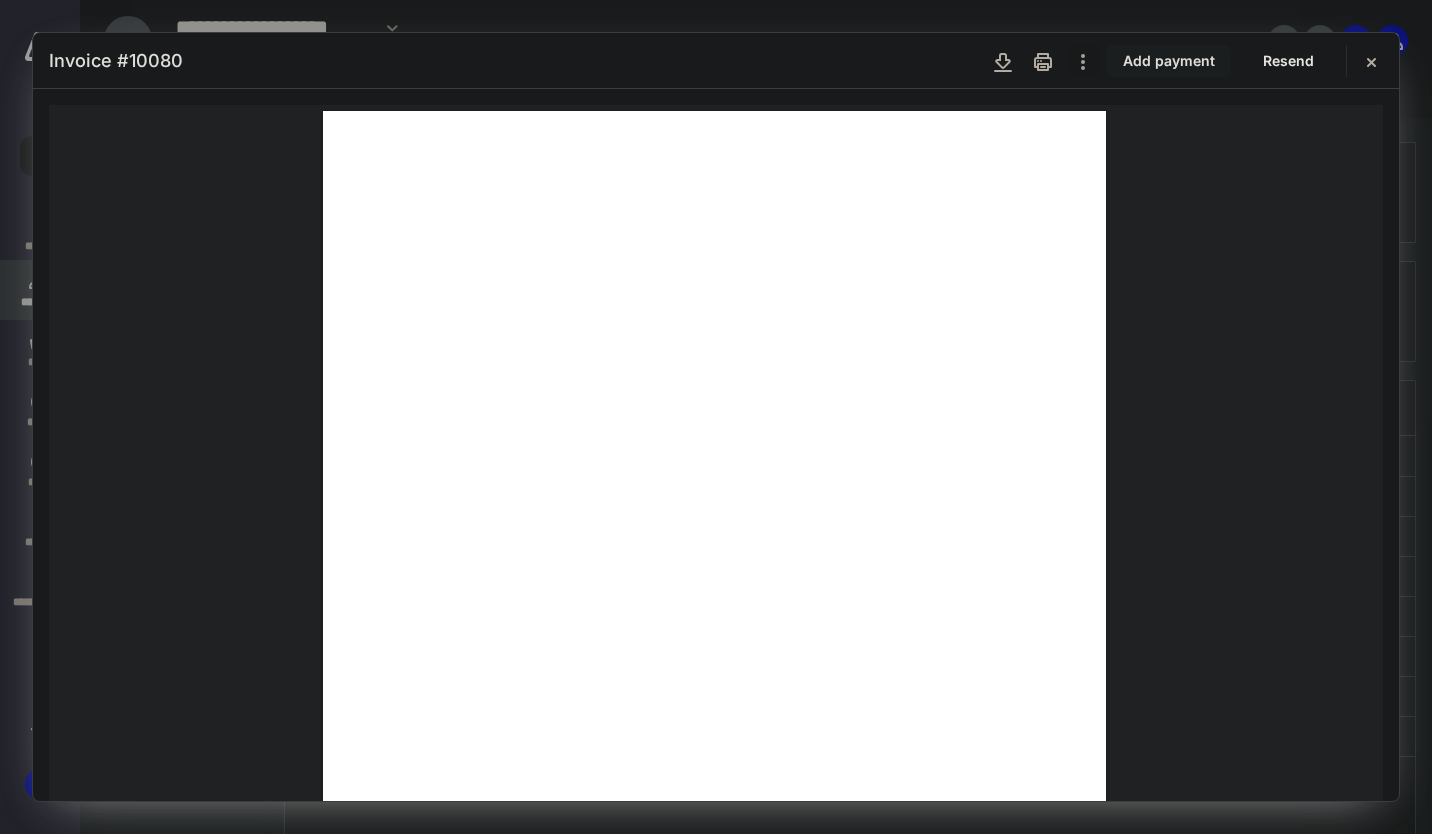 click at bounding box center [1083, 61] 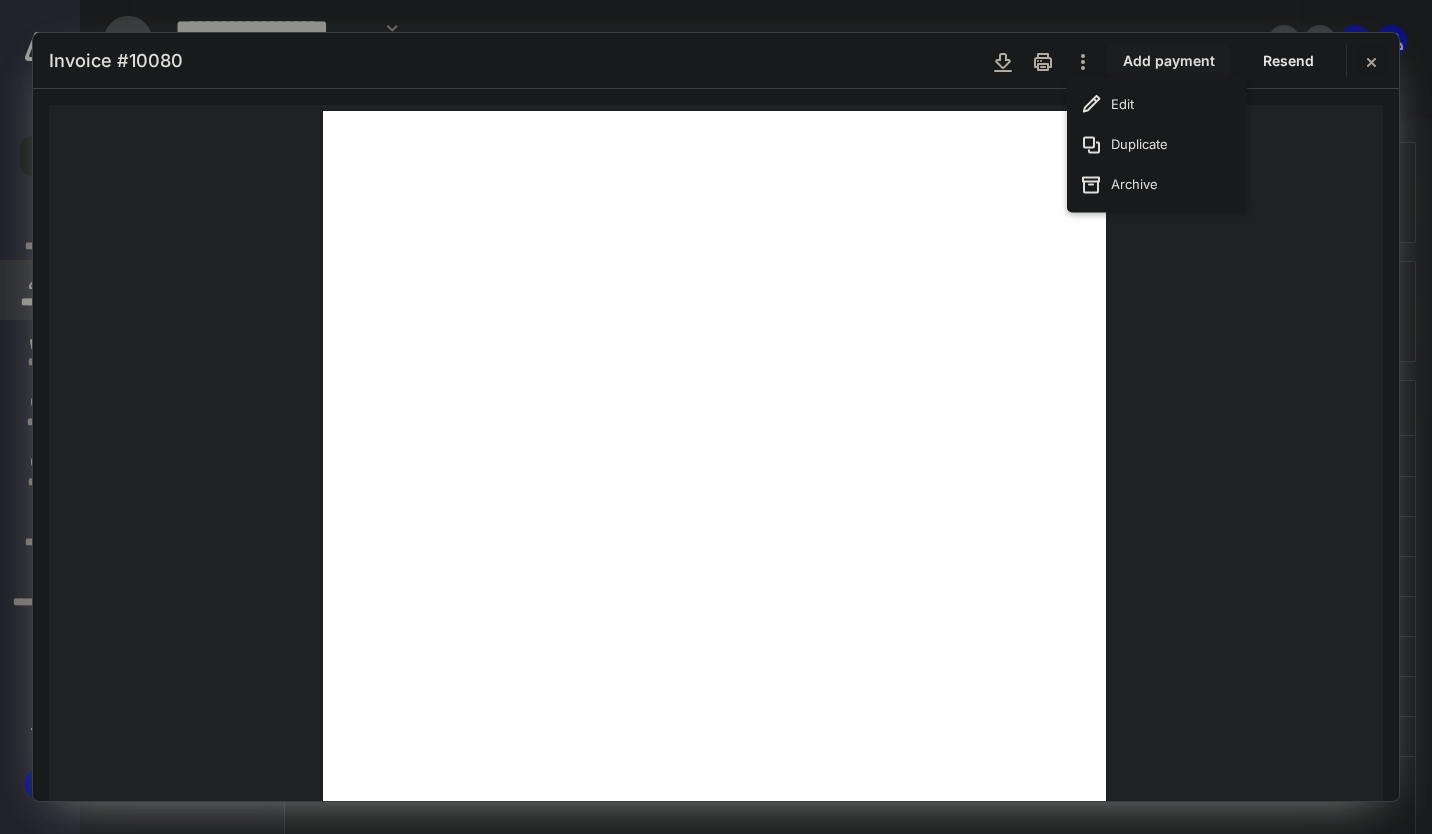 click at bounding box center [1371, 61] 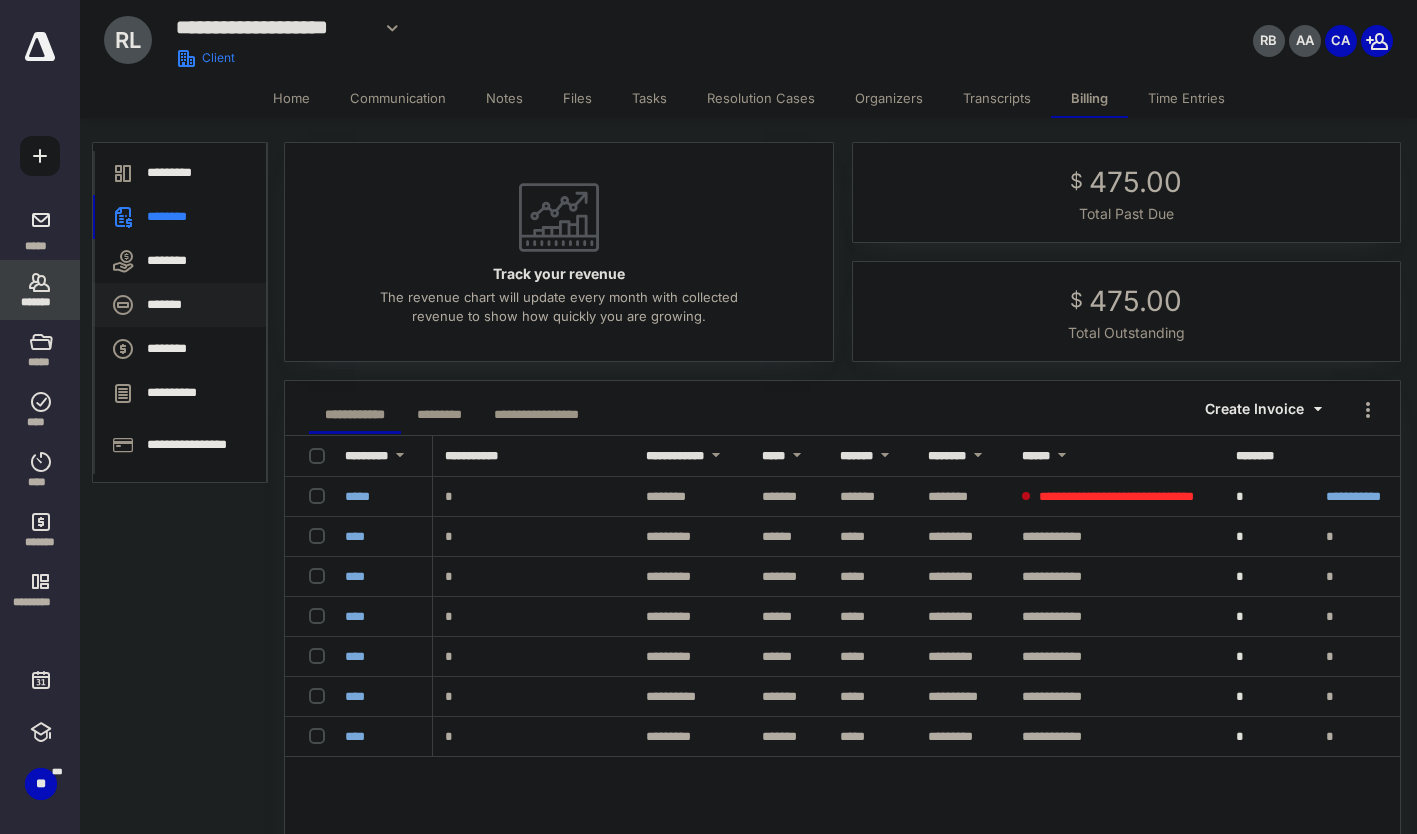 click on "*******" at bounding box center (179, 305) 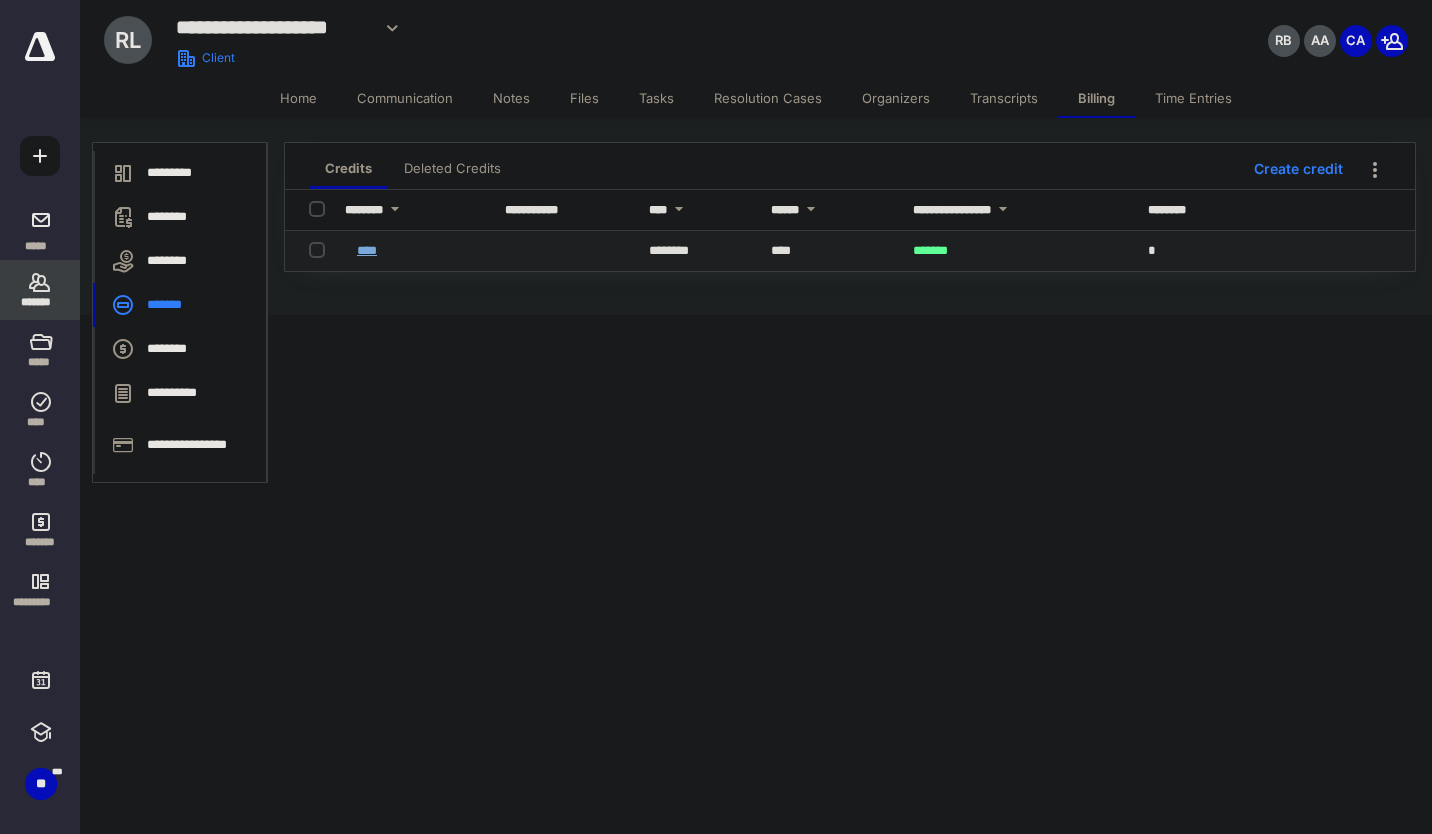 click on "****" at bounding box center (367, 250) 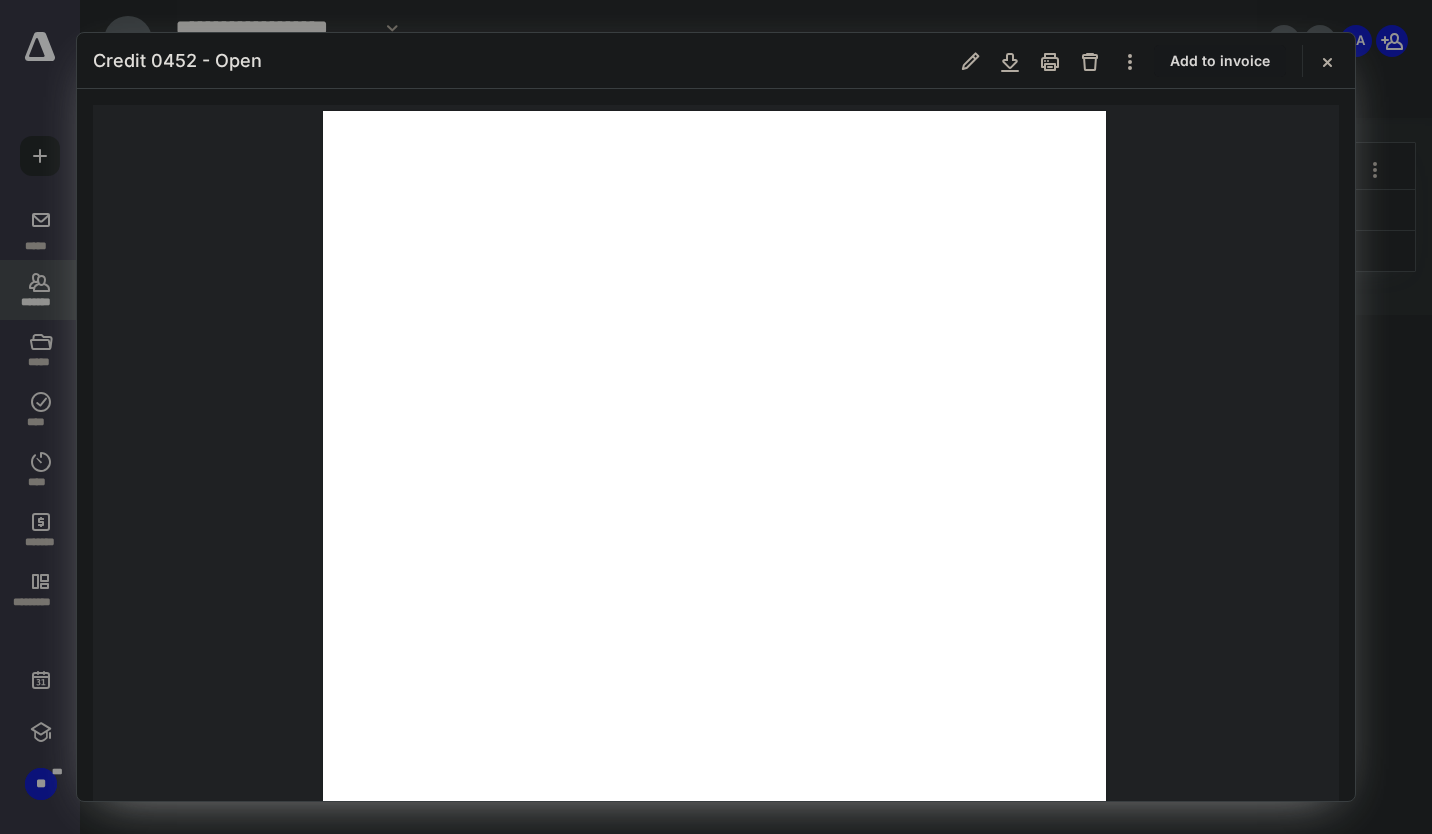 click on "Add to invoice" at bounding box center (1220, 61) 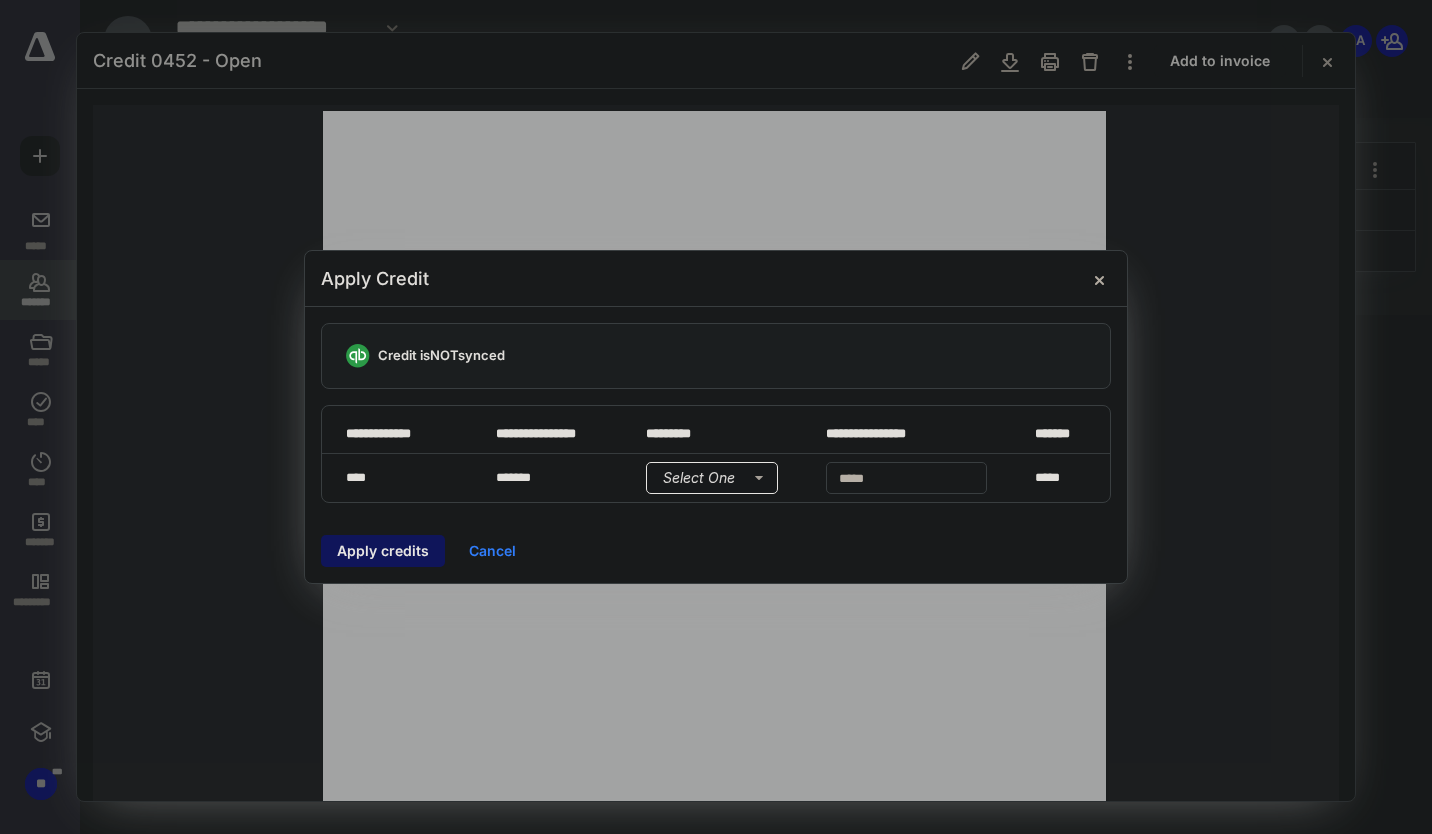 click on "Select One" at bounding box center (712, 478) 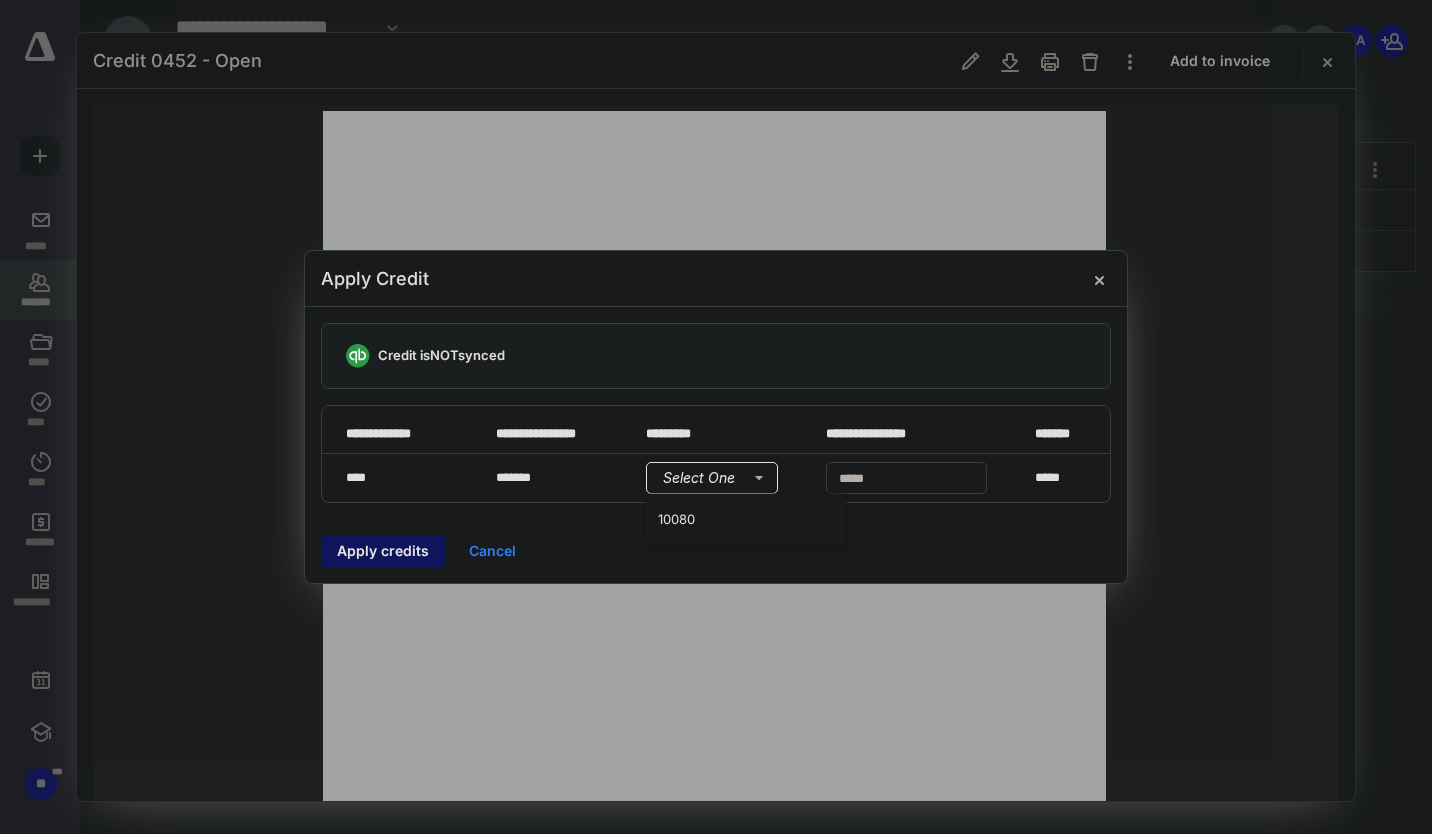 click on "10080" at bounding box center (746, 520) 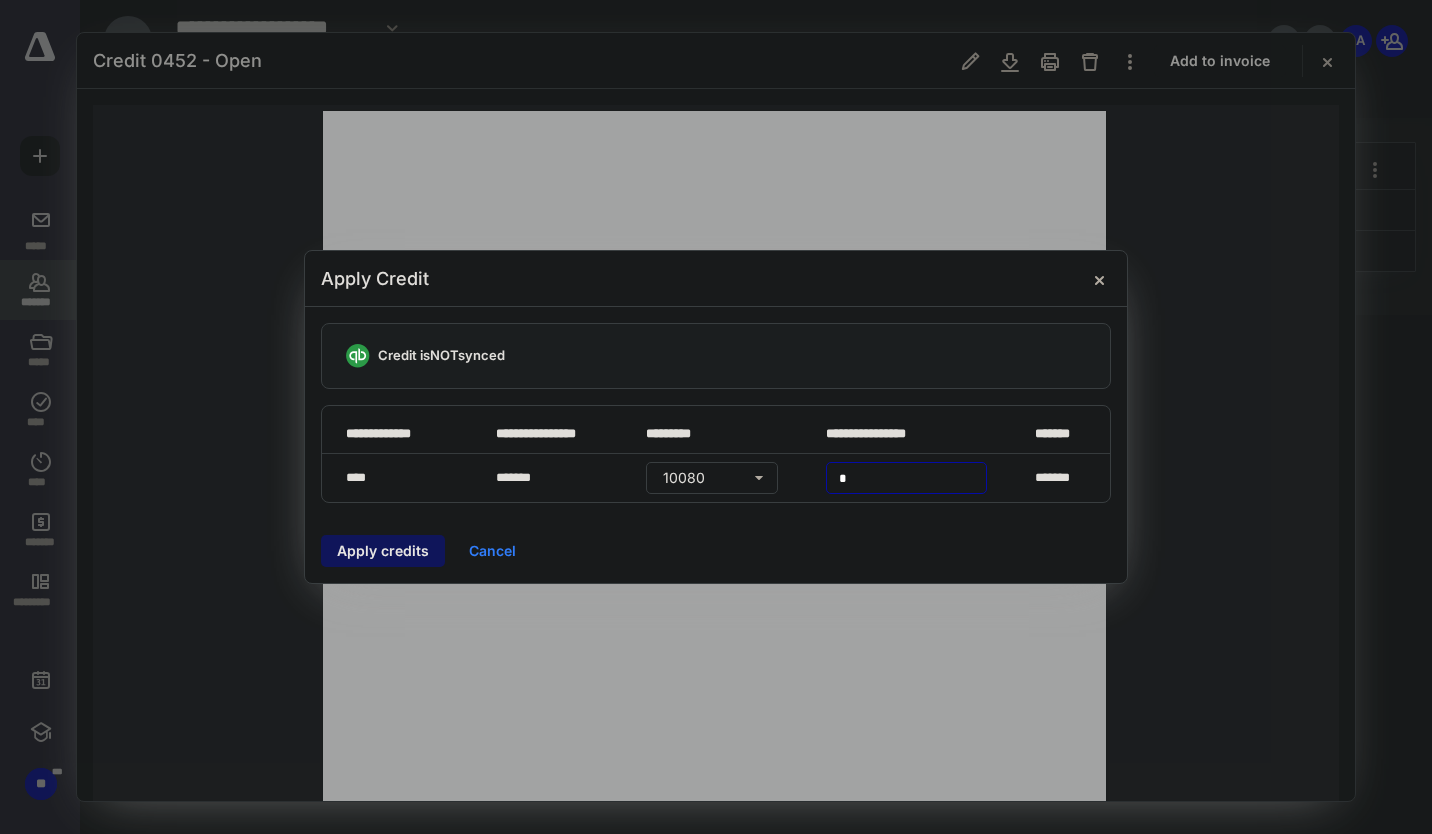 click on "* *****" at bounding box center (906, 478) 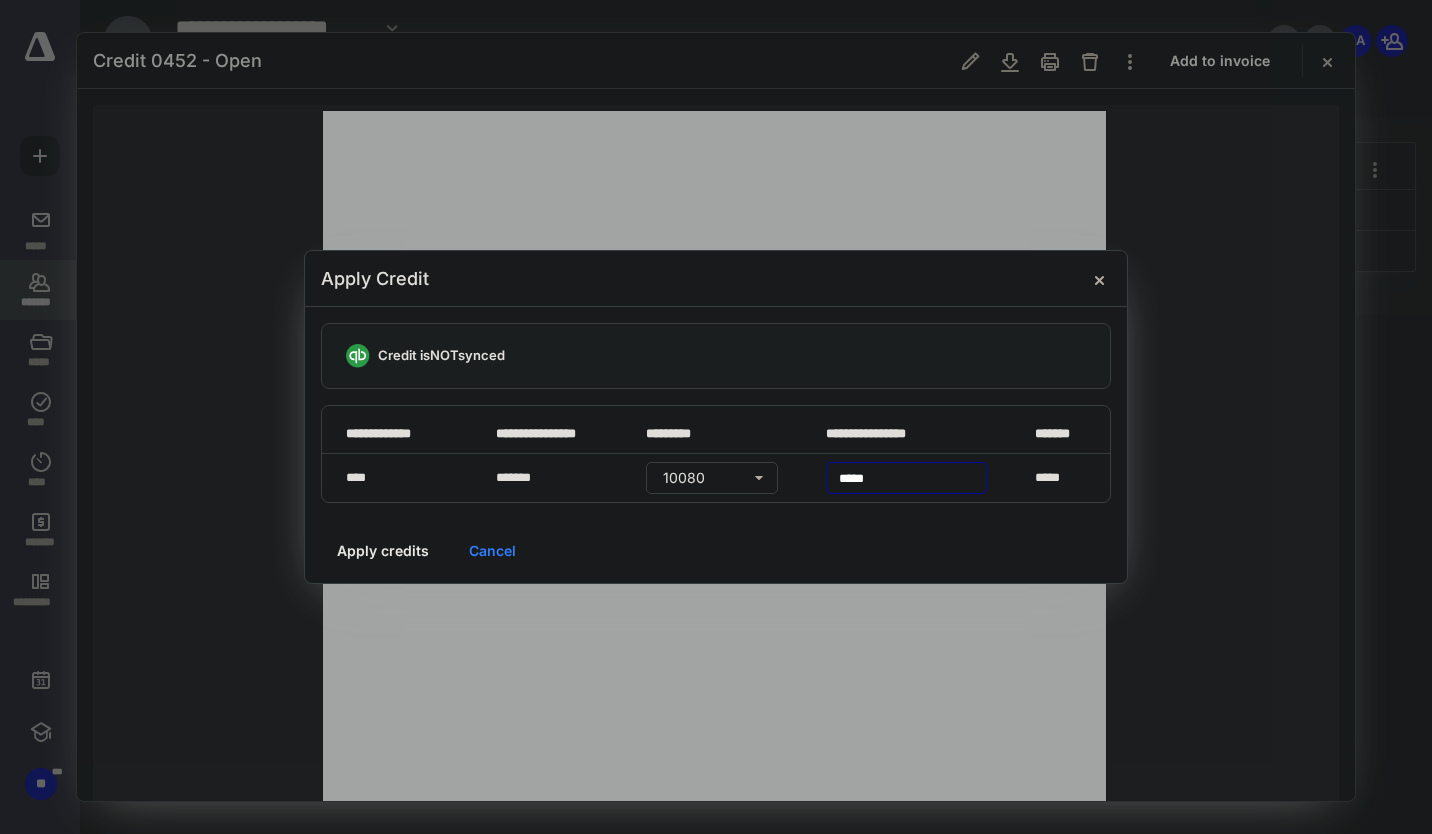 type on "******" 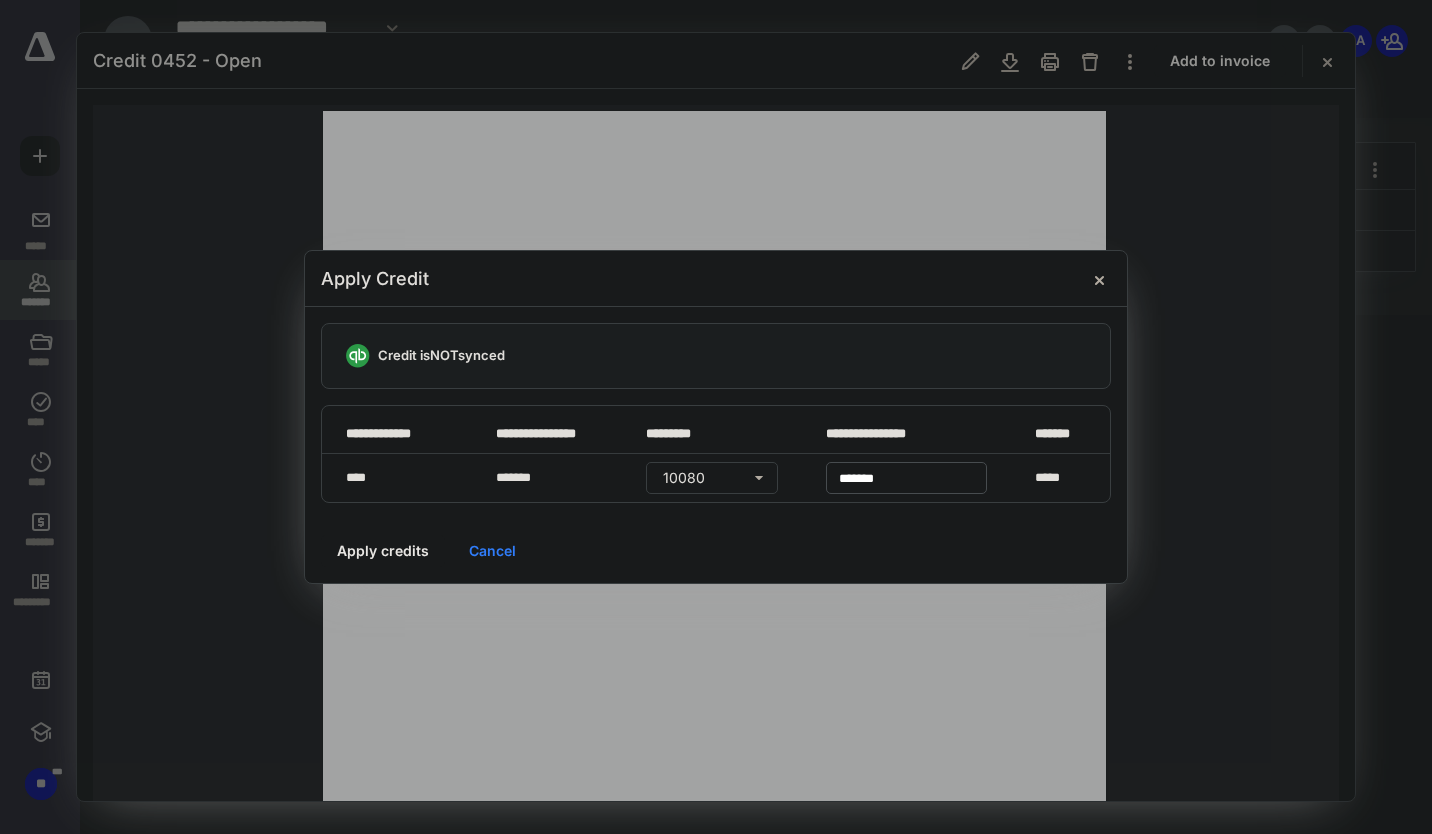 type 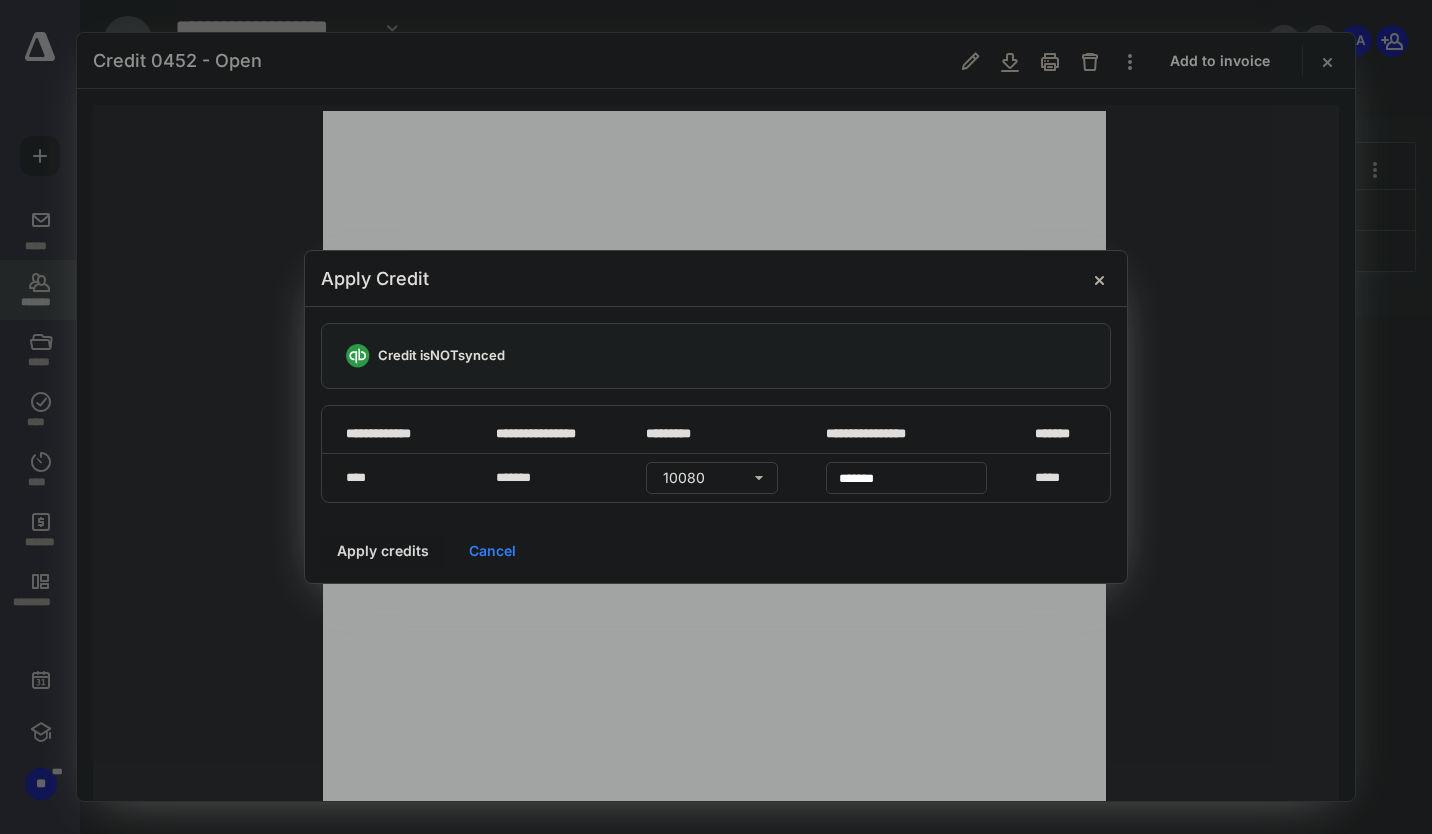 click on "Apply credits" at bounding box center [383, 551] 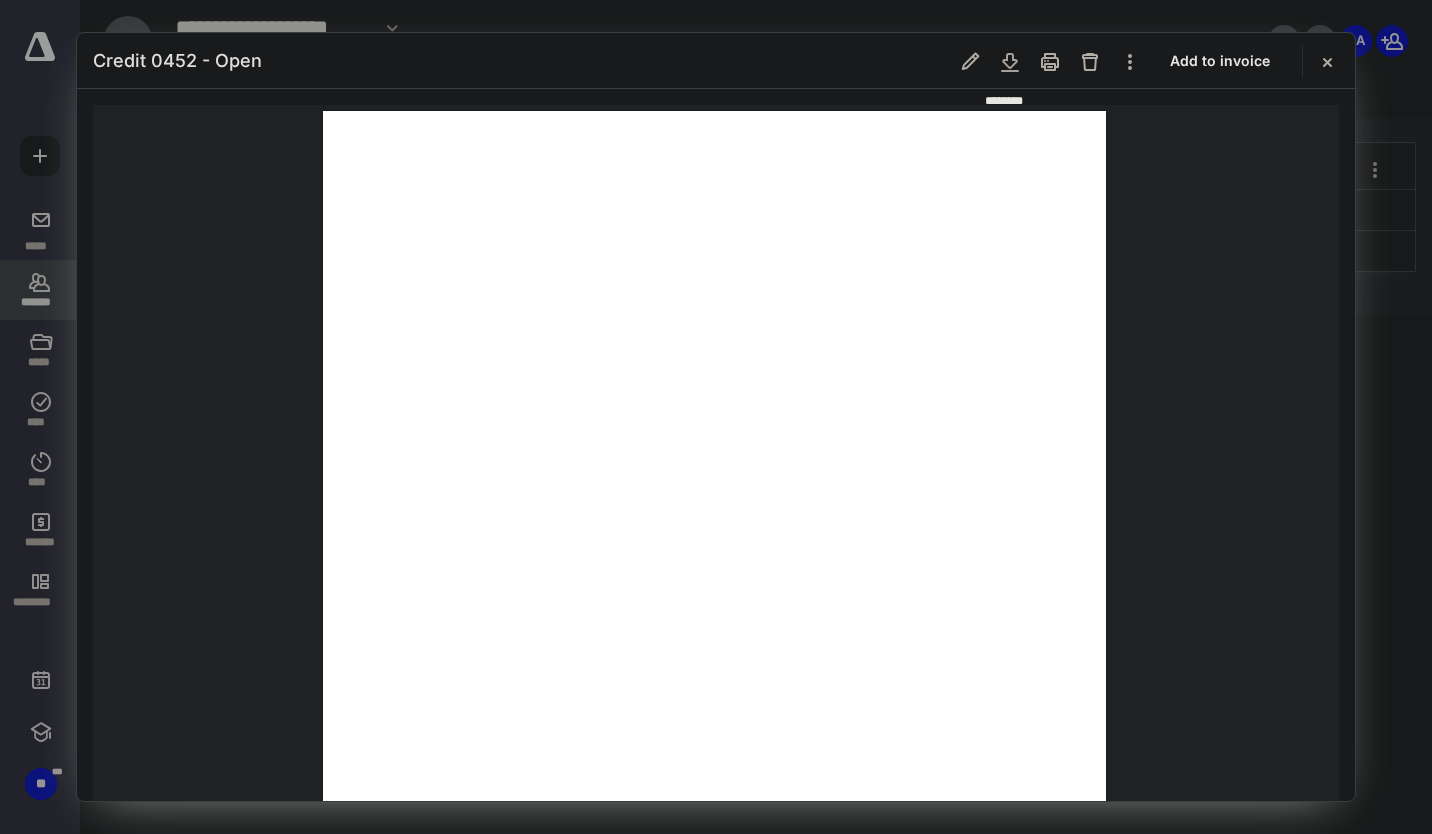 click at bounding box center (1010, 61) 